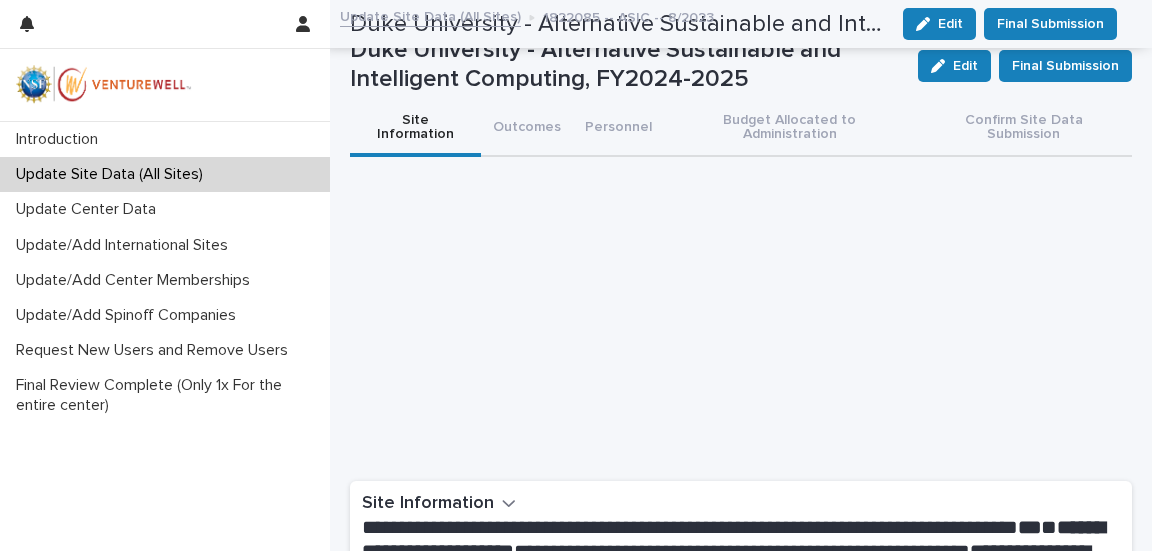scroll, scrollTop: 0, scrollLeft: 0, axis: both 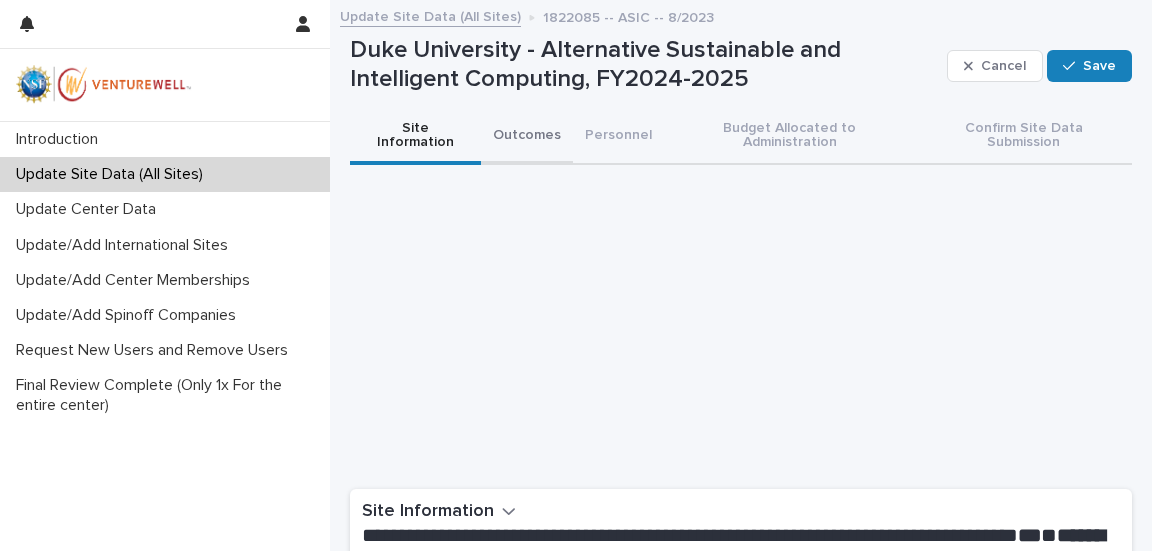 click on "Outcomes" at bounding box center [527, 137] 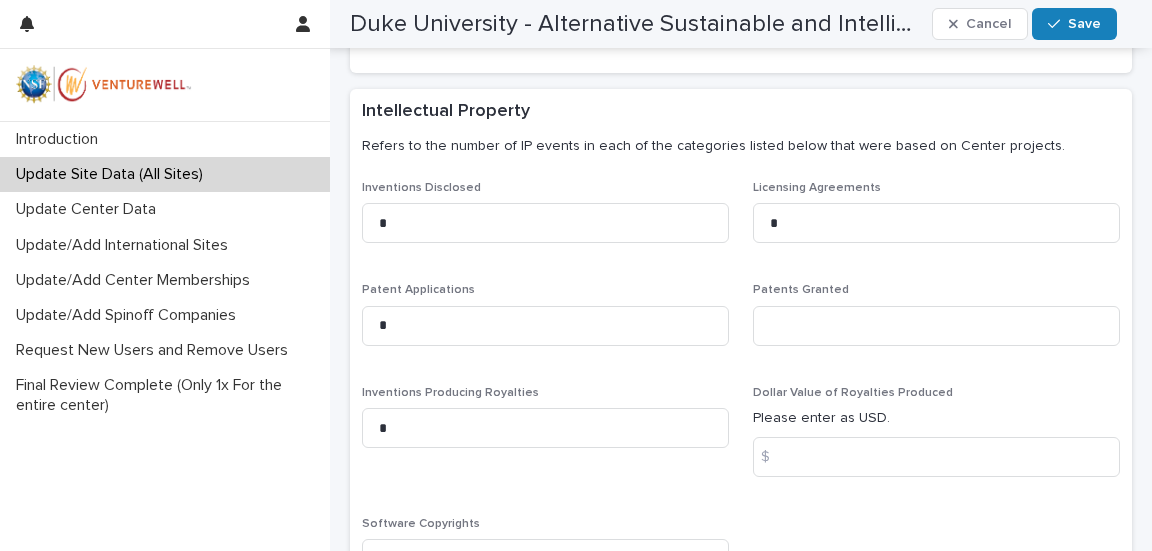 scroll, scrollTop: 500, scrollLeft: 0, axis: vertical 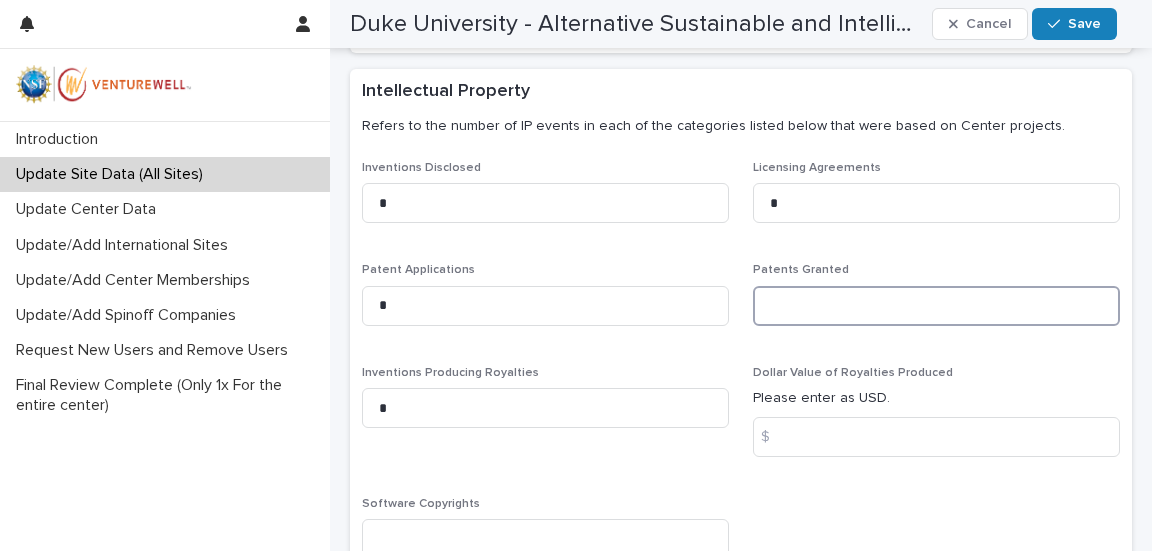 click at bounding box center (936, 306) 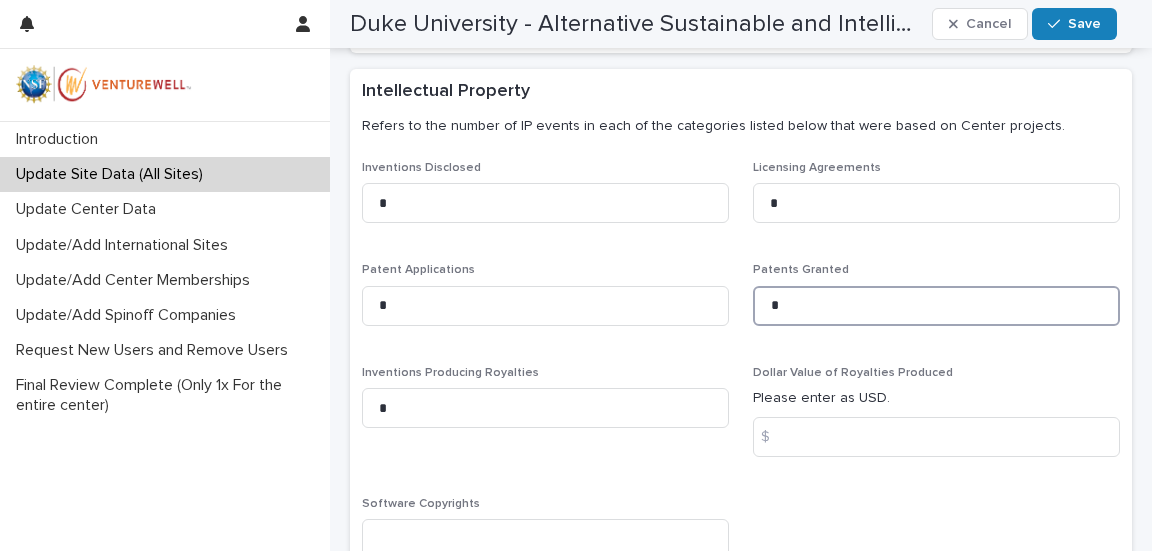 scroll, scrollTop: 600, scrollLeft: 0, axis: vertical 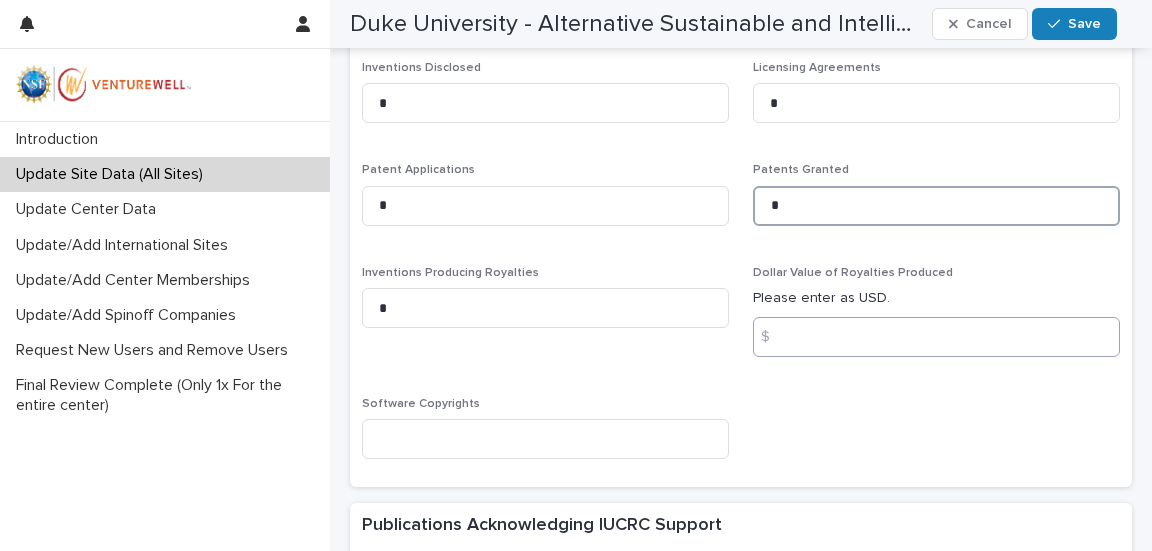 type on "*" 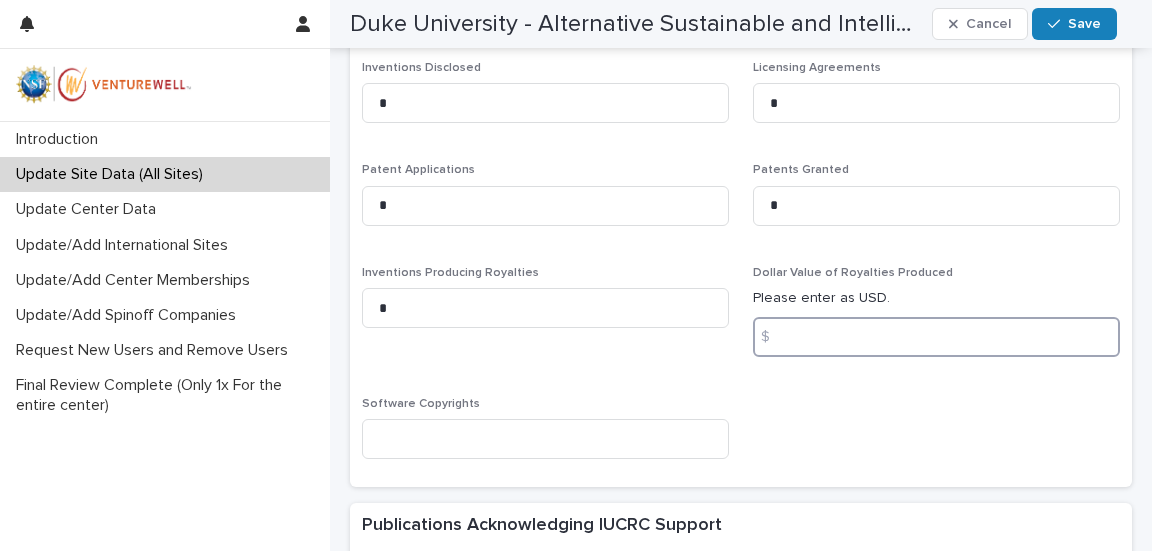 click at bounding box center [936, 337] 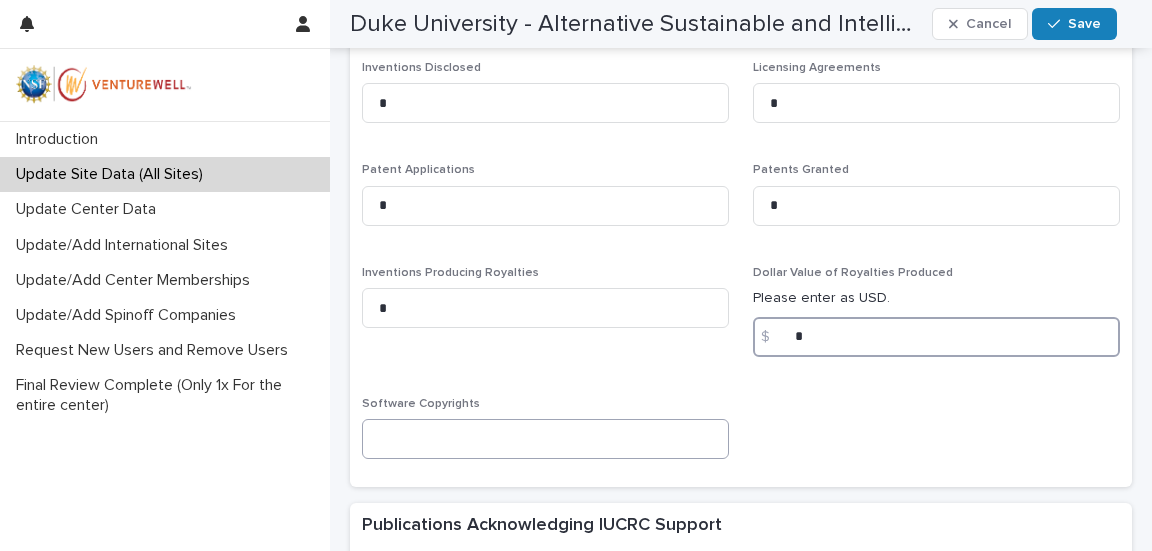 type on "*" 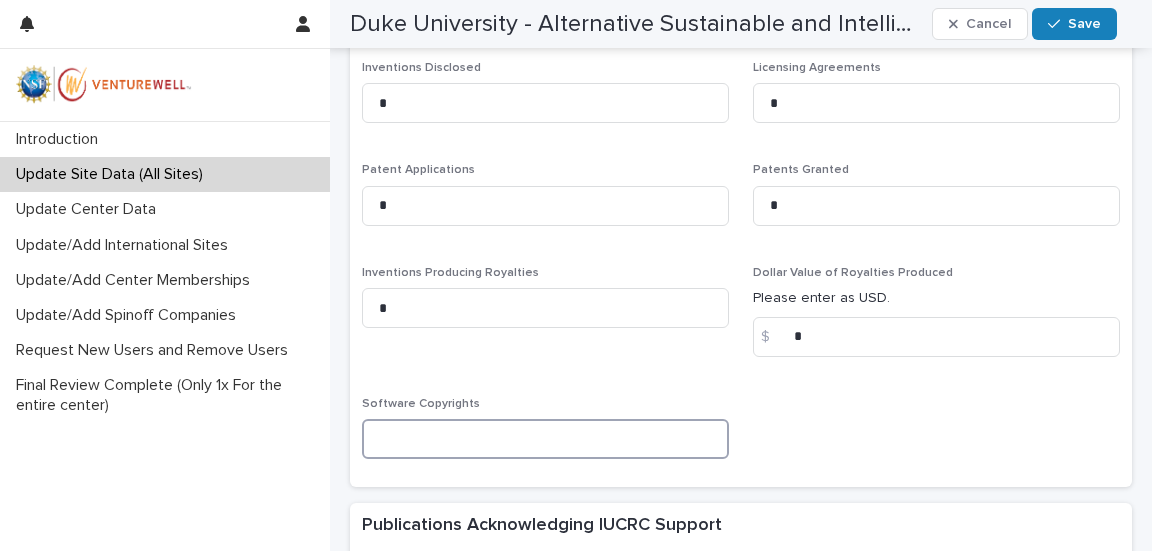 click at bounding box center (545, 439) 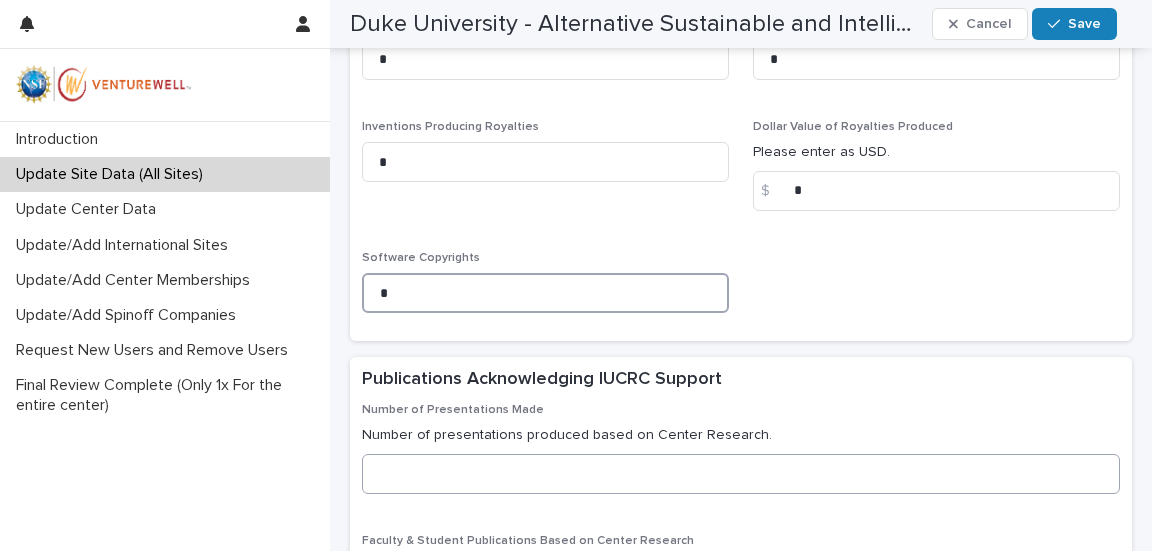 scroll, scrollTop: 800, scrollLeft: 0, axis: vertical 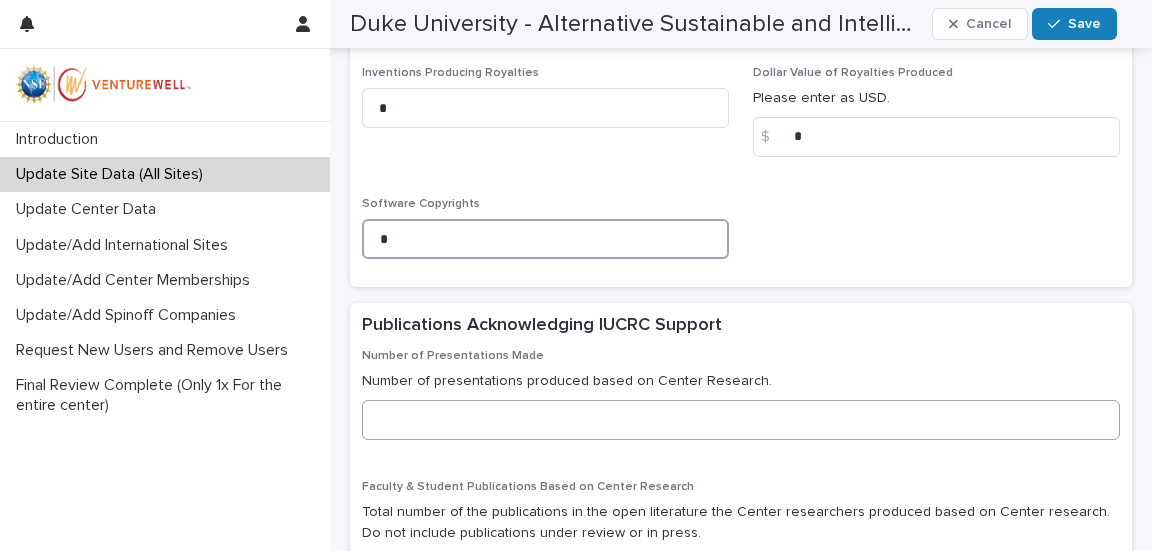 type on "*" 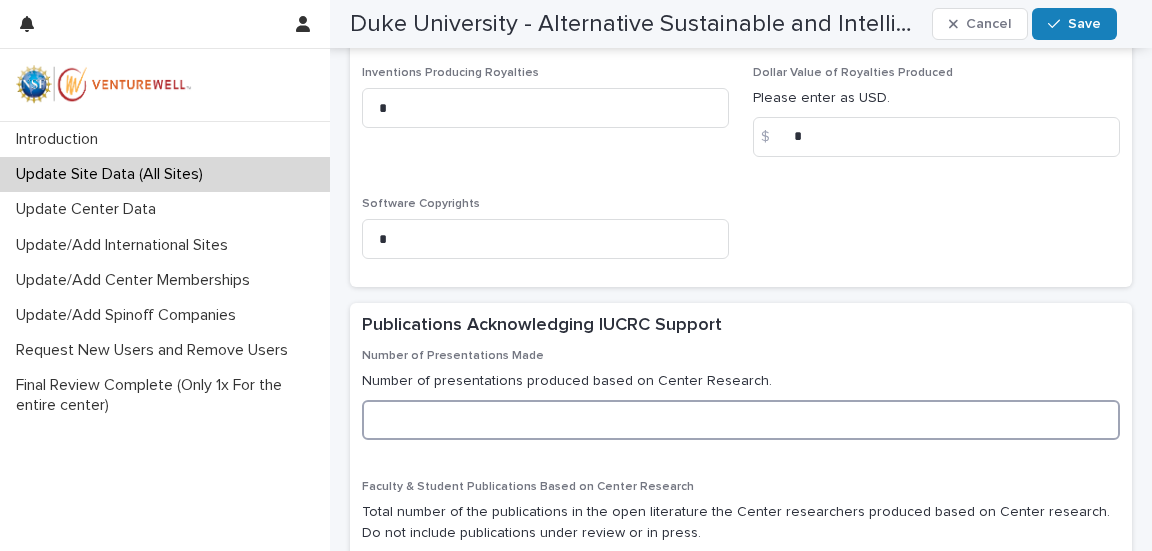 drag, startPoint x: 504, startPoint y: 400, endPoint x: 504, endPoint y: 415, distance: 15 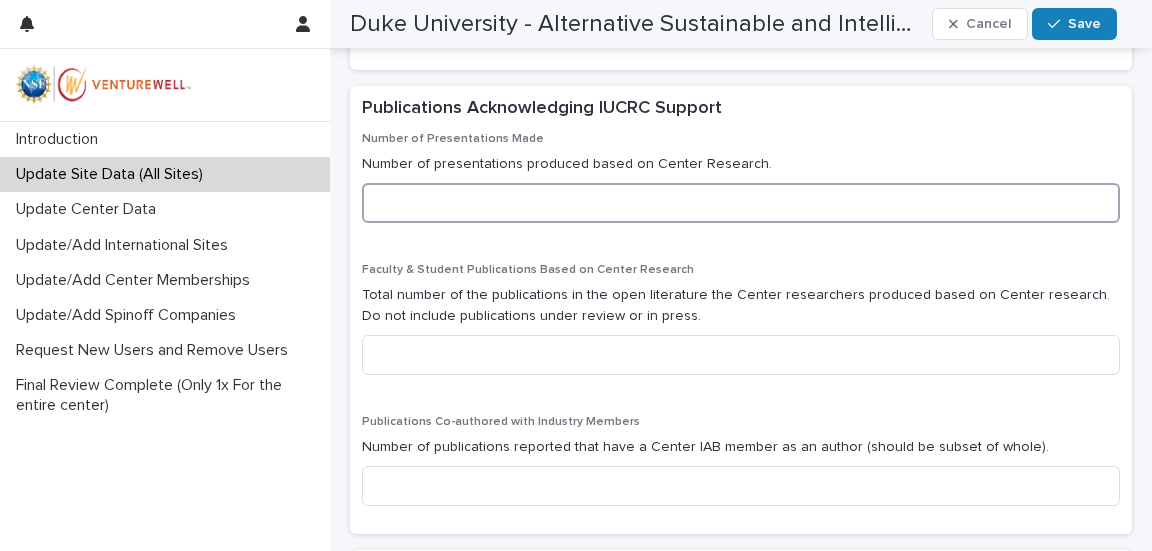 scroll, scrollTop: 1000, scrollLeft: 0, axis: vertical 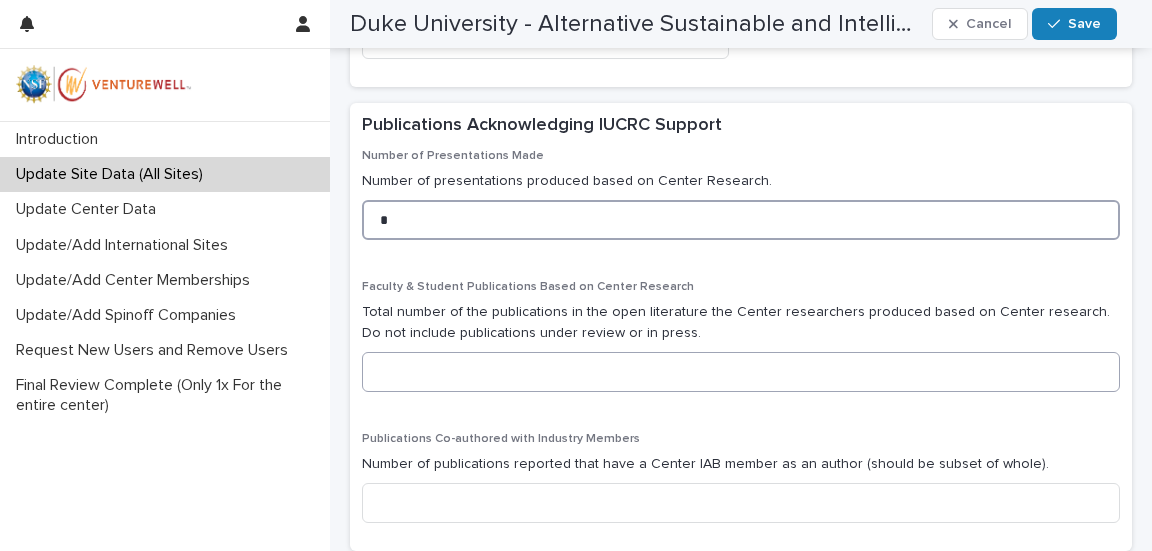 type on "*" 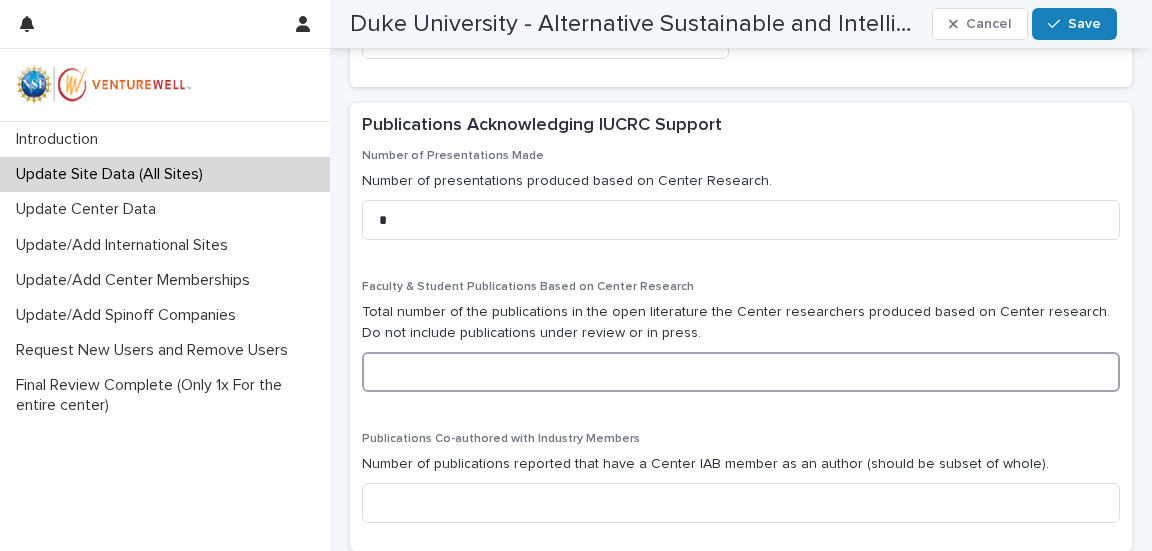 click at bounding box center (741, 372) 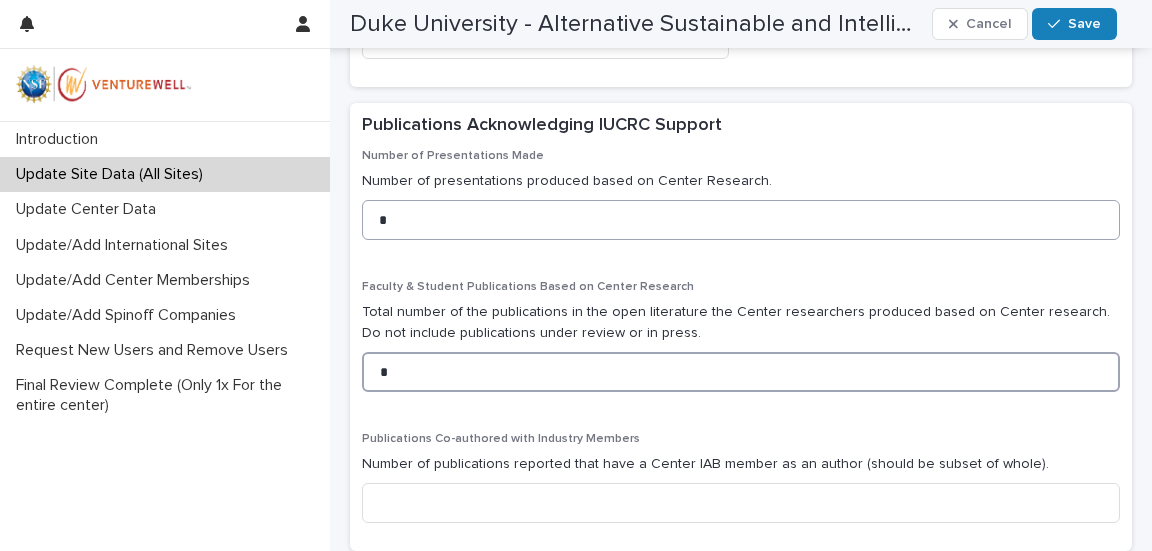 type on "*" 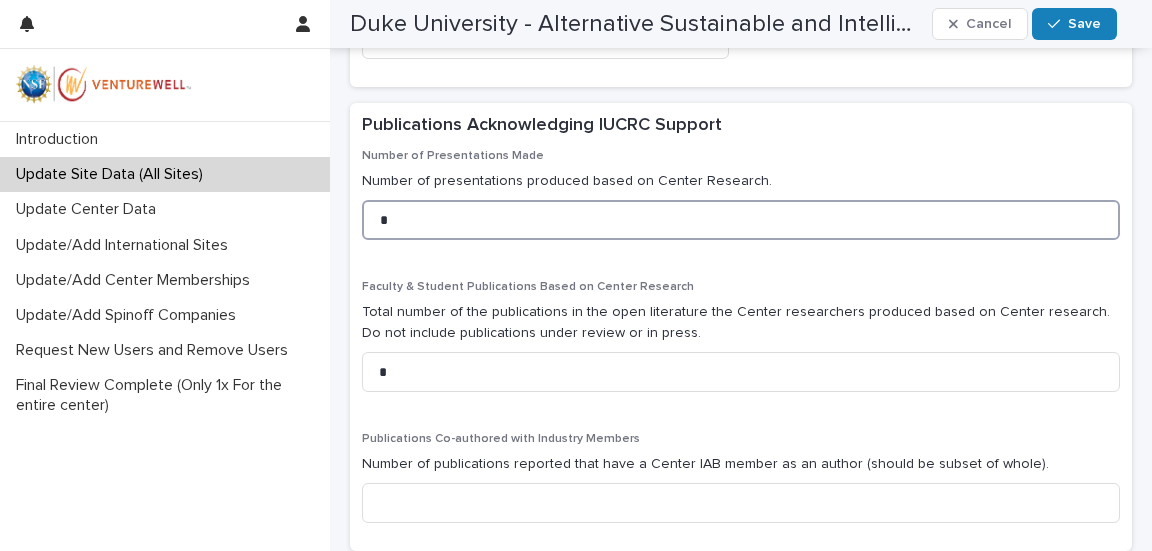 drag, startPoint x: 441, startPoint y: 197, endPoint x: 349, endPoint y: 192, distance: 92.13577 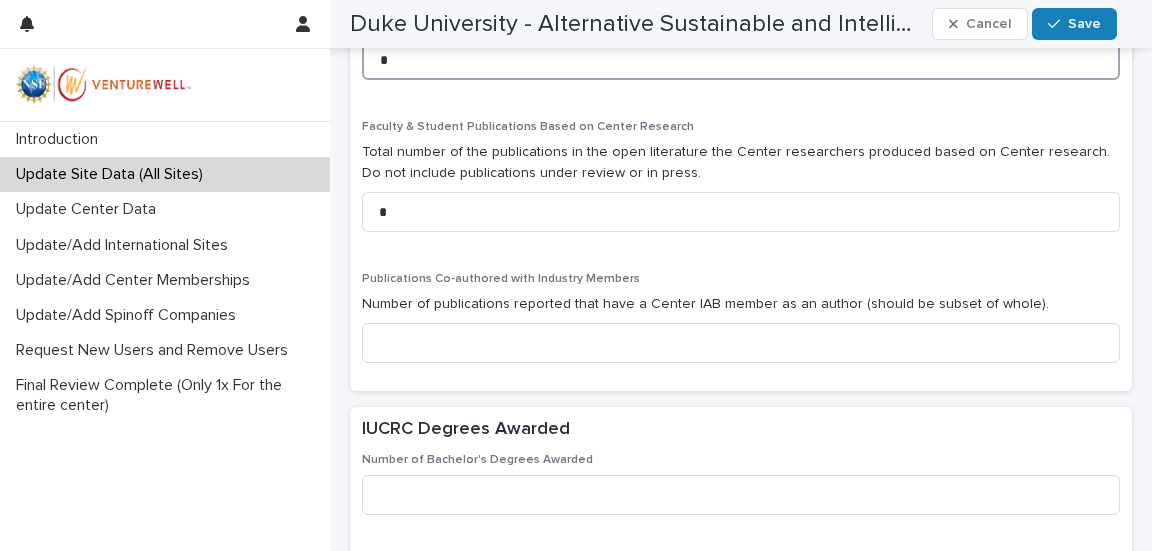 scroll, scrollTop: 1200, scrollLeft: 0, axis: vertical 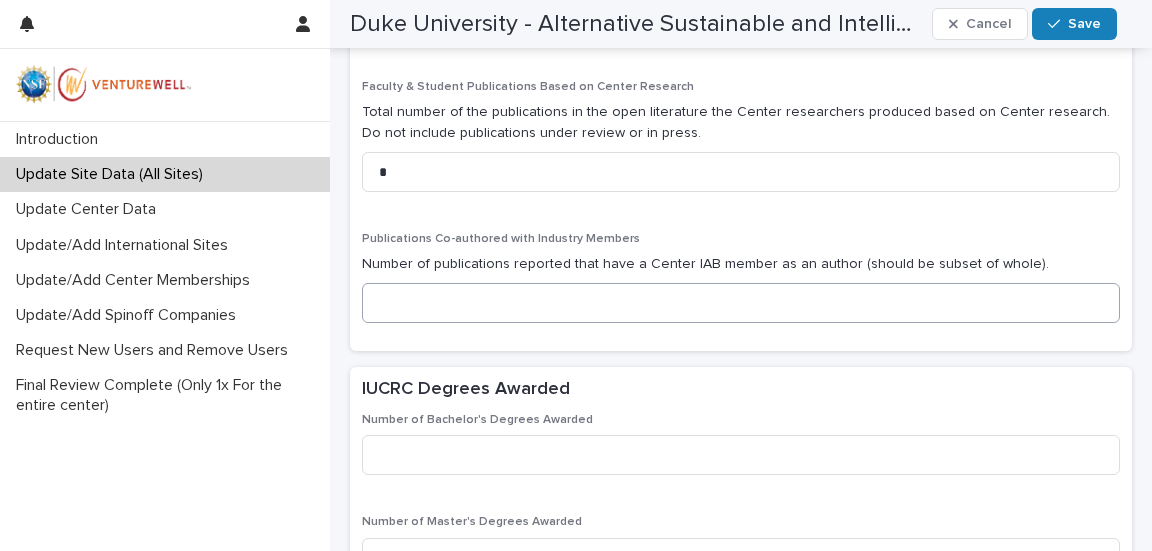 type on "*" 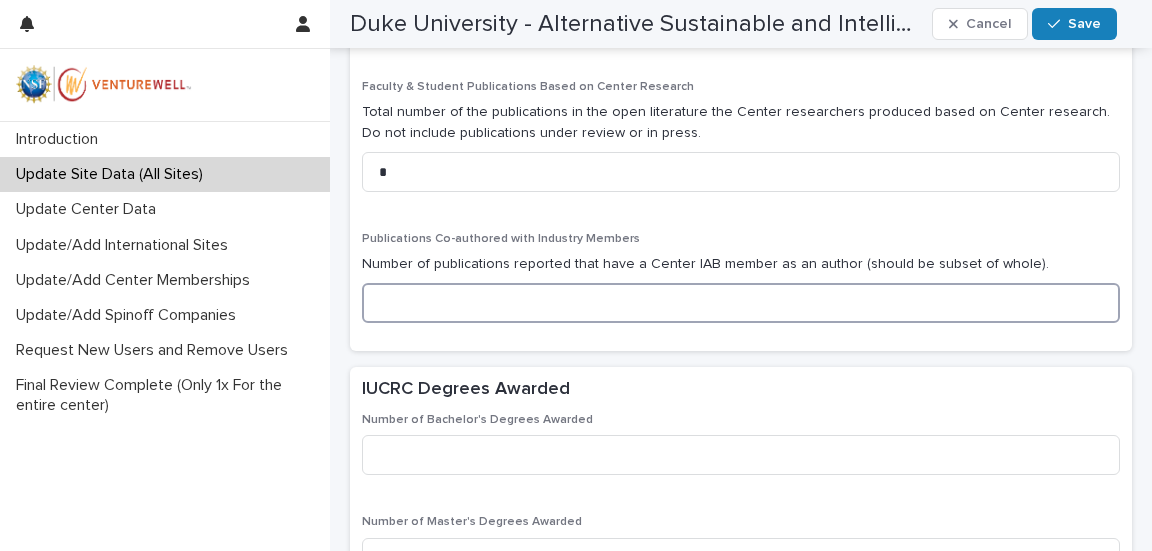 click at bounding box center (741, 303) 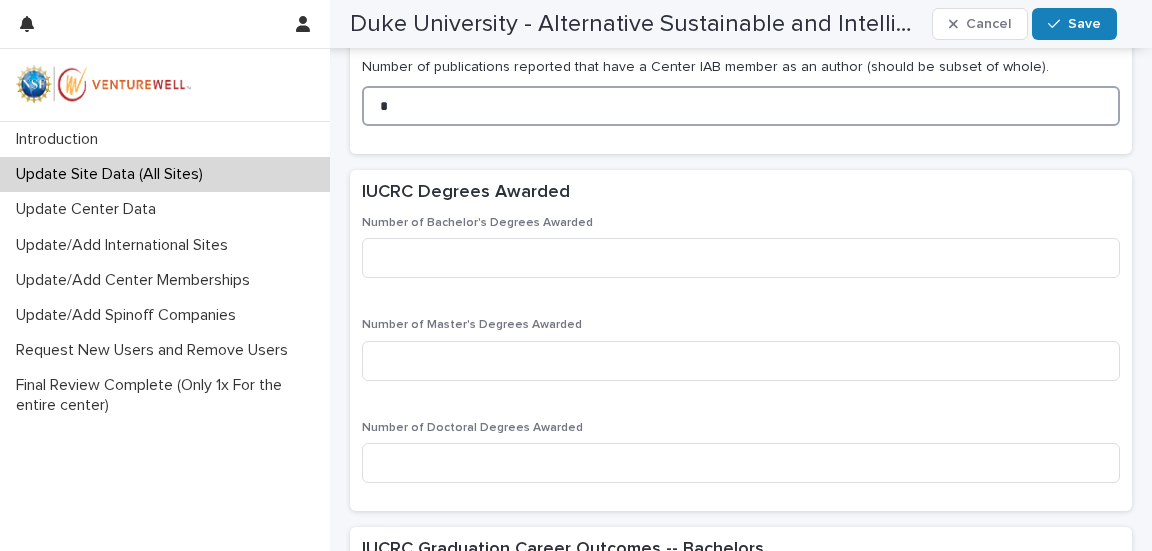 scroll, scrollTop: 1400, scrollLeft: 0, axis: vertical 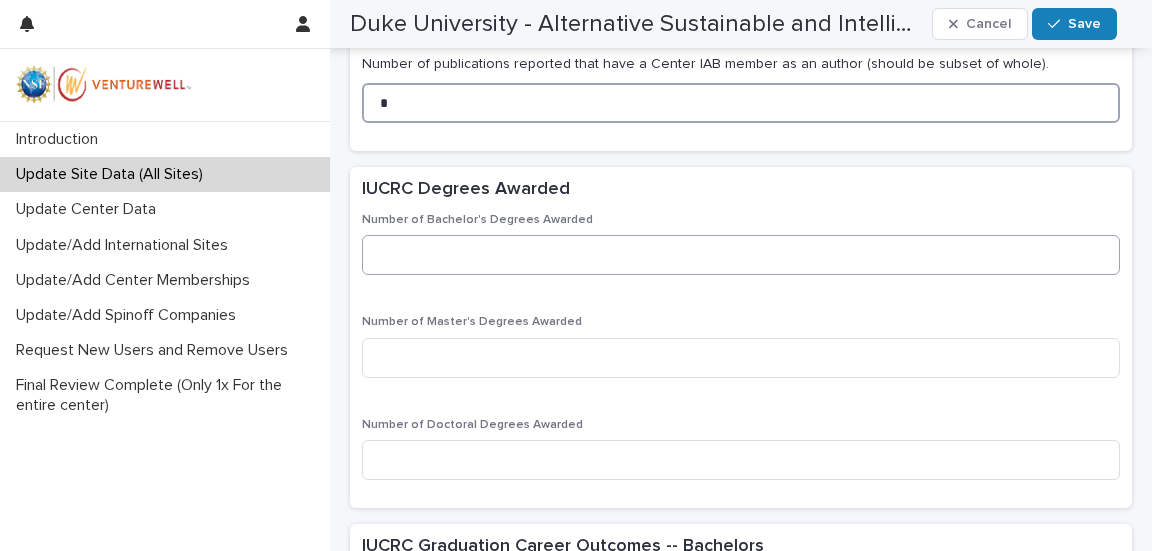 type on "*" 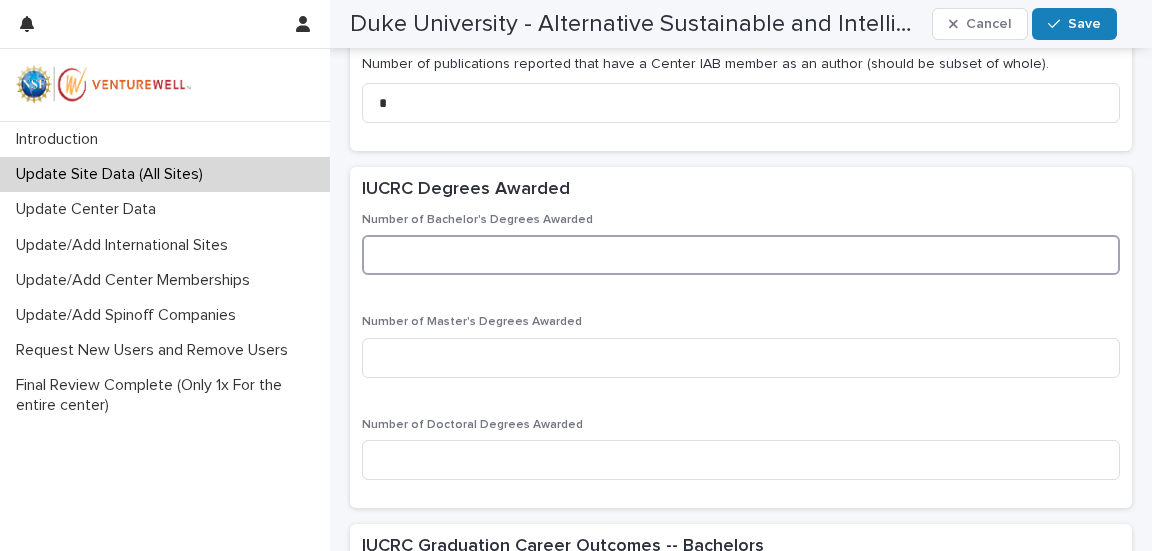 click at bounding box center (741, 255) 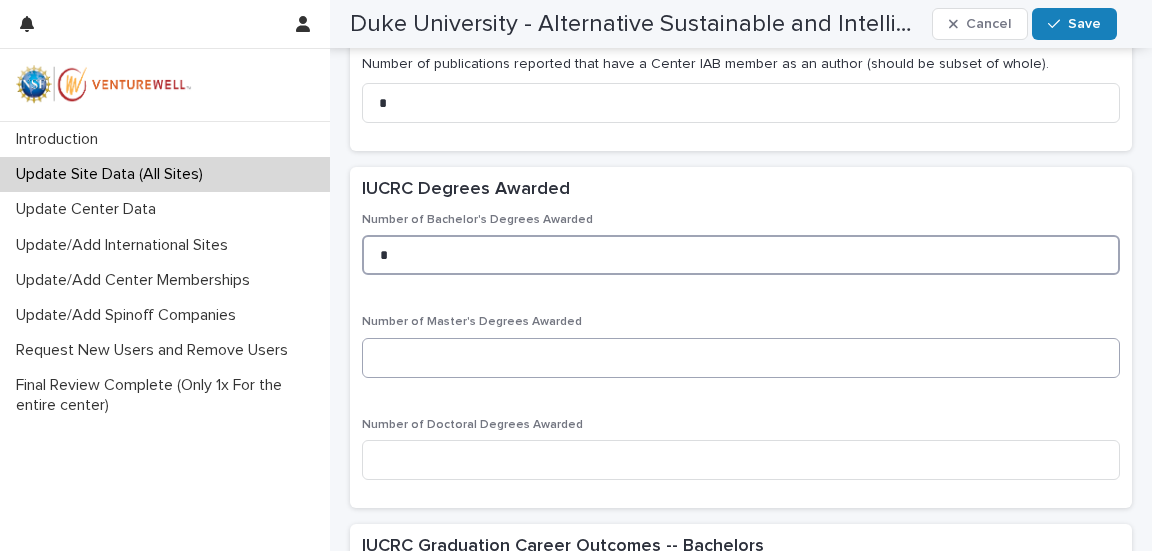 type on "*" 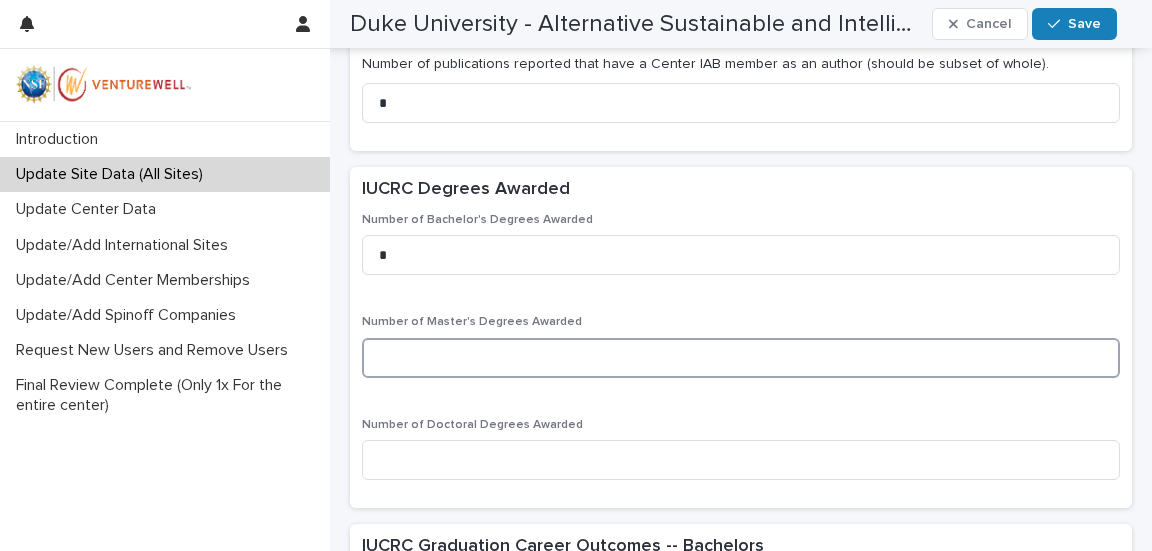 click at bounding box center [741, 358] 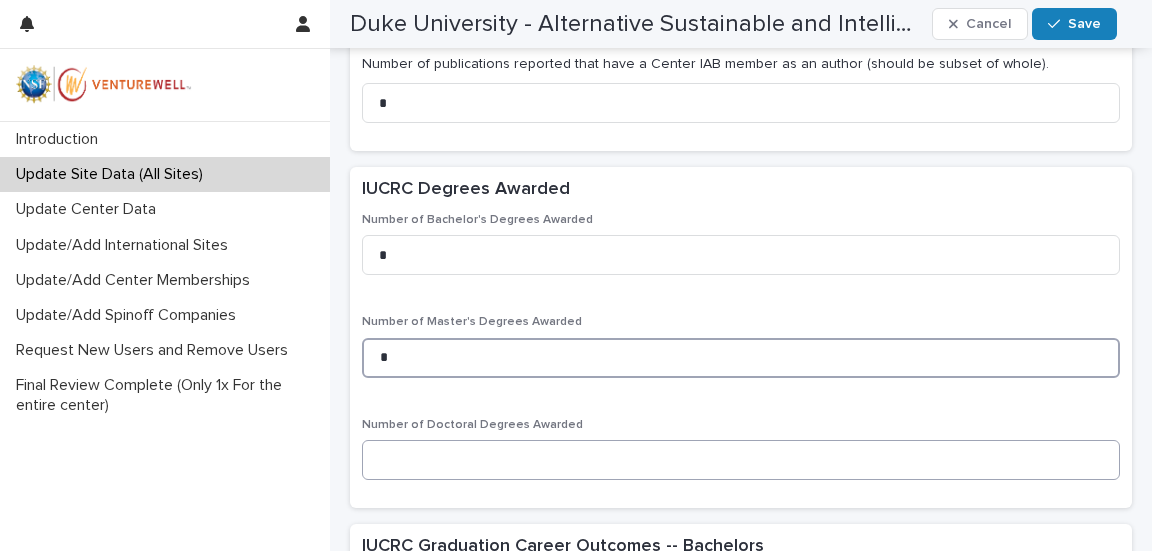 type on "*" 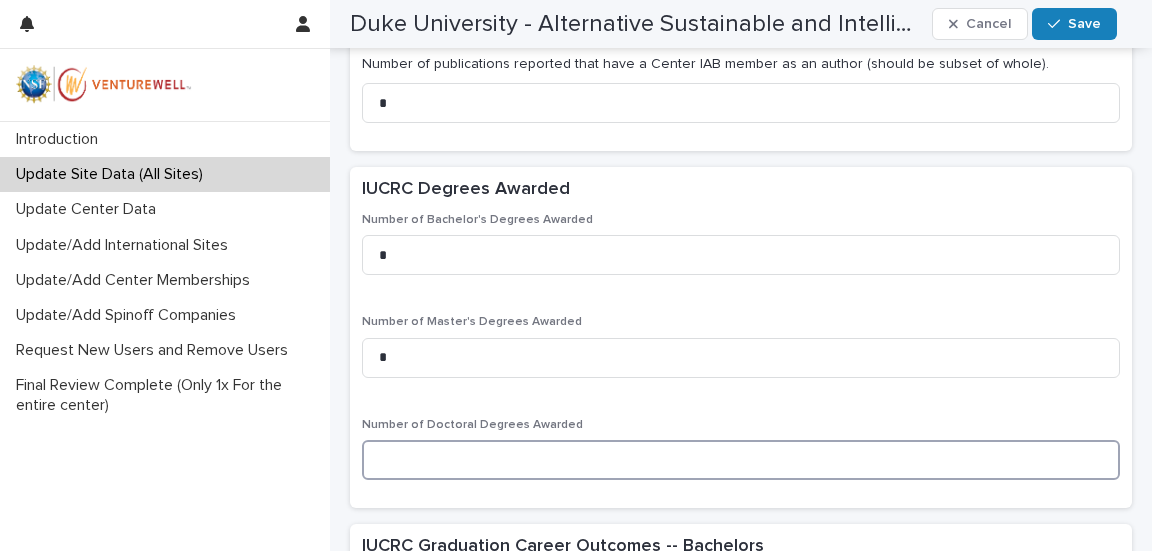 click at bounding box center [741, 460] 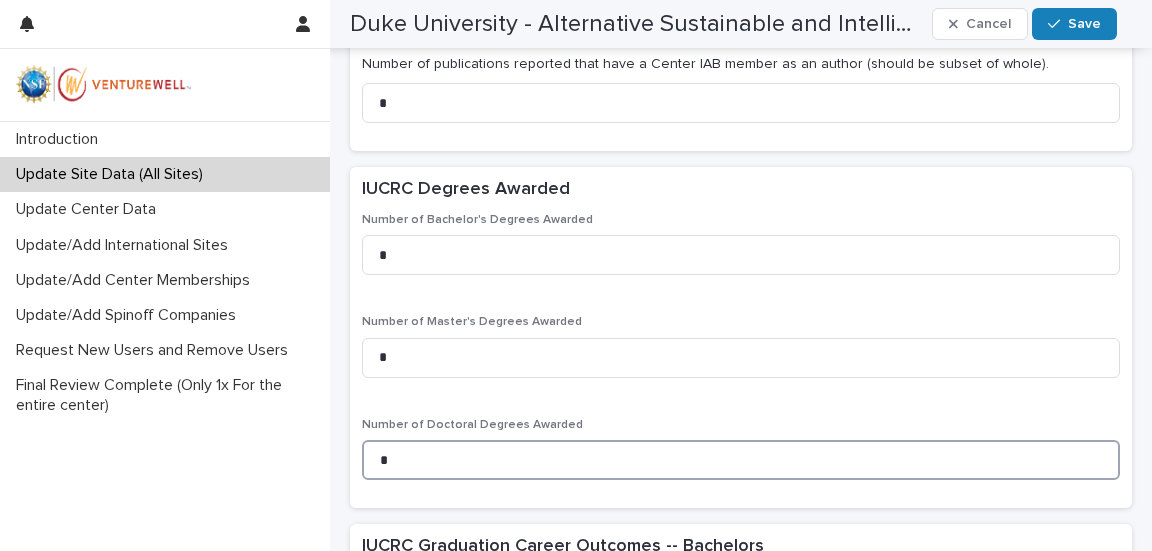 type on "*" 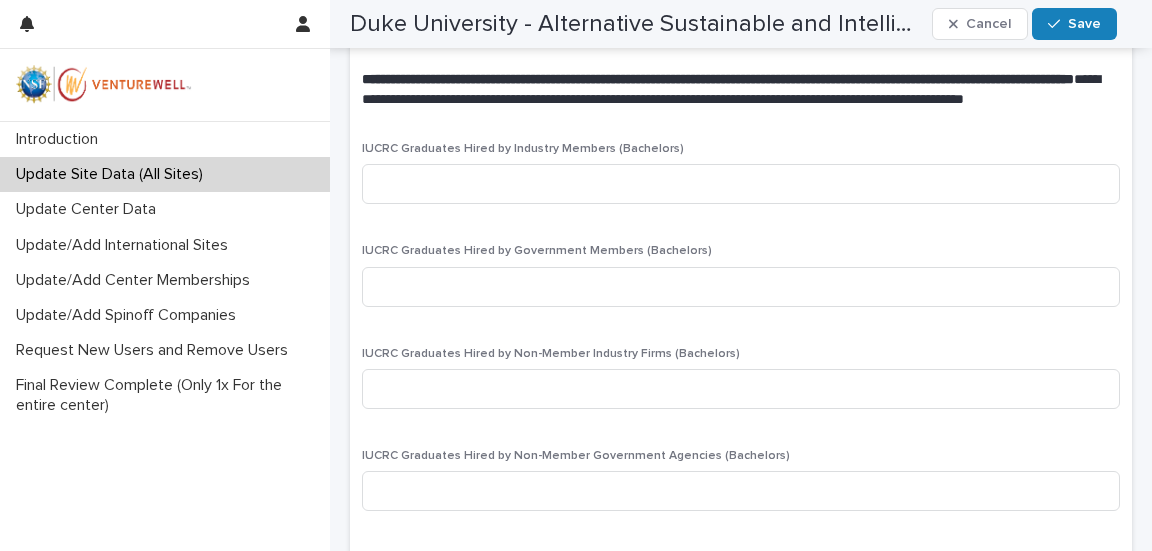 scroll, scrollTop: 1936, scrollLeft: 0, axis: vertical 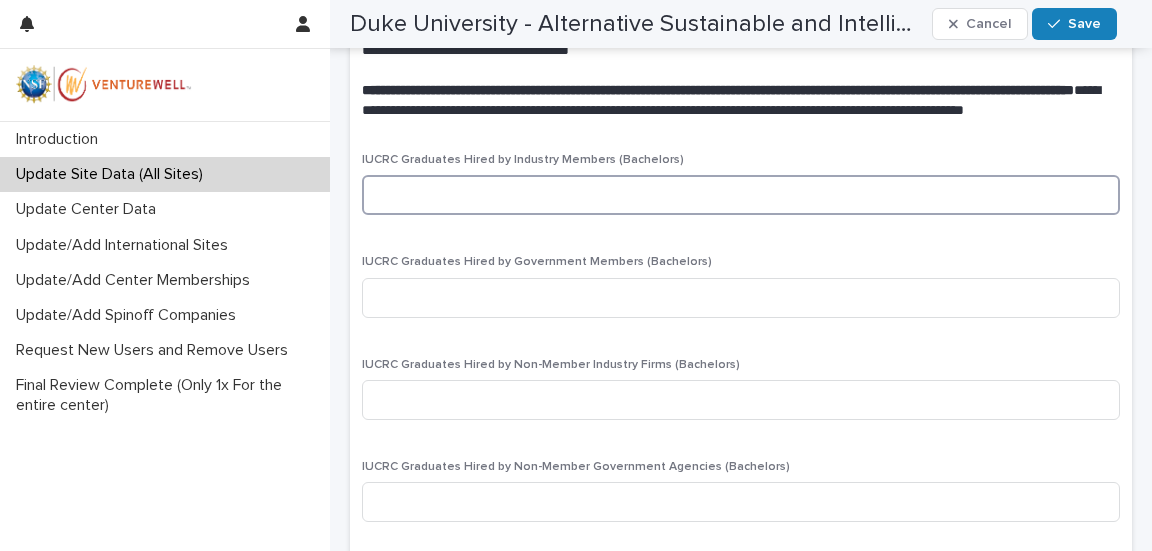 click at bounding box center (741, 195) 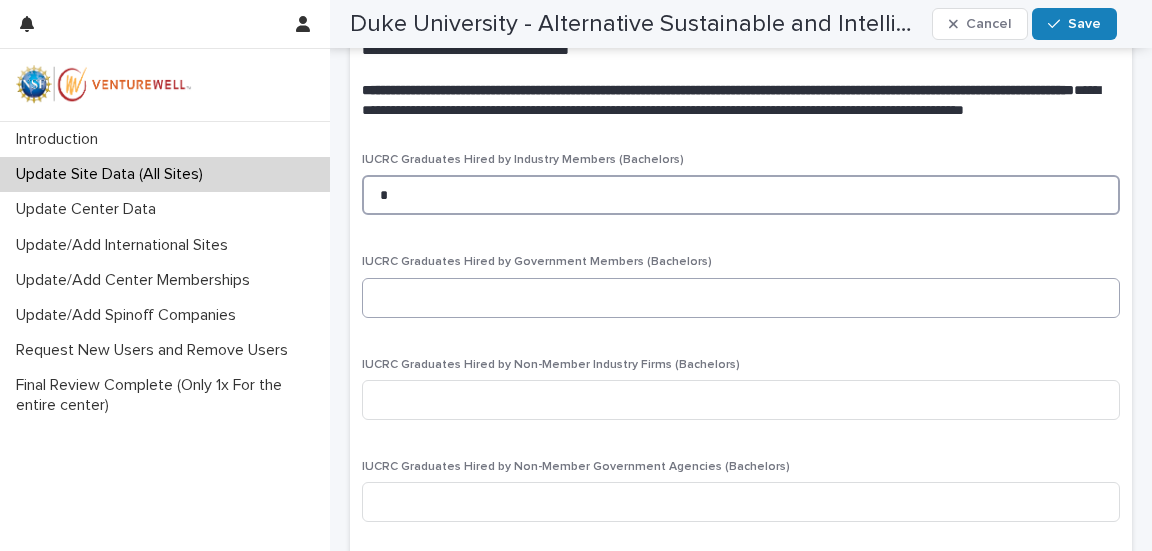 type on "*" 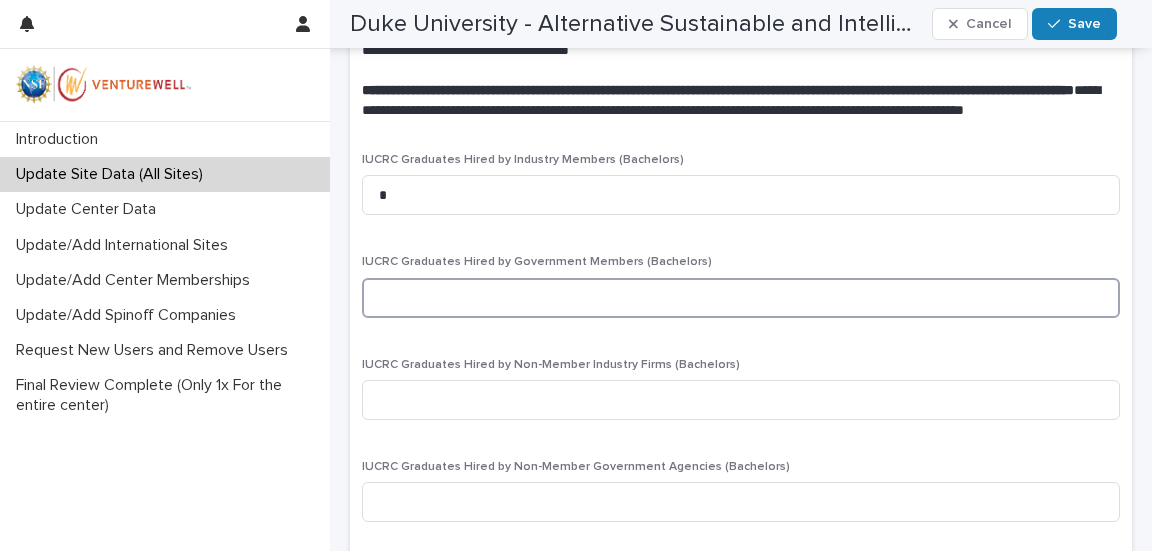 click at bounding box center (741, 298) 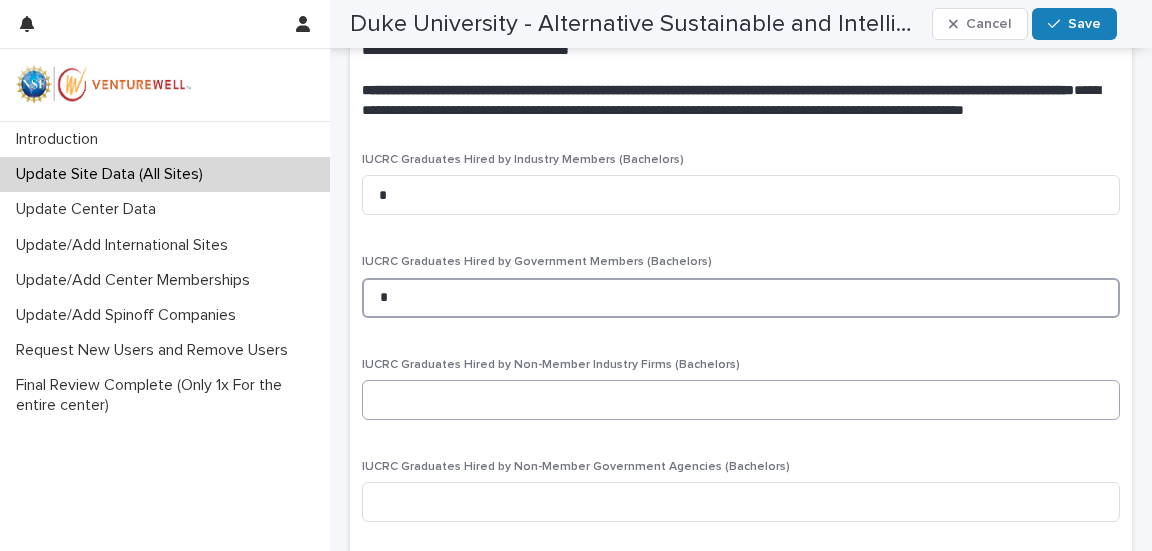 type on "*" 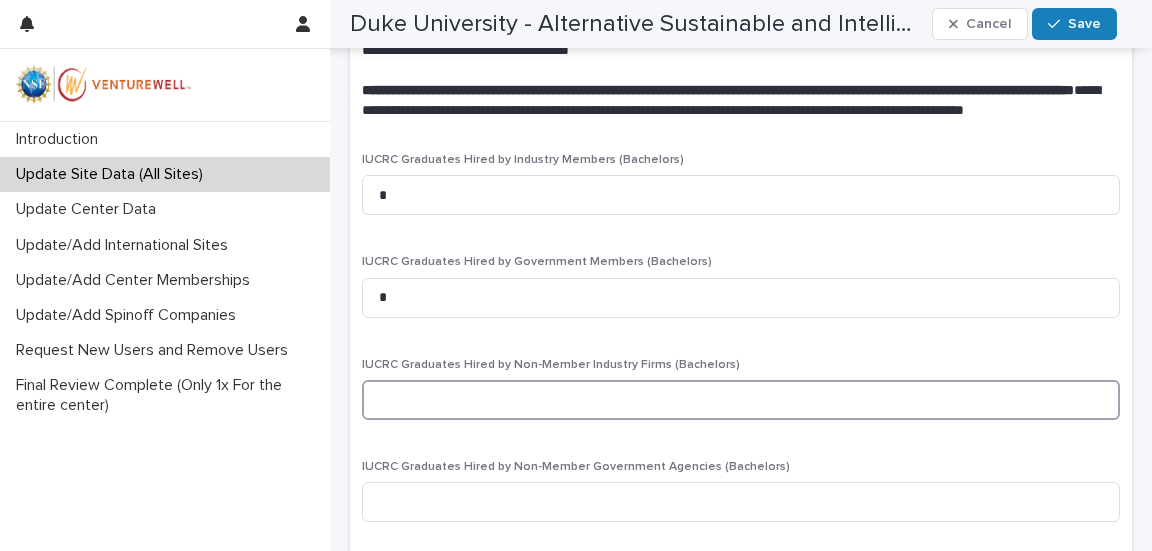 click at bounding box center (741, 400) 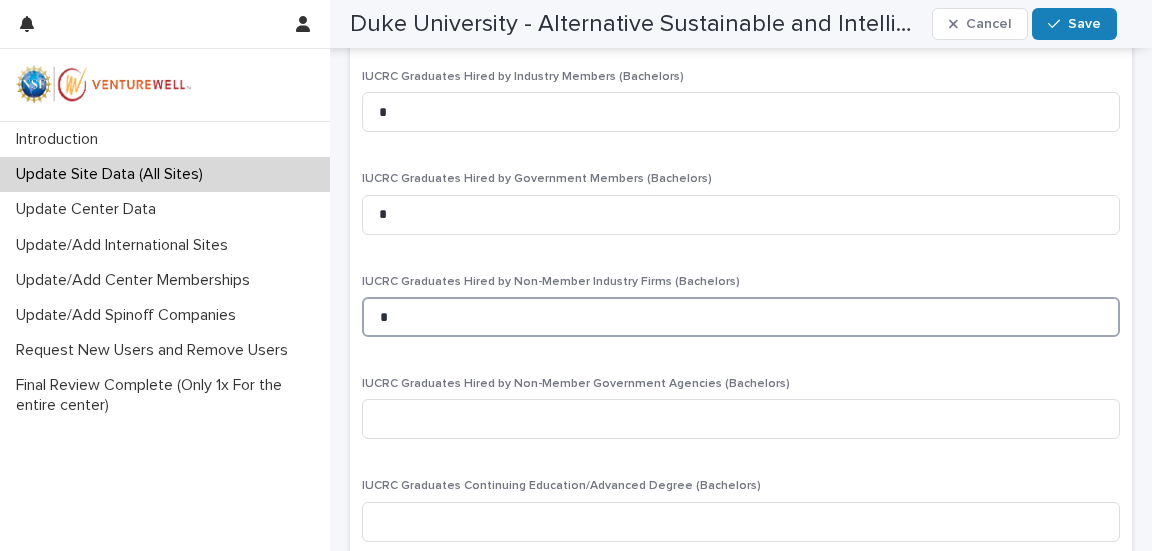 scroll, scrollTop: 2036, scrollLeft: 0, axis: vertical 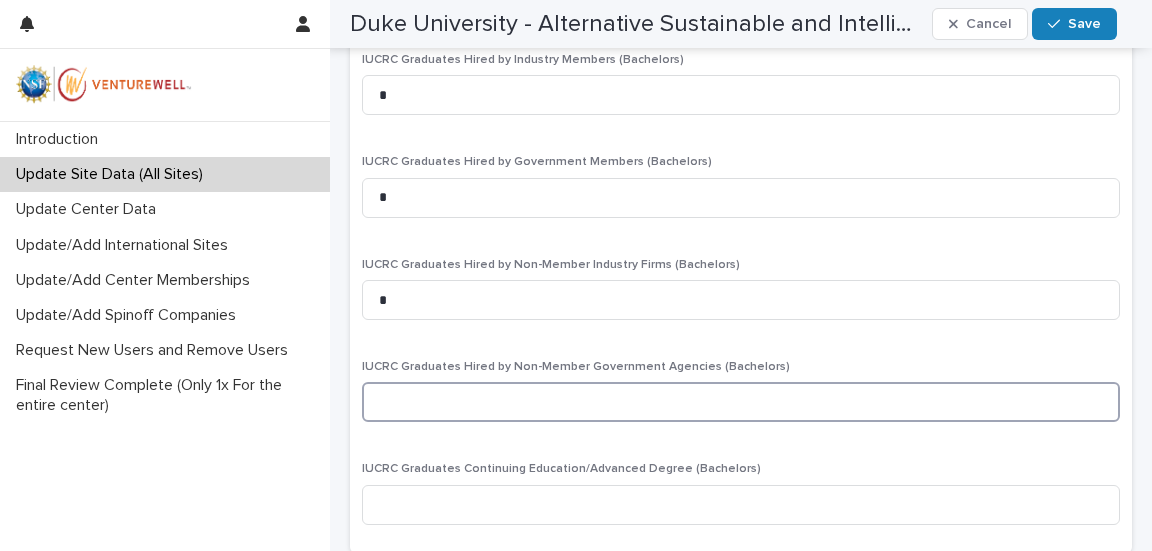 click at bounding box center [741, 402] 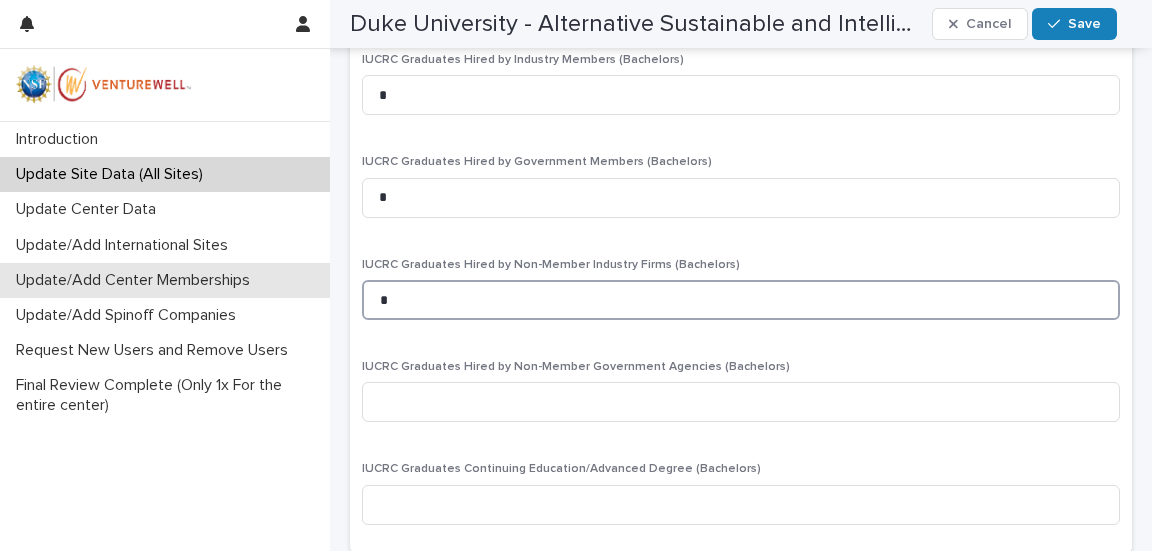 drag, startPoint x: 576, startPoint y: 293, endPoint x: 230, endPoint y: 264, distance: 347.2132 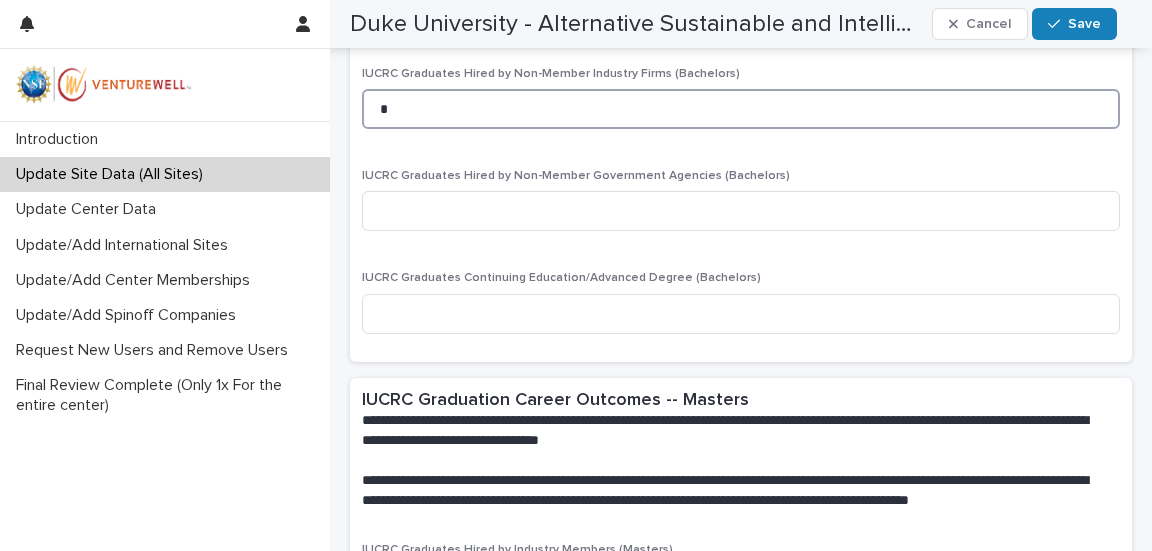 scroll, scrollTop: 2236, scrollLeft: 0, axis: vertical 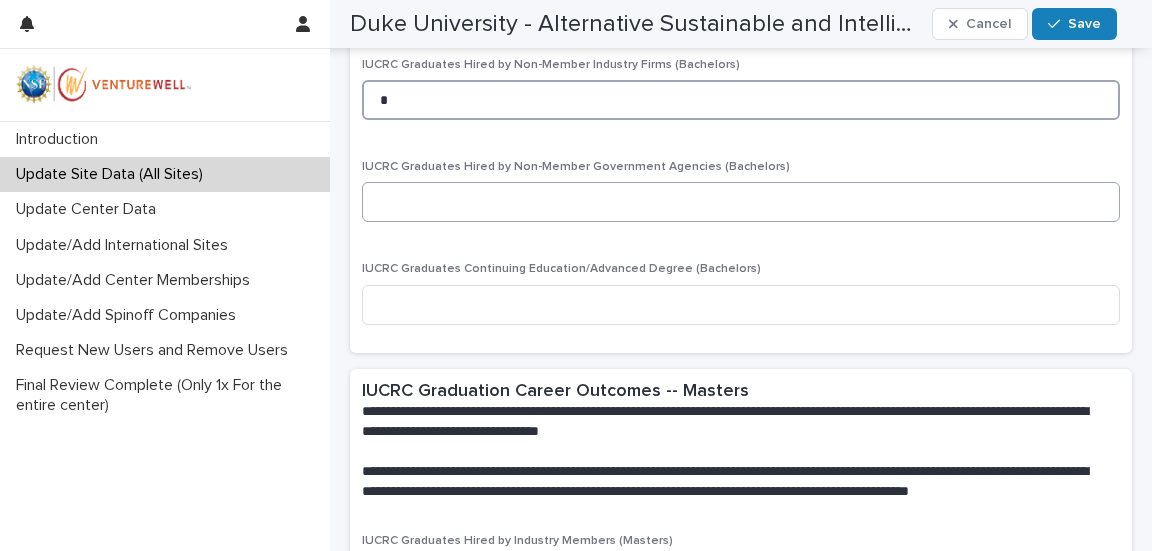 type on "*" 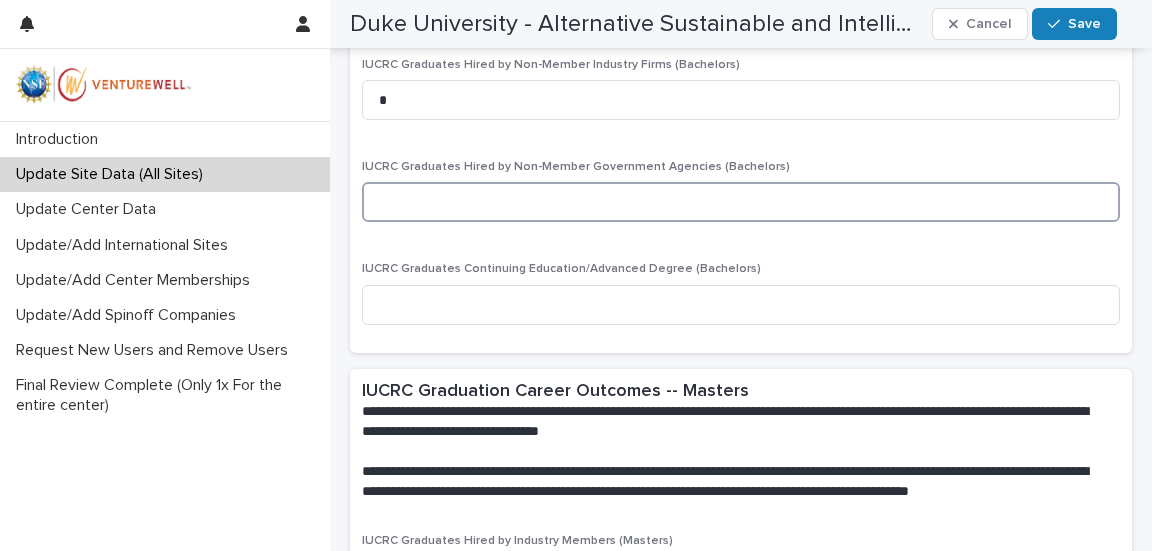 click at bounding box center (741, 202) 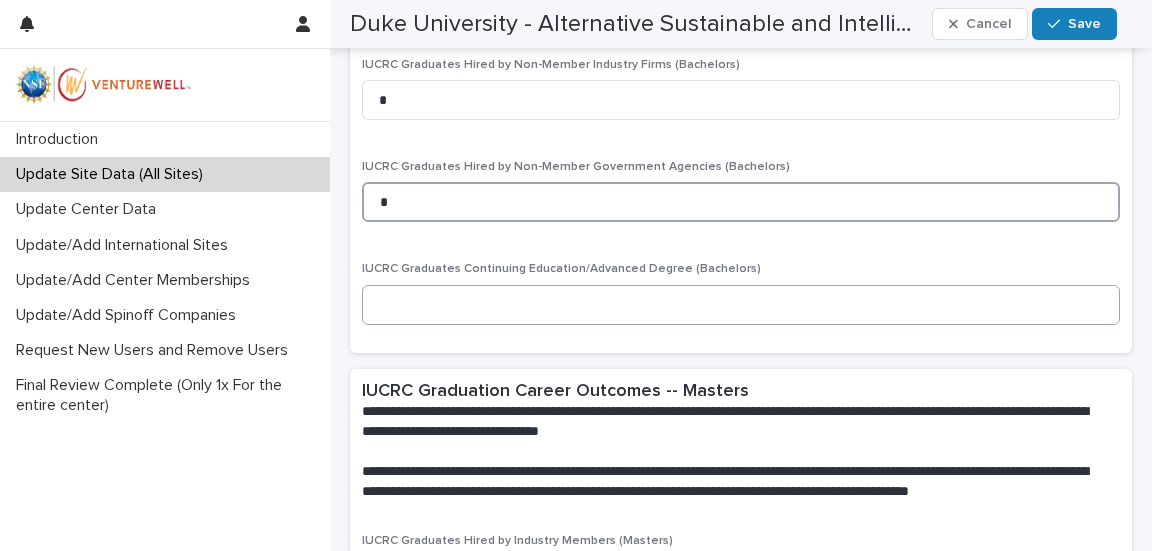 type on "*" 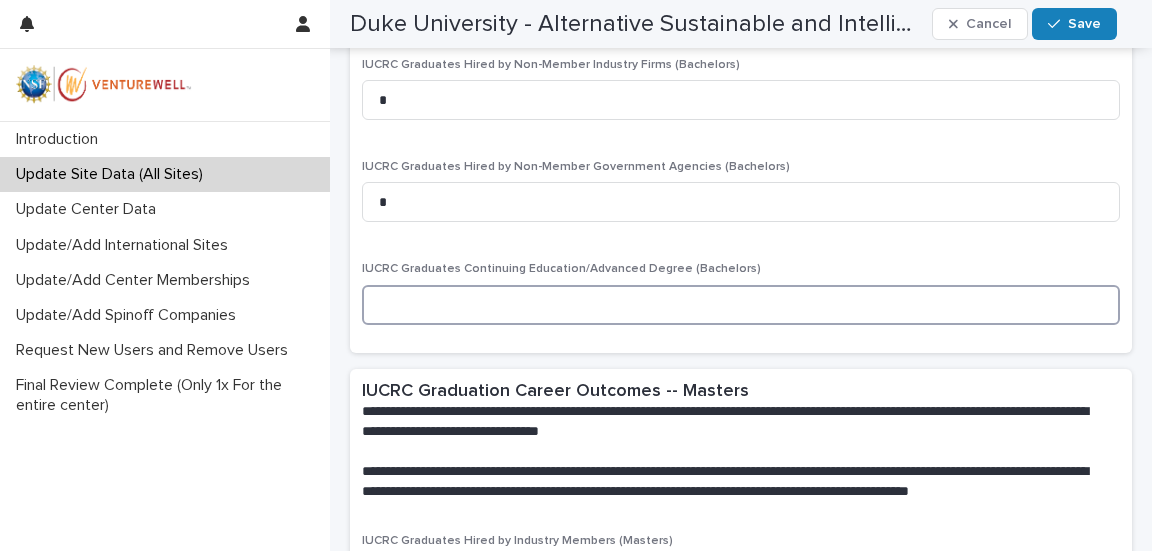 click at bounding box center (741, 305) 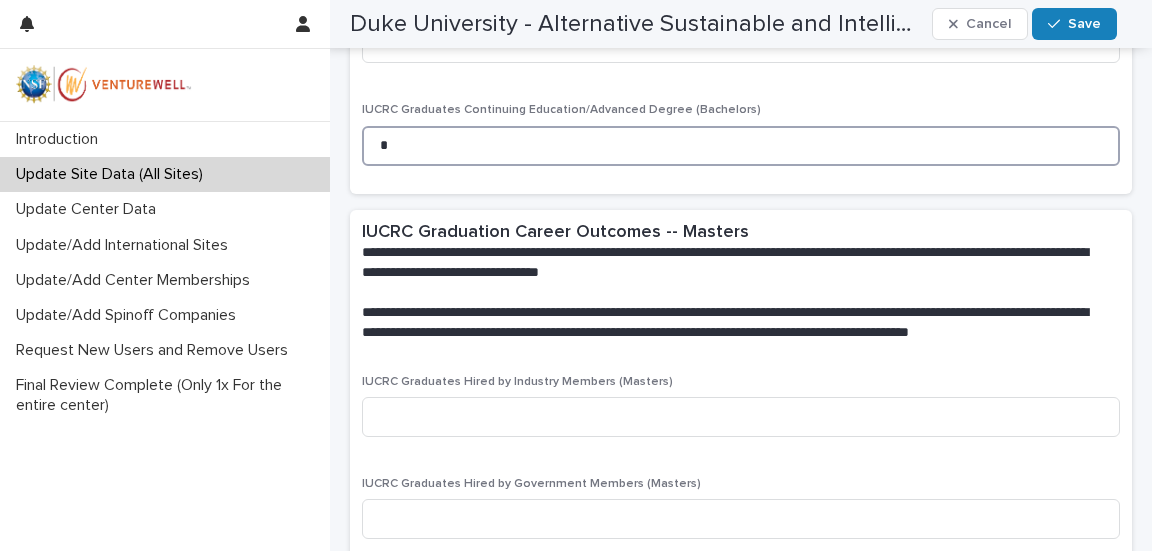 scroll, scrollTop: 2436, scrollLeft: 0, axis: vertical 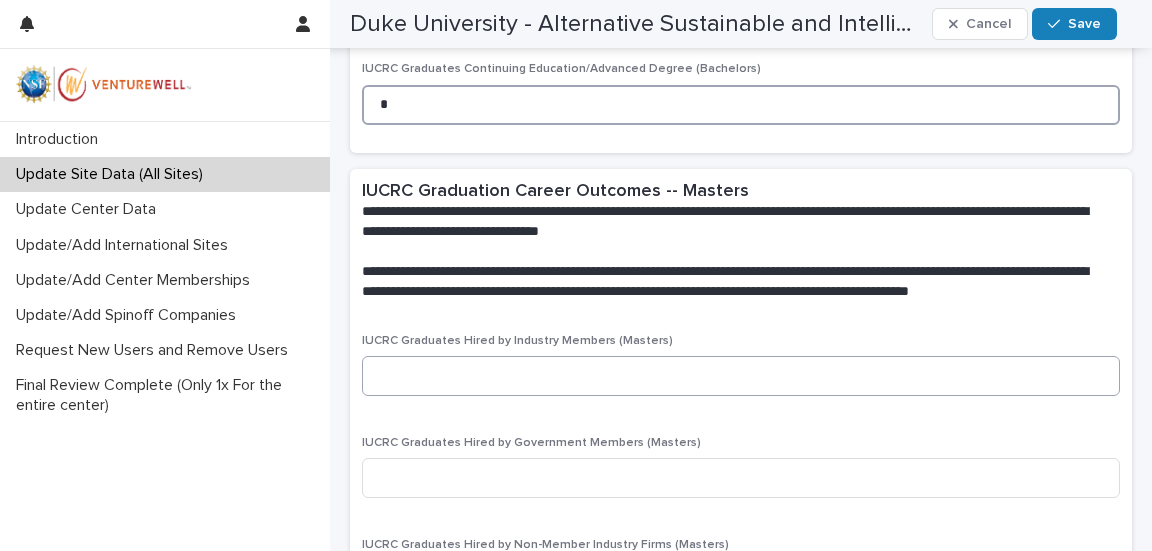type on "*" 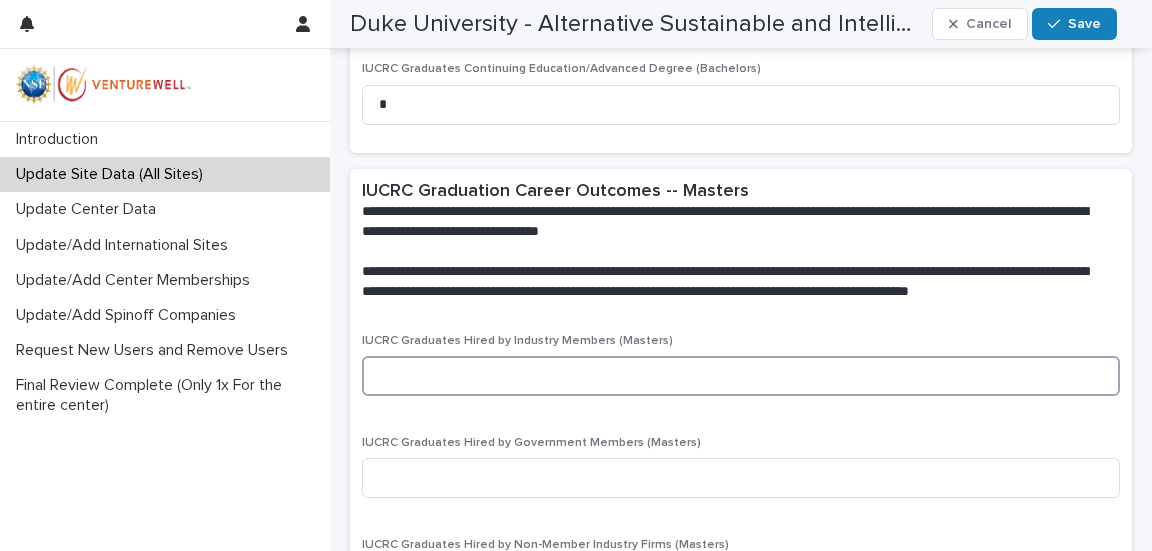 click at bounding box center (741, 376) 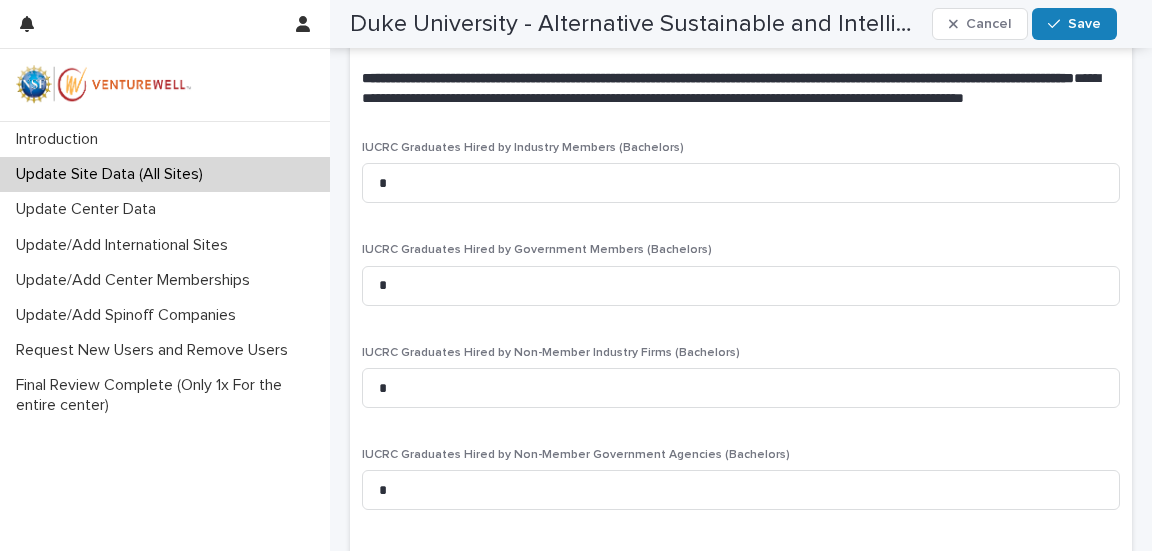 scroll, scrollTop: 1936, scrollLeft: 0, axis: vertical 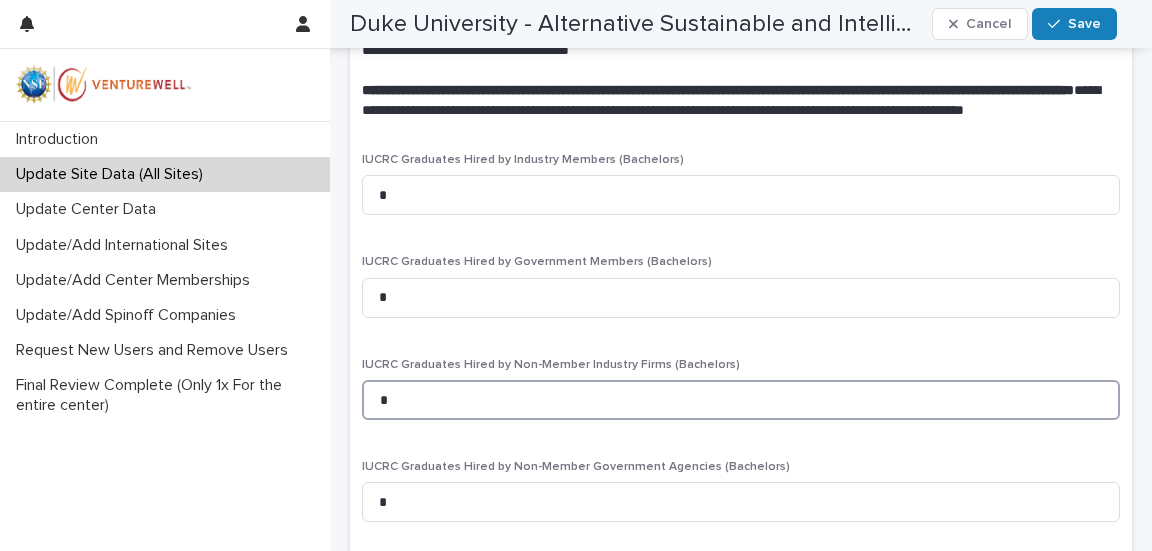 drag, startPoint x: 479, startPoint y: 374, endPoint x: 338, endPoint y: 357, distance: 142.02112 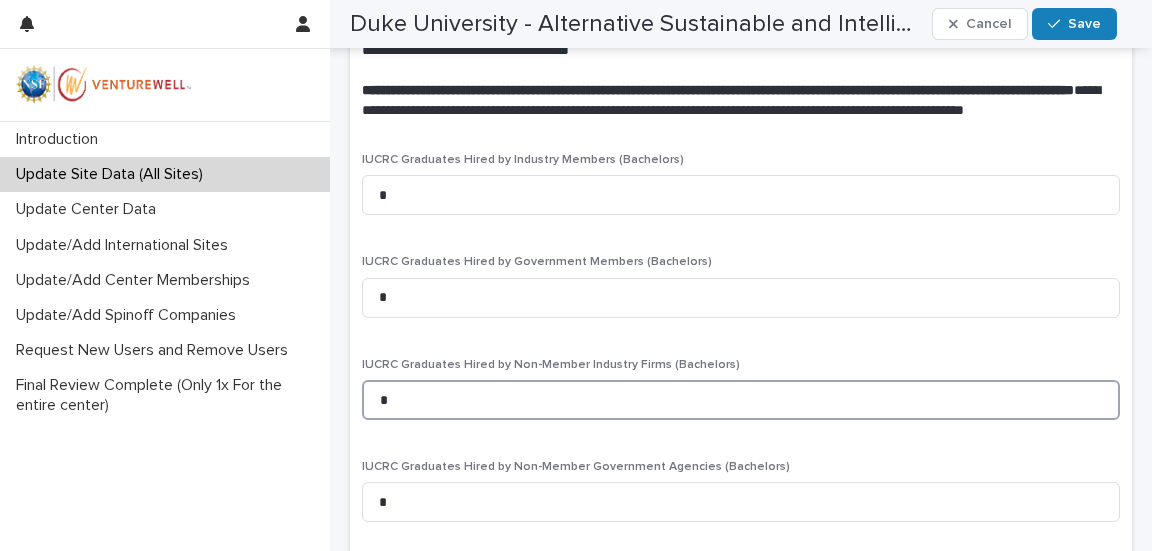click on "**********" at bounding box center [741, 294] 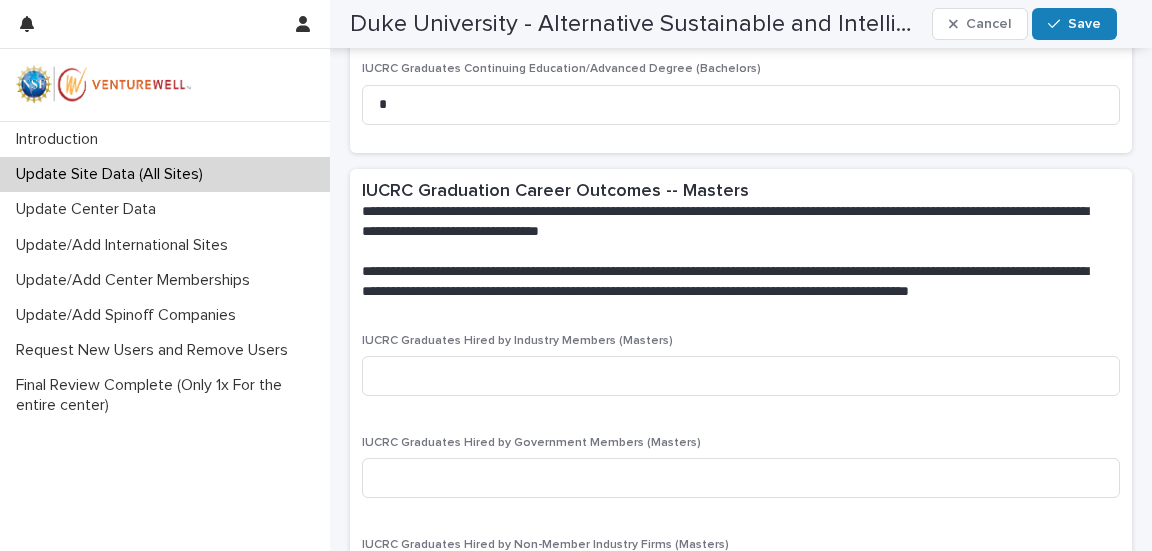 scroll, scrollTop: 2436, scrollLeft: 0, axis: vertical 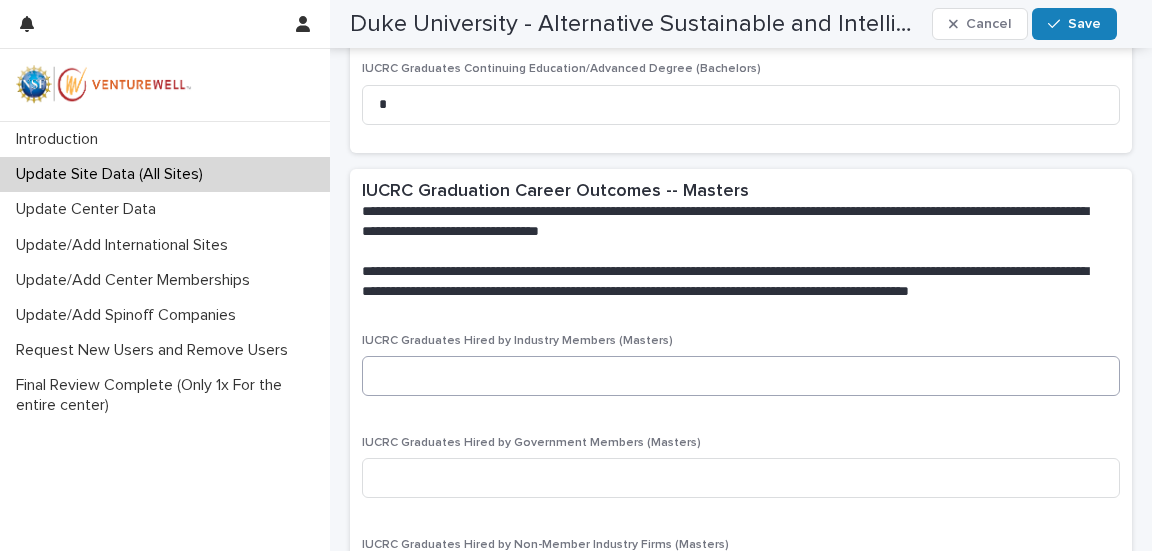 type on "*" 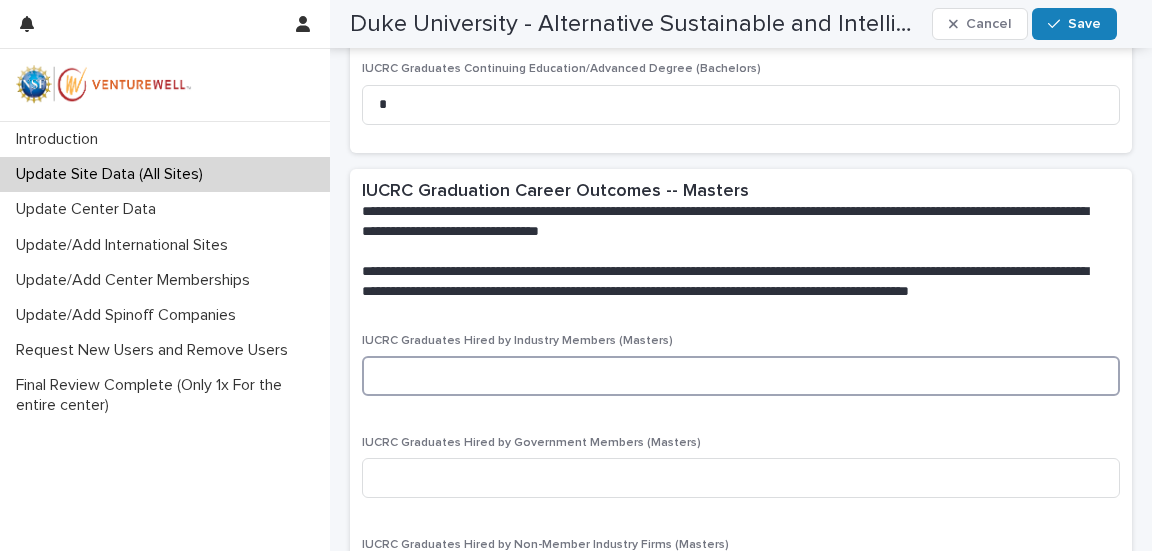click at bounding box center (741, 376) 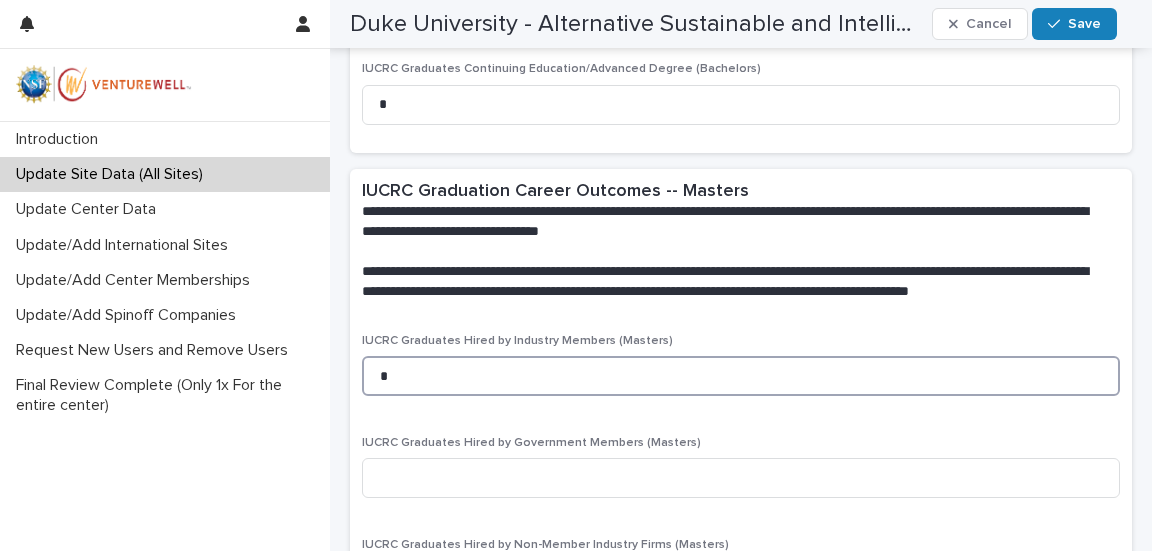 type on "*" 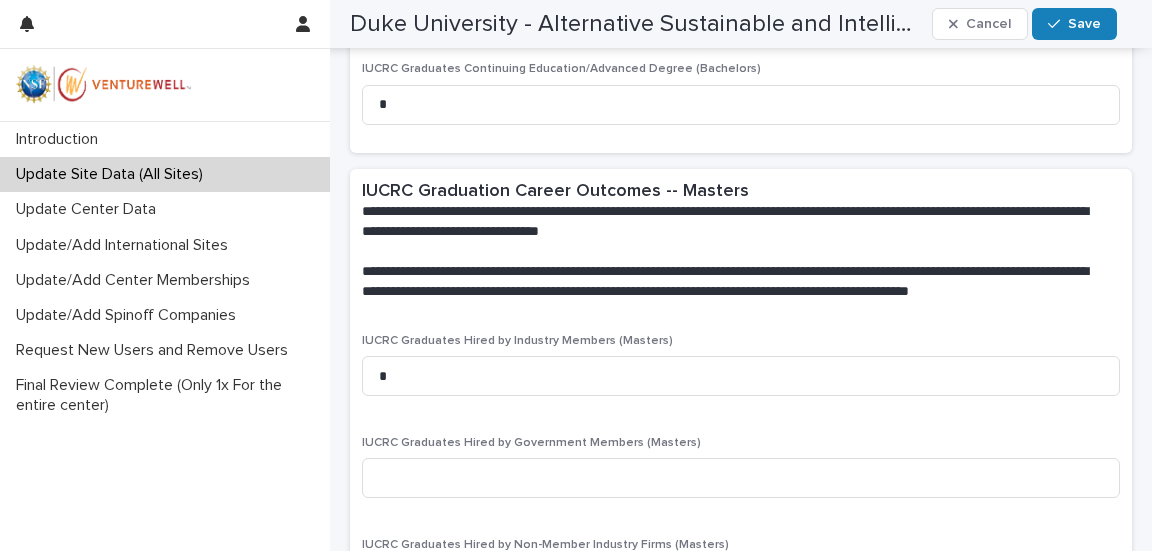 click on "IUCRC Graduates Hired by Government Members (Masters)" at bounding box center (741, 475) 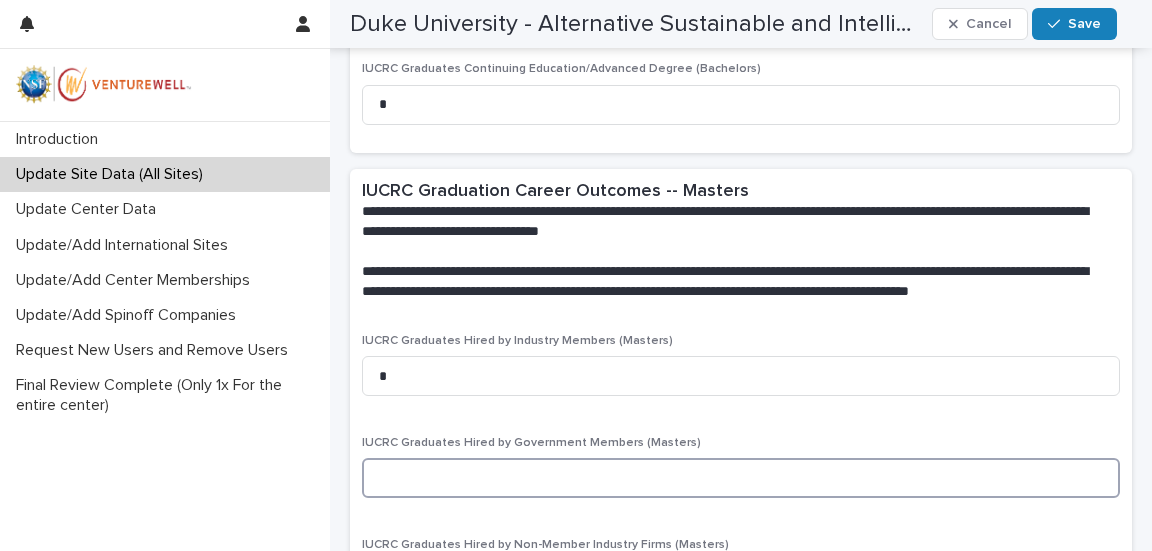 click at bounding box center [741, 478] 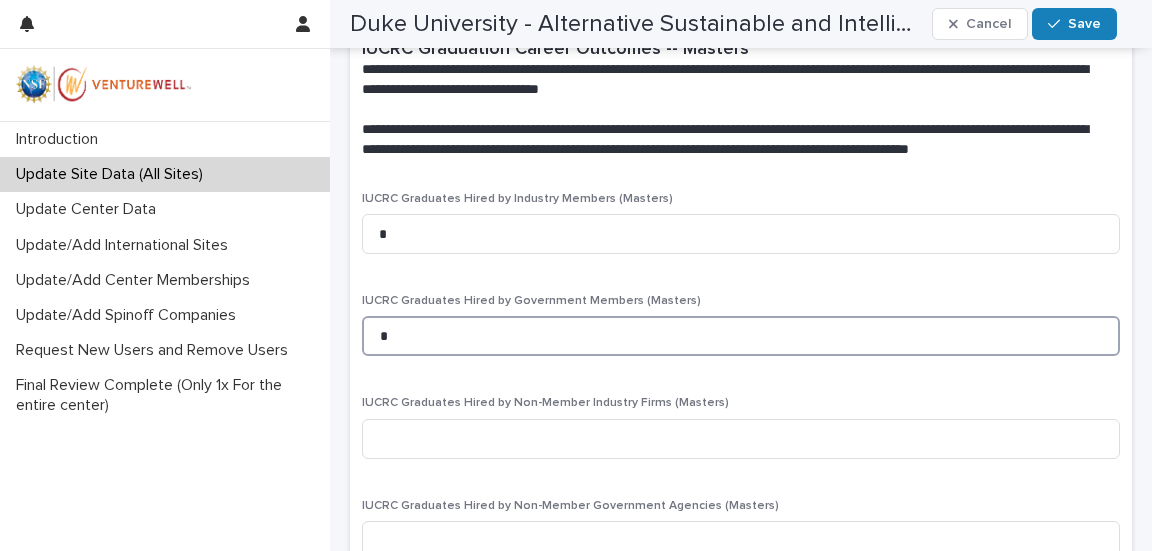 scroll, scrollTop: 2636, scrollLeft: 0, axis: vertical 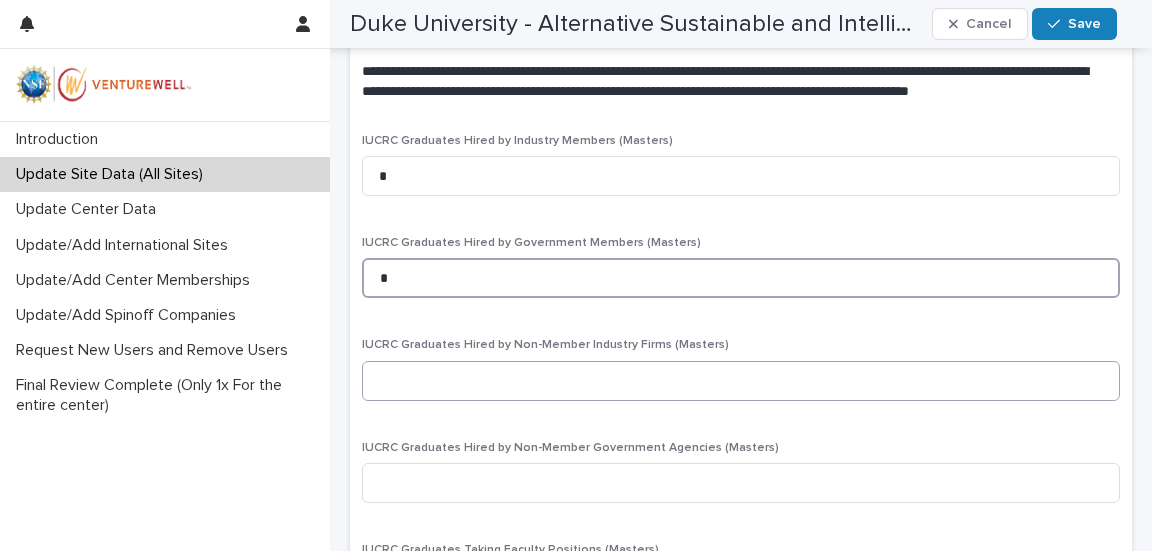 type on "*" 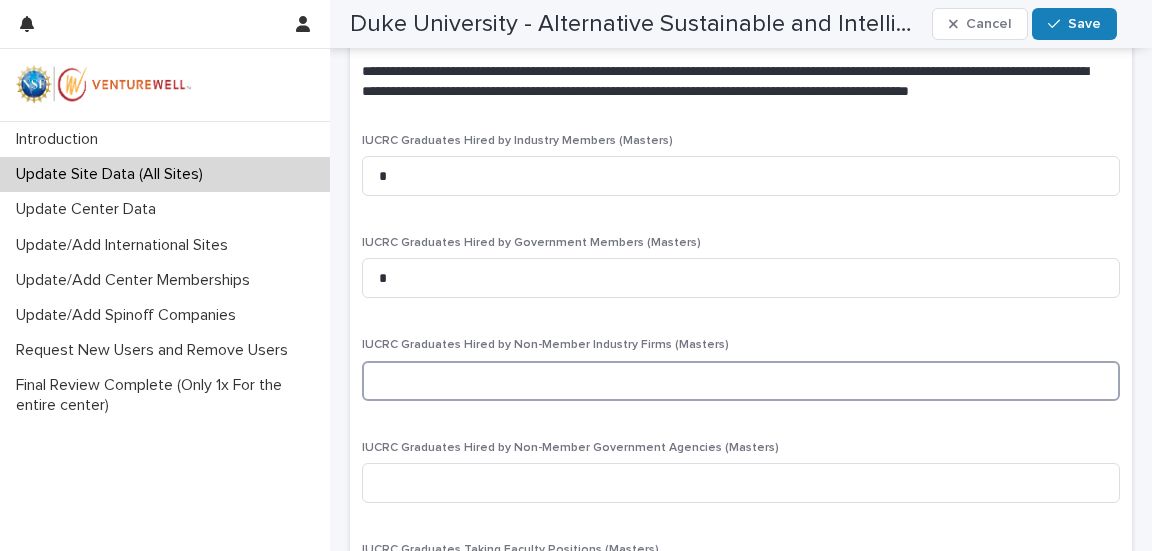 click at bounding box center [741, 381] 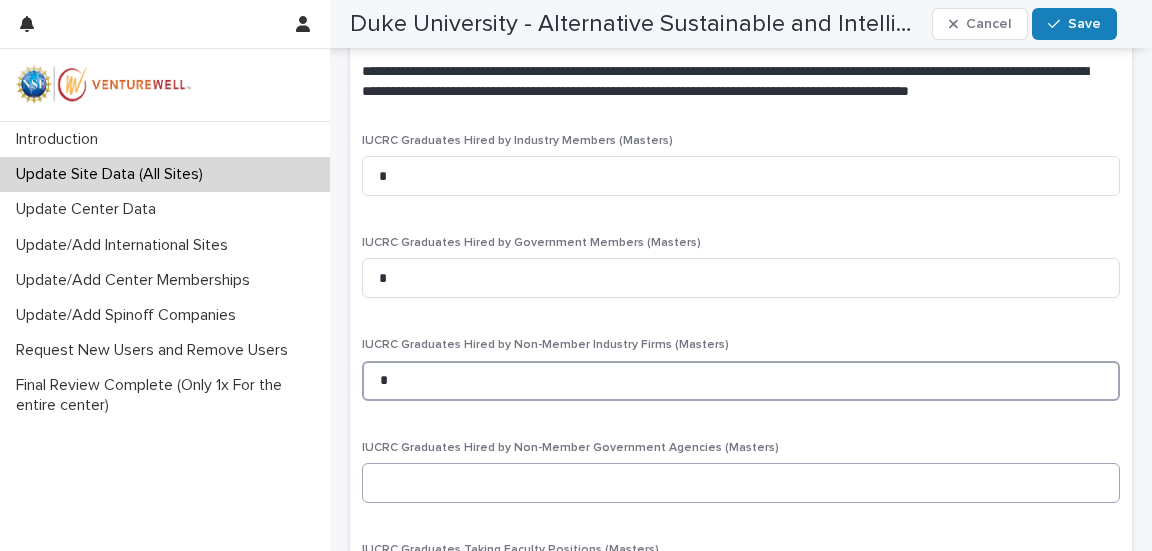type on "*" 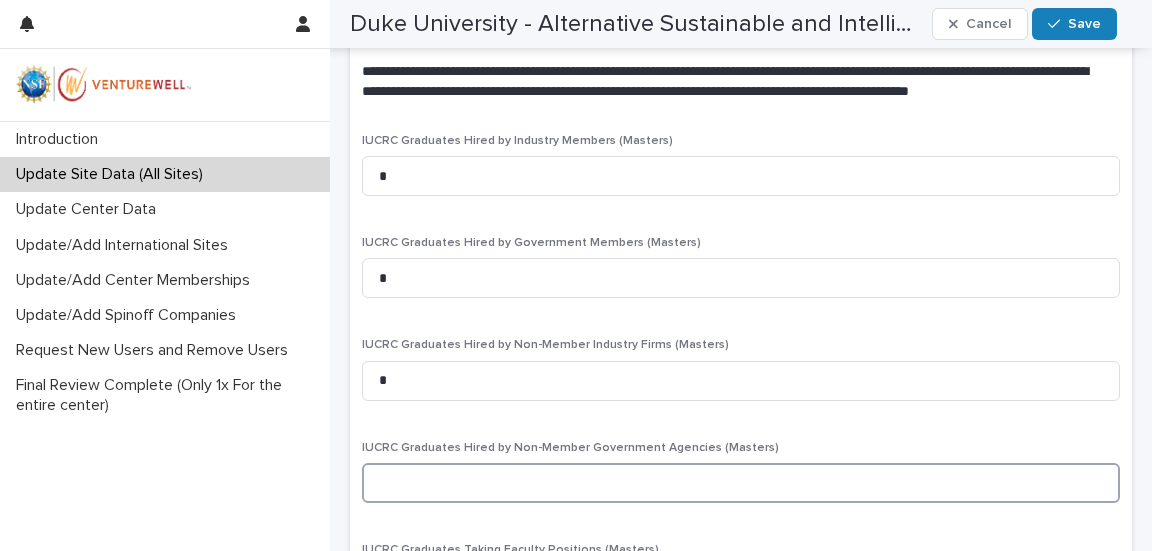 click at bounding box center [741, 483] 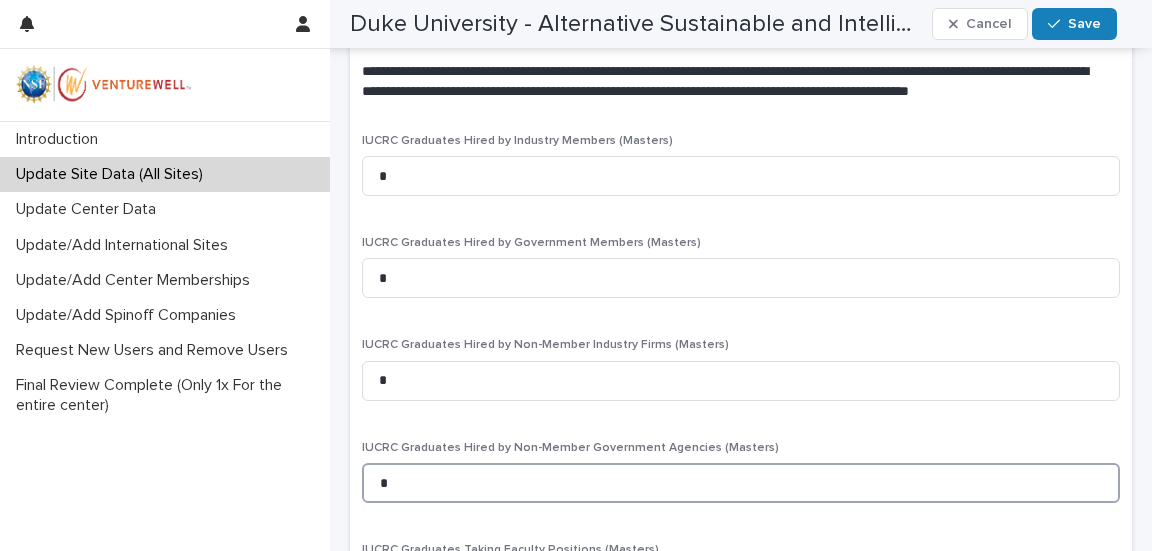 scroll, scrollTop: 2836, scrollLeft: 0, axis: vertical 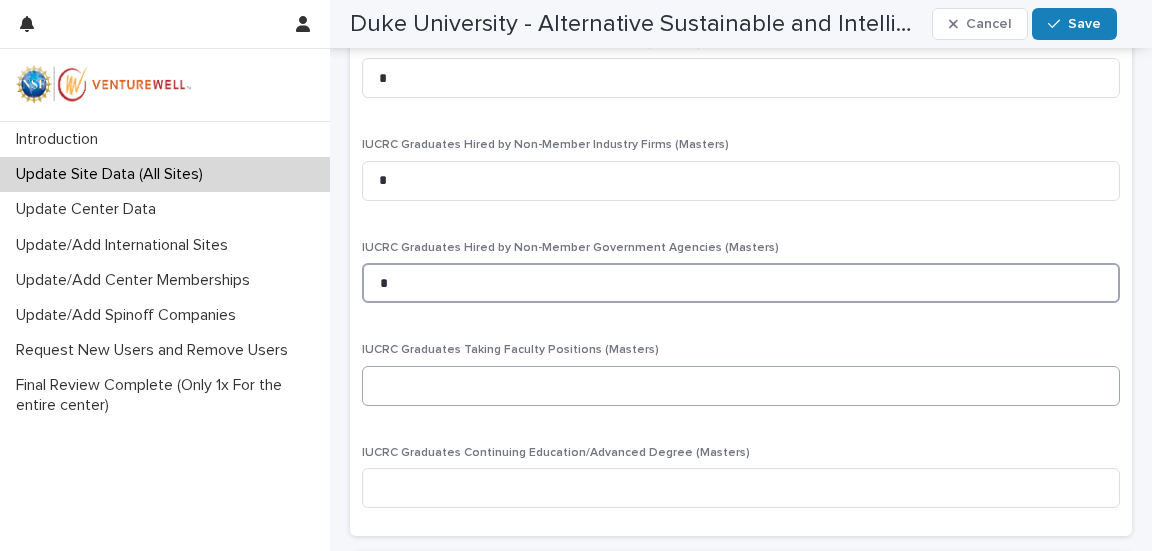 type on "*" 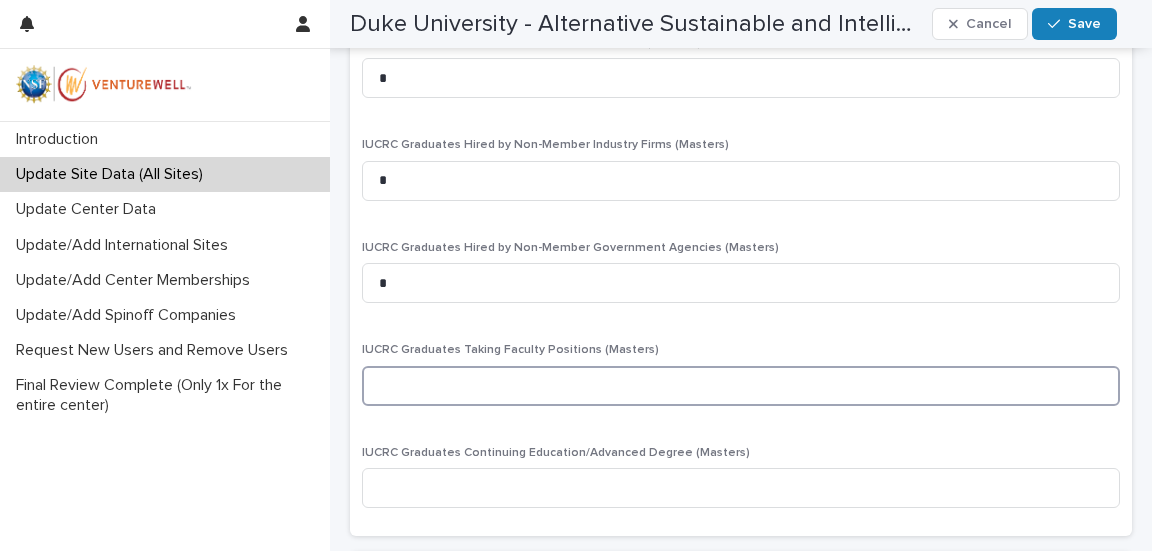 click at bounding box center (741, 386) 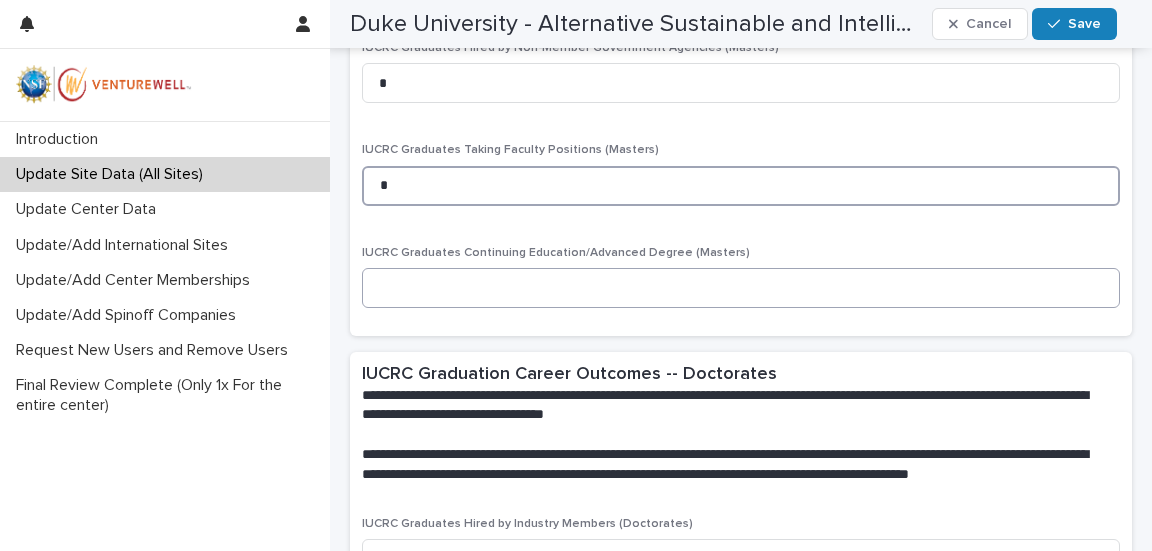 type on "*" 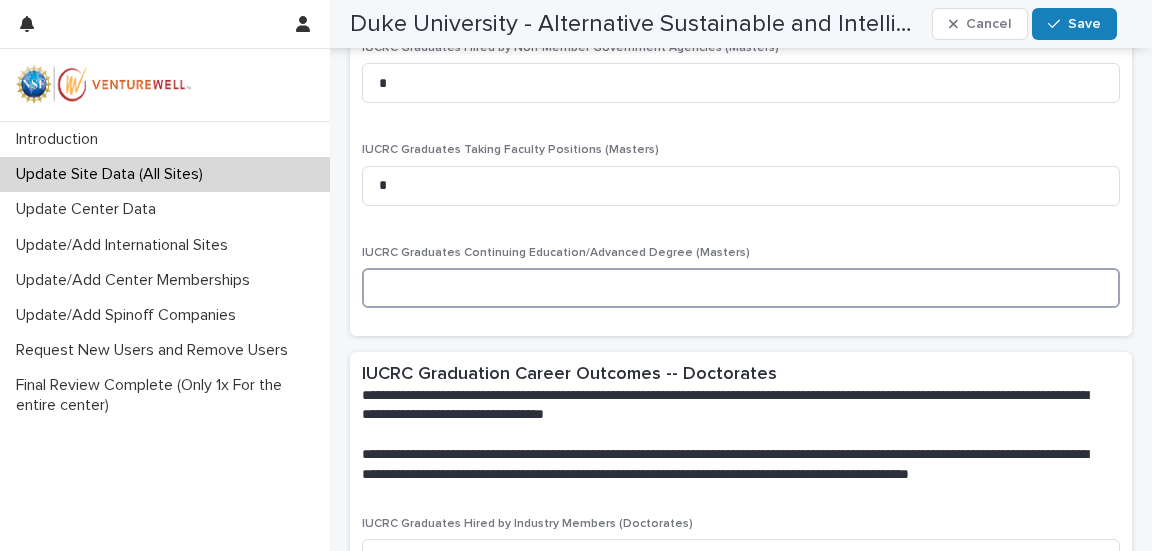 click at bounding box center [741, 288] 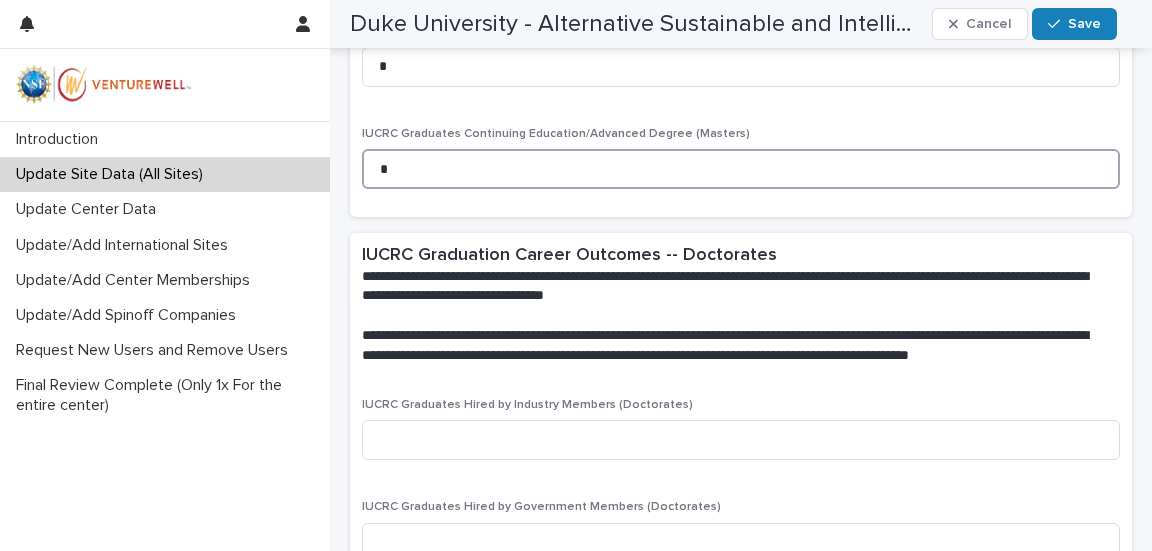 scroll, scrollTop: 3236, scrollLeft: 0, axis: vertical 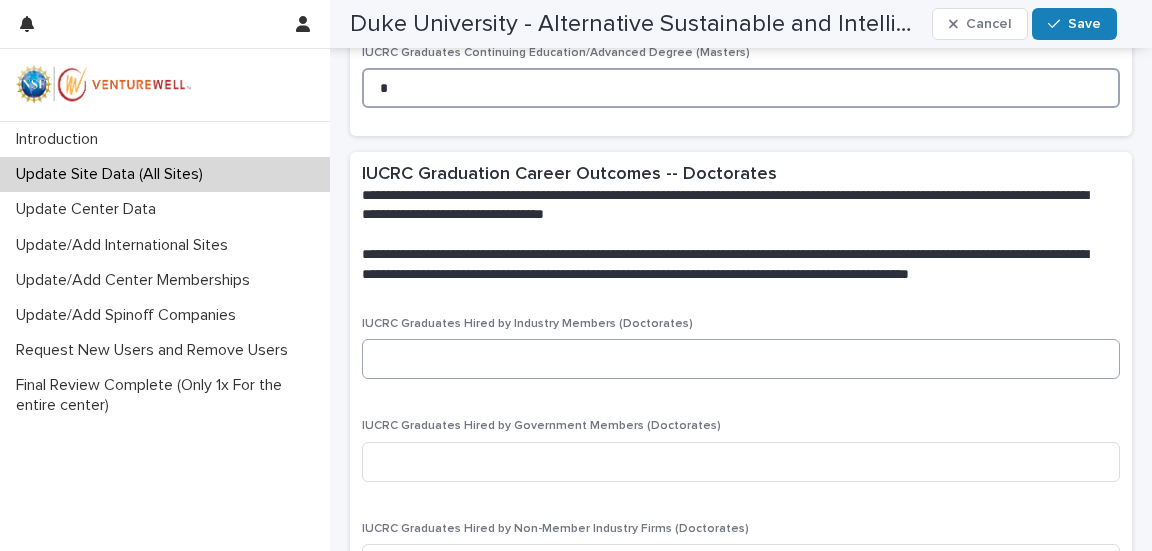 type on "*" 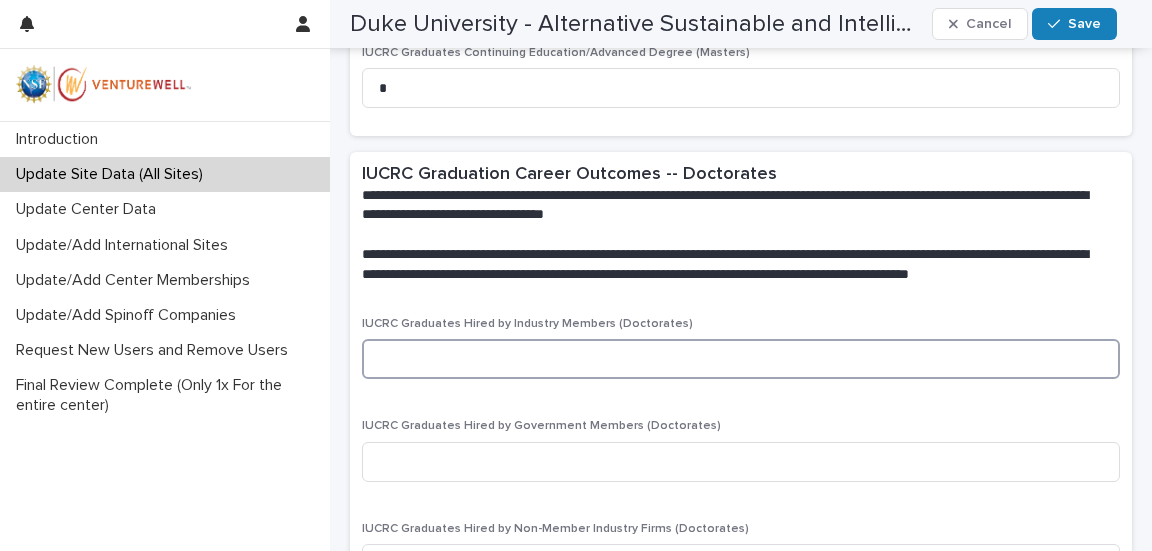 click at bounding box center (741, 359) 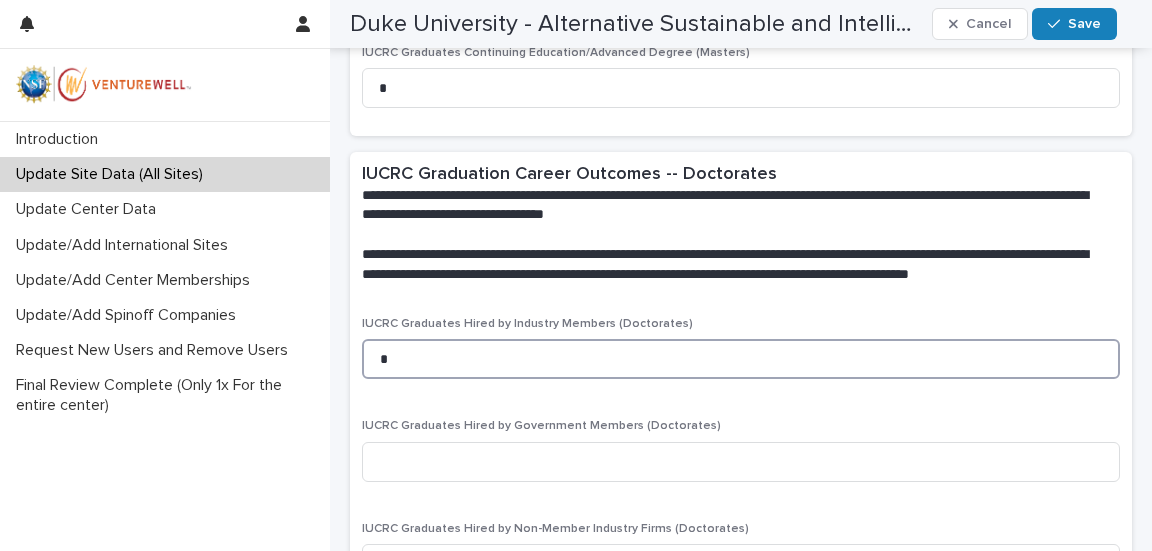 scroll, scrollTop: 3336, scrollLeft: 0, axis: vertical 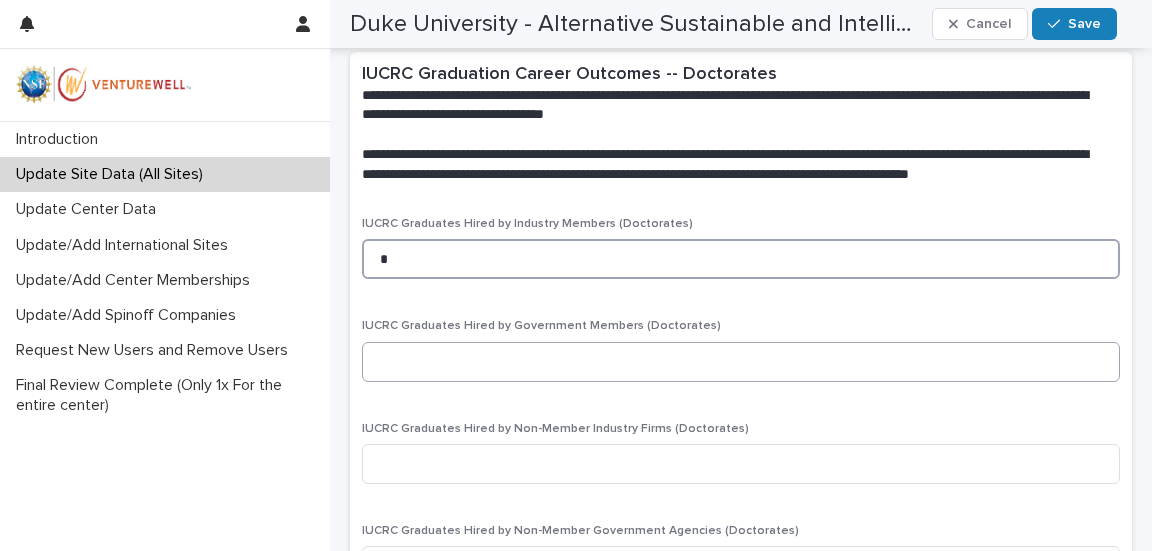 type on "*" 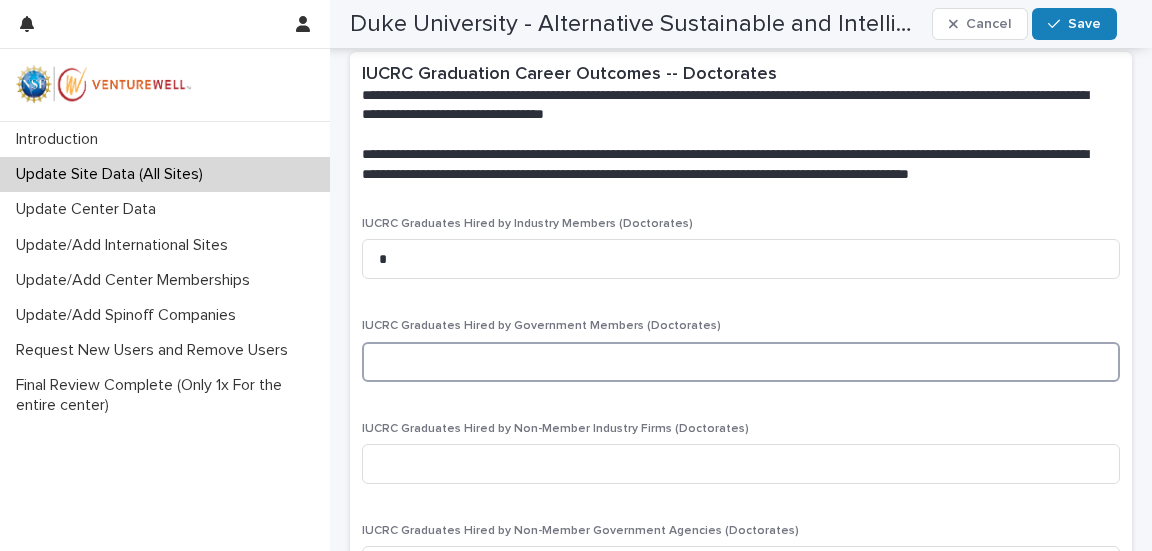 click at bounding box center (741, 362) 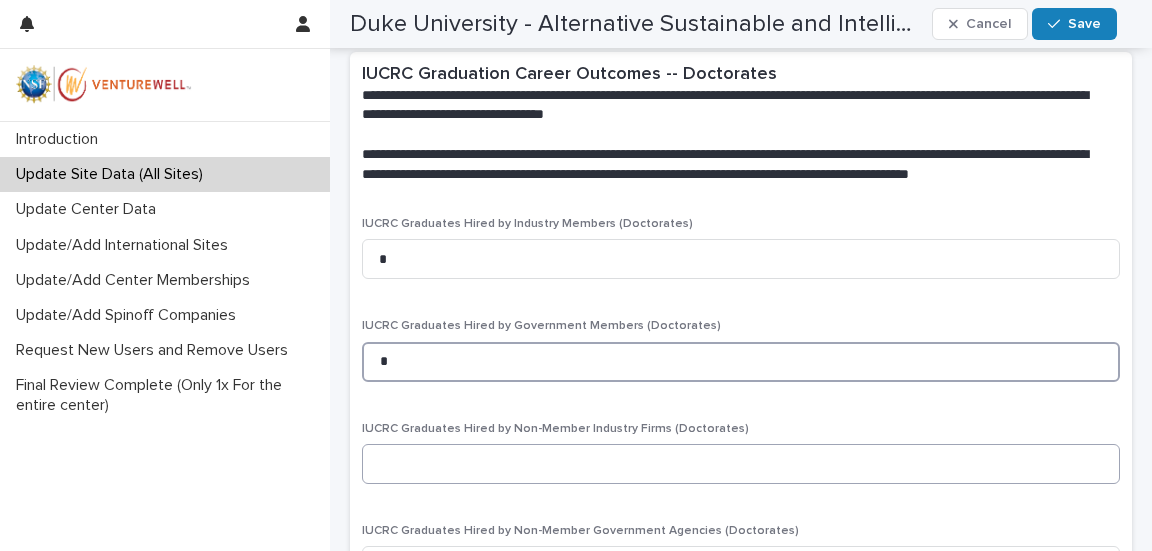 type on "*" 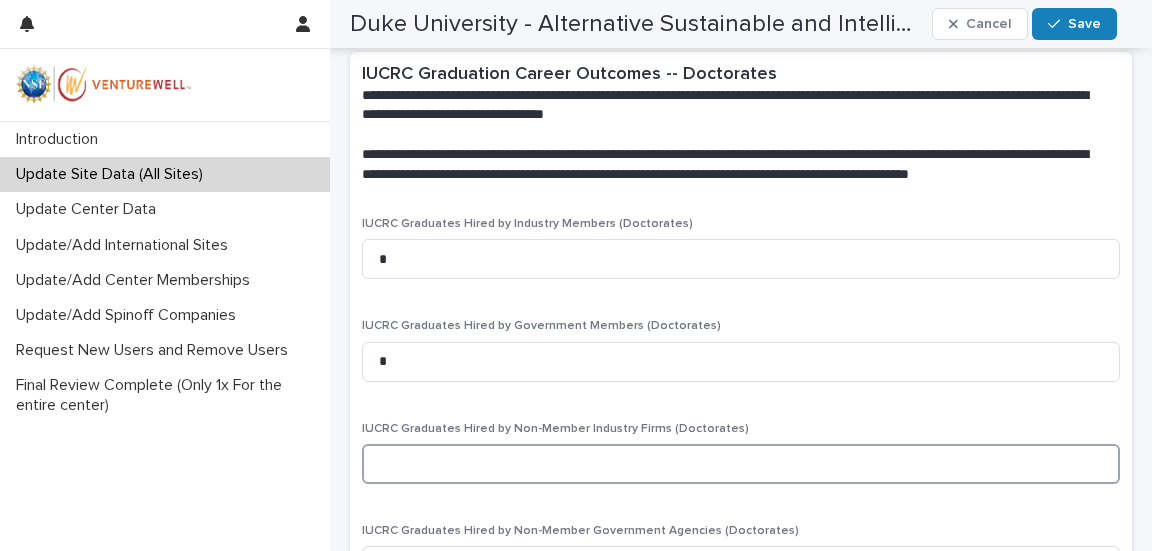click at bounding box center [741, 464] 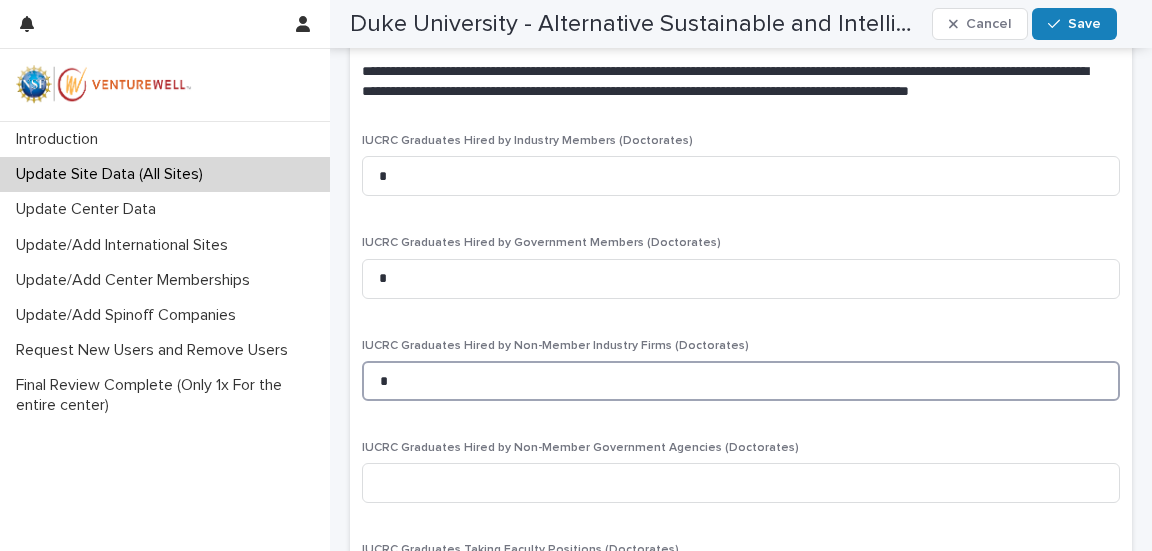 scroll, scrollTop: 3536, scrollLeft: 0, axis: vertical 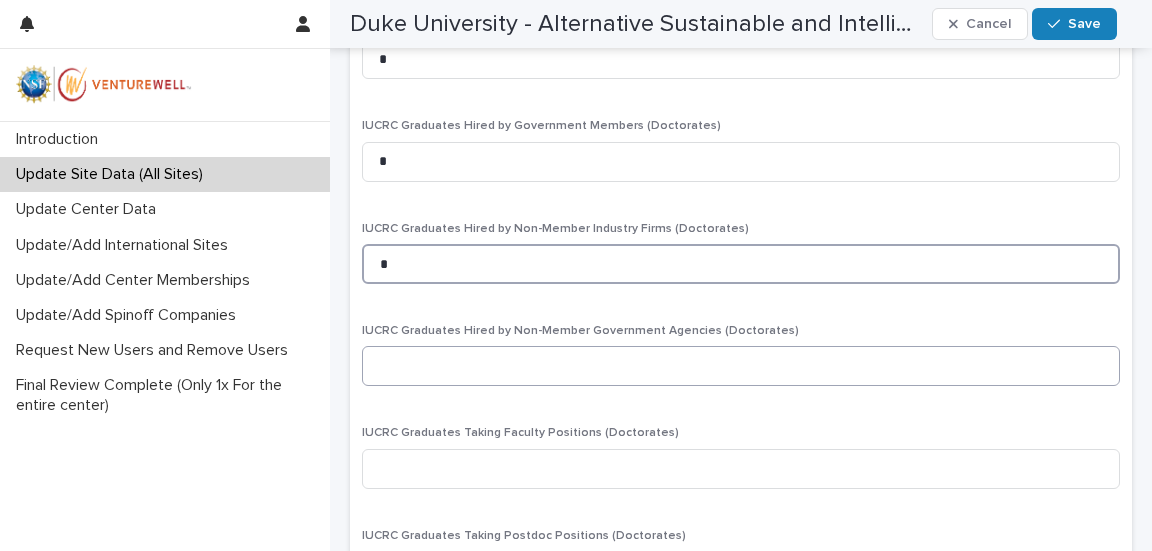 type on "*" 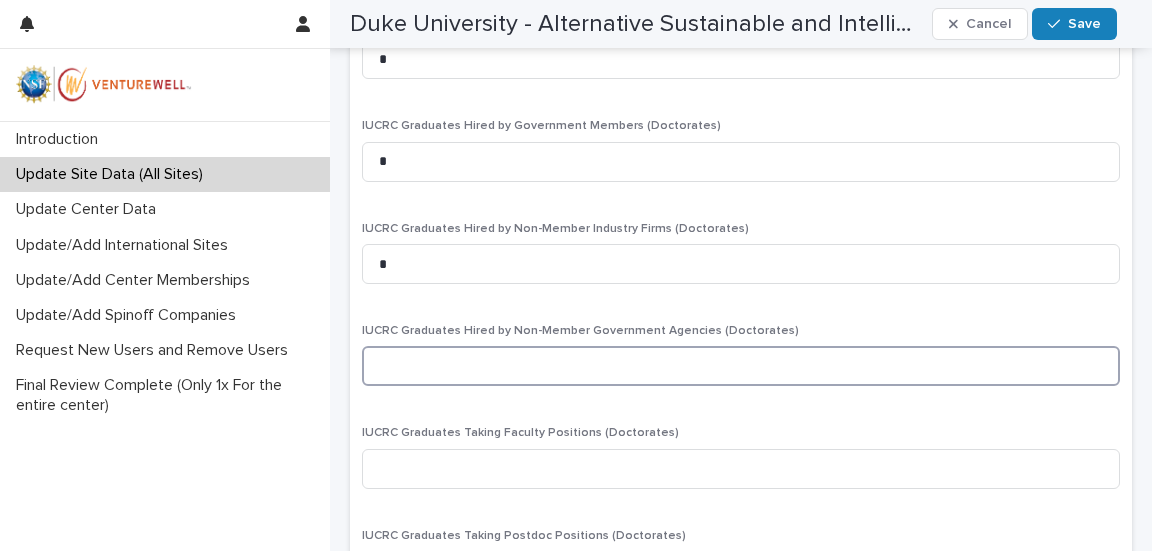 click at bounding box center (741, 366) 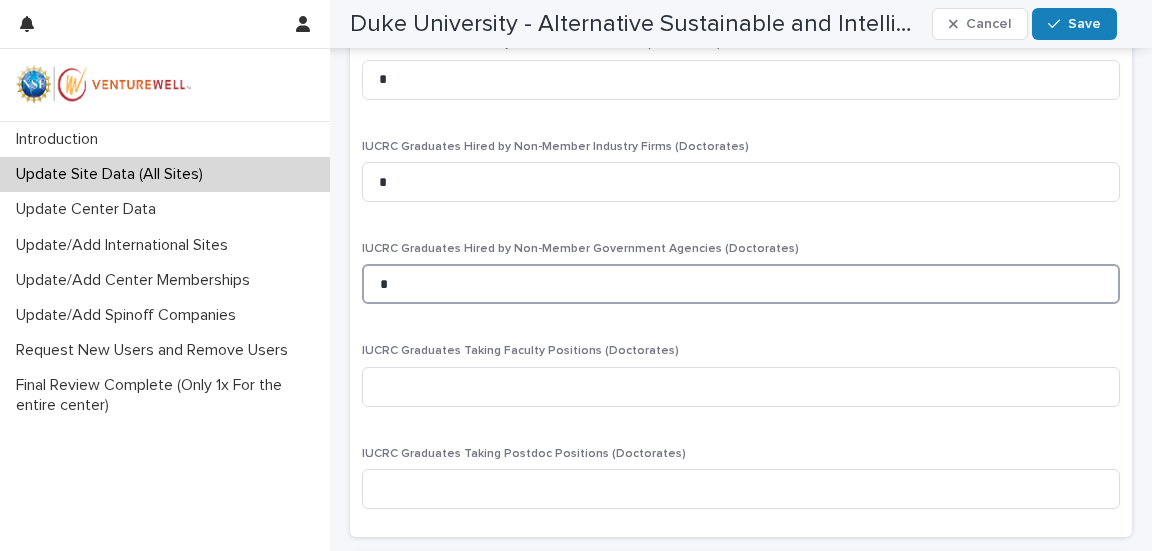 type on "*" 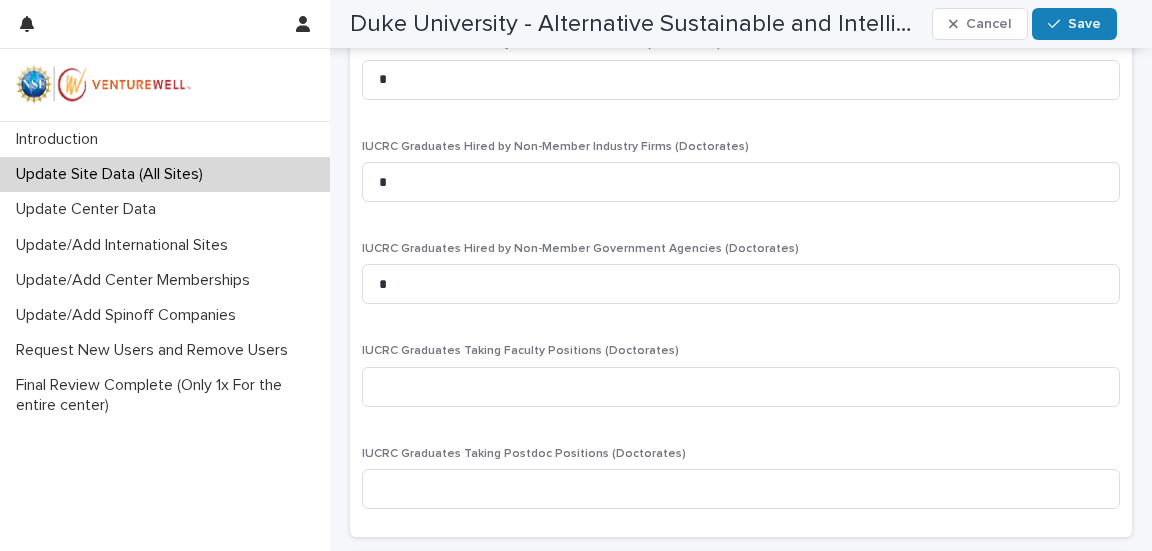 scroll, scrollTop: 3736, scrollLeft: 0, axis: vertical 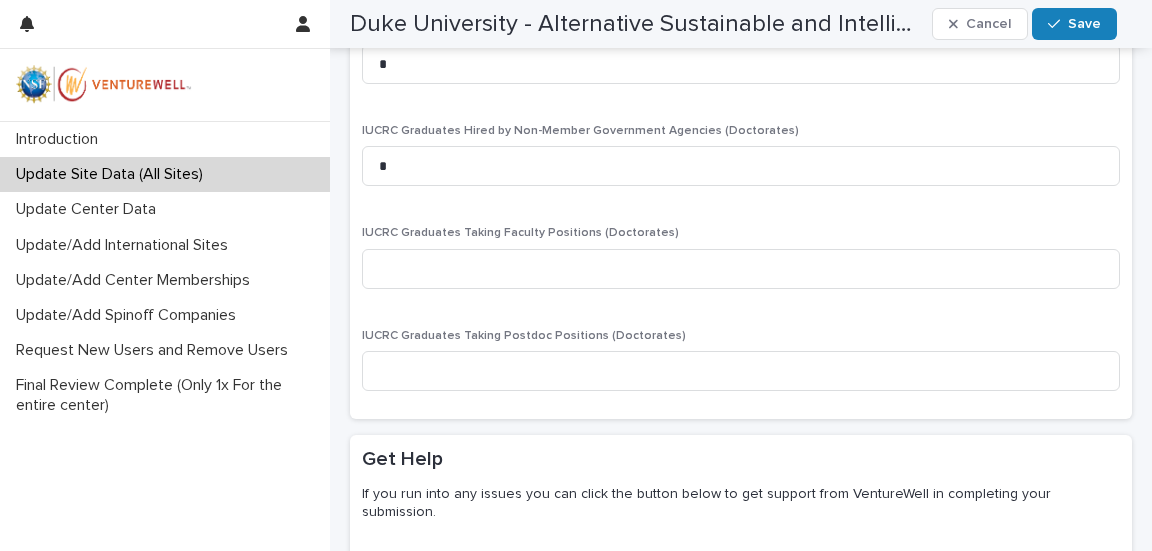 drag, startPoint x: 697, startPoint y: 330, endPoint x: 665, endPoint y: 303, distance: 41.868843 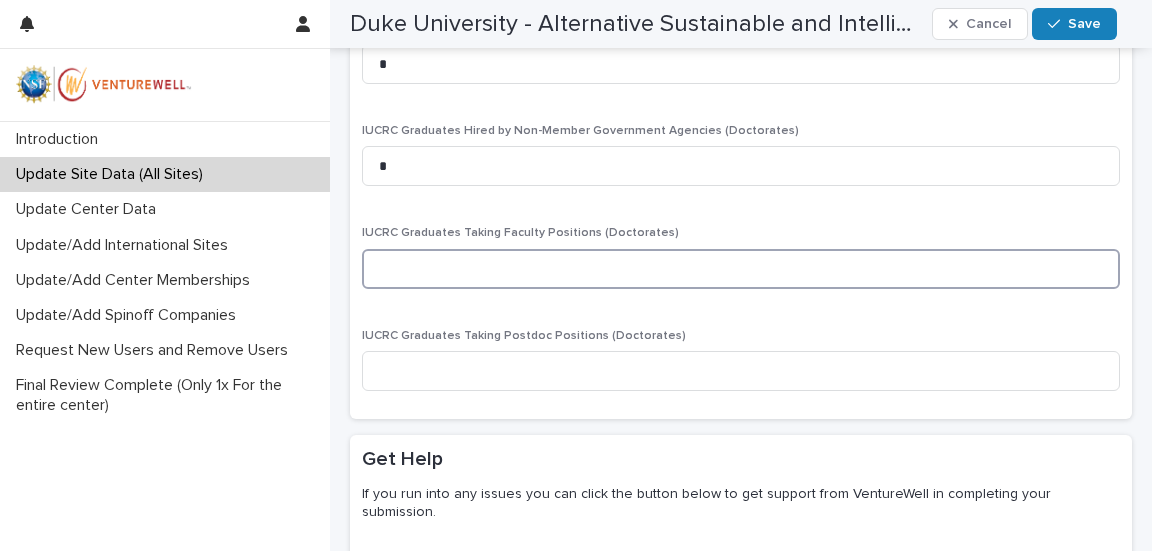 click at bounding box center (741, 269) 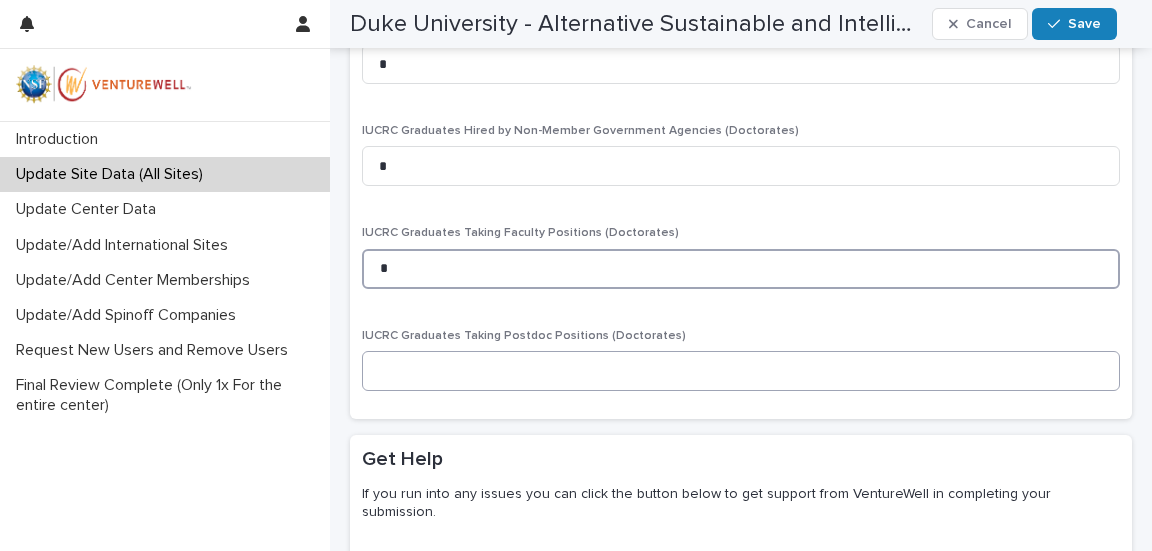 type on "*" 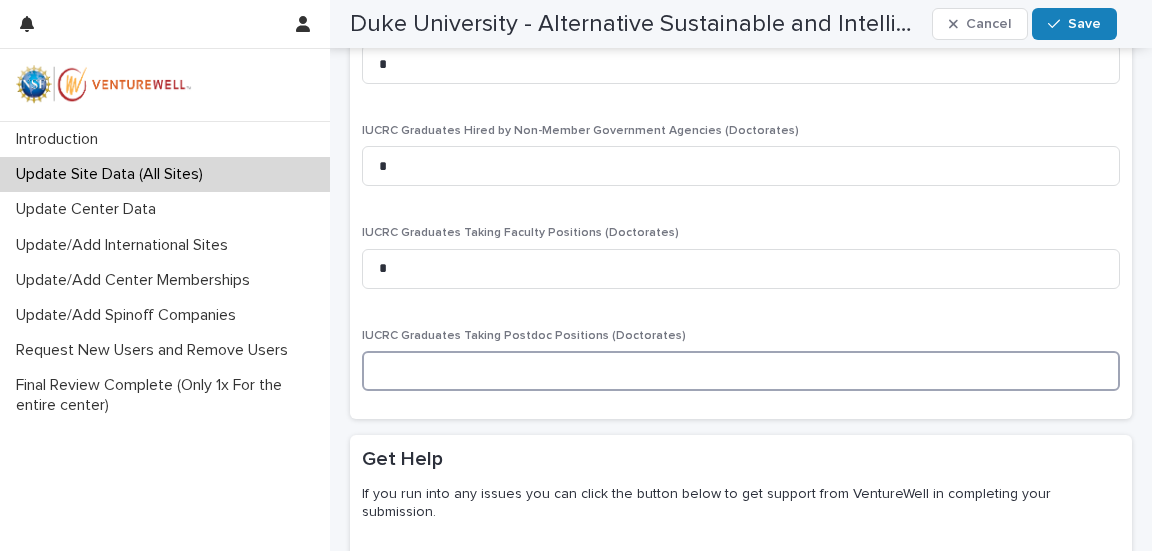 click at bounding box center (741, 371) 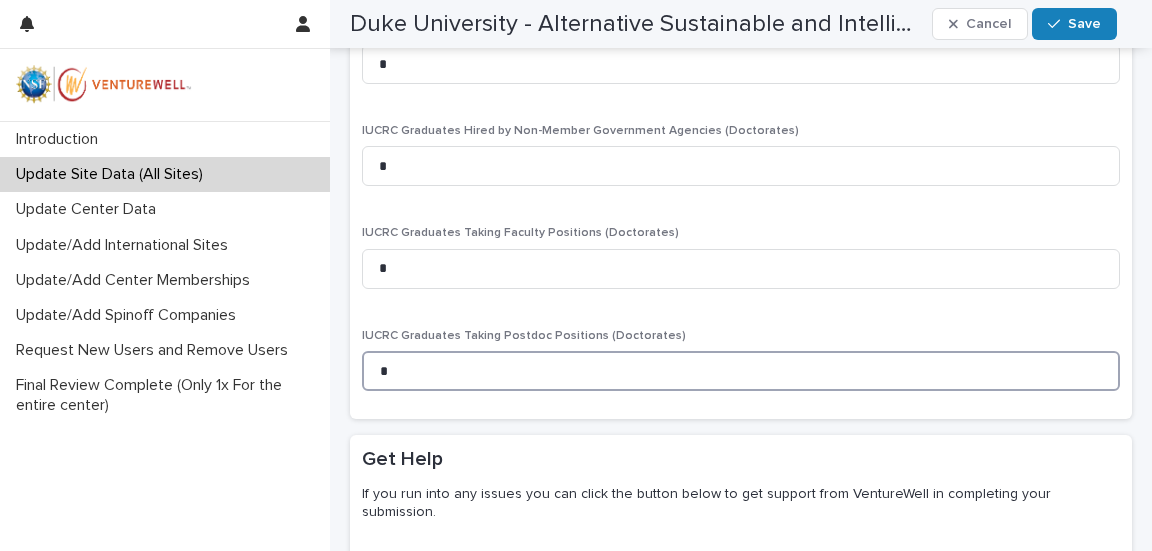 scroll, scrollTop: 3921, scrollLeft: 0, axis: vertical 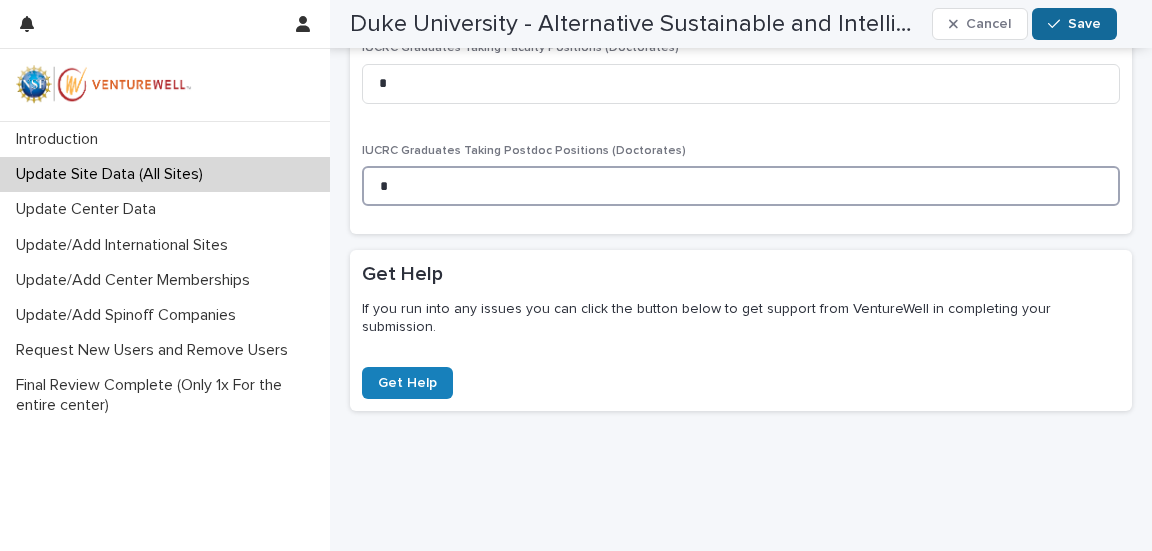 type on "*" 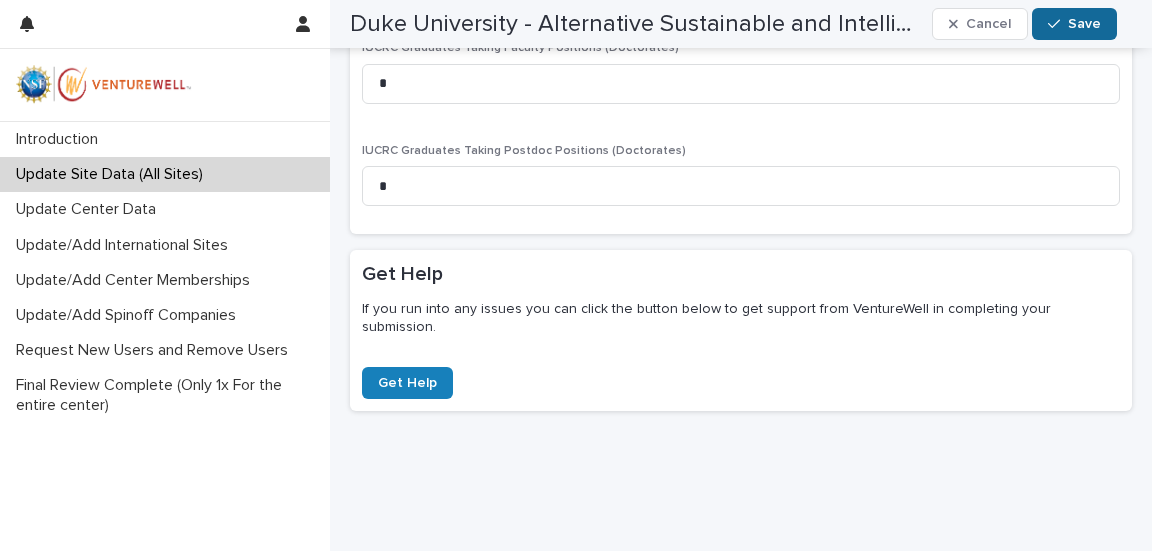 click at bounding box center [1058, 24] 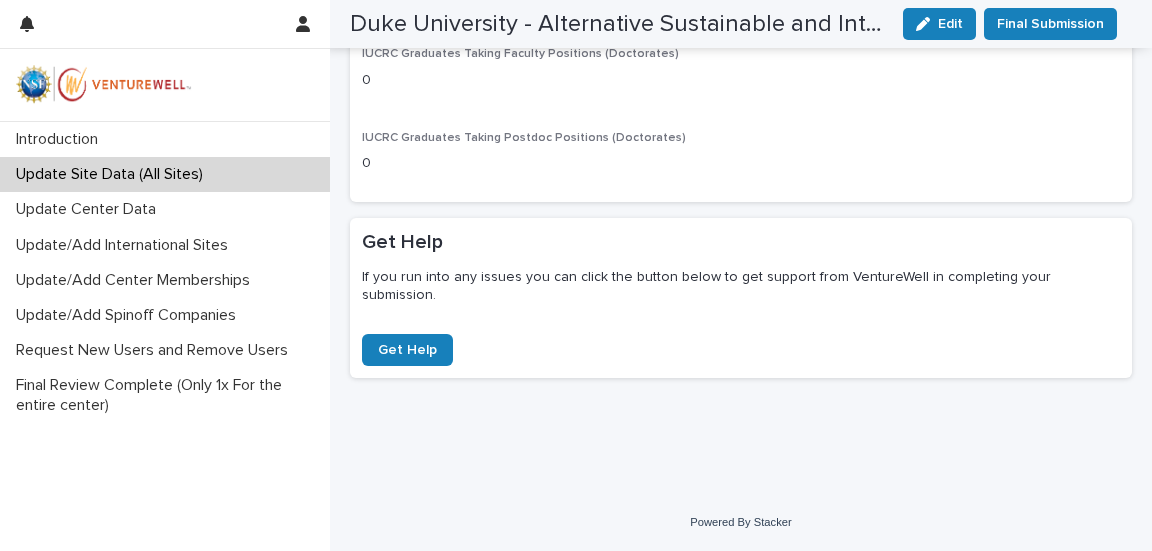 scroll, scrollTop: 3259, scrollLeft: 0, axis: vertical 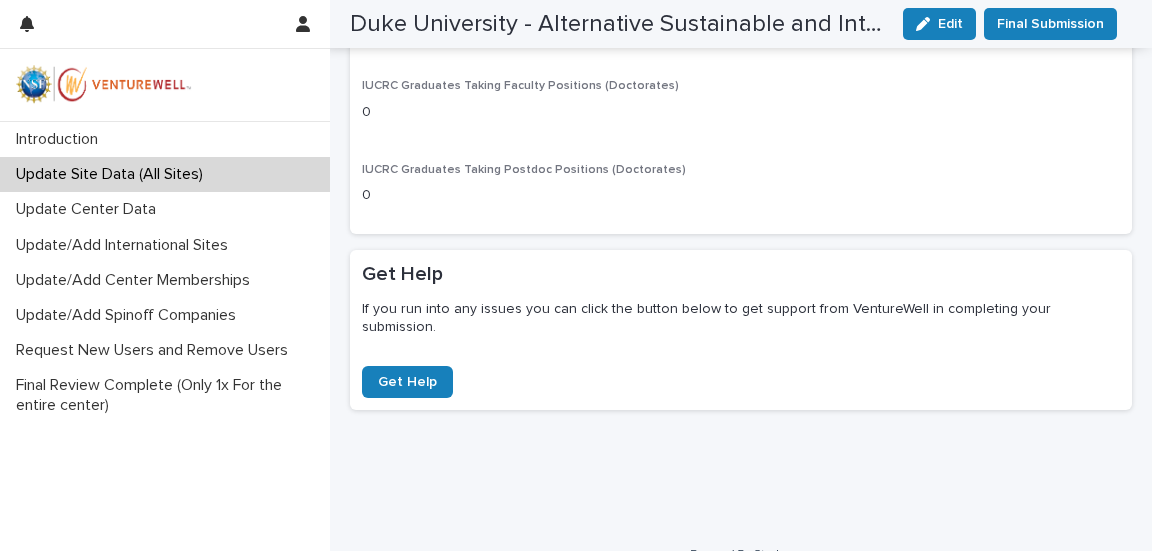 click on "IUCRC Graduates Hired by Industry Members (Doctorates) 0 IUCRC Graduates Hired by Government Members (Doctorates) 0 IUCRC Graduates Hired by Non-Member Industry Firms (Doctorates) 1 IUCRC Graduates Hired by Non-Member Government Agencies (Doctorates) 0 IUCRC Graduates Taking Faculty Positions (Doctorates) 0 IUCRC Graduates Taking Postdoc Positions (Doctorates) 0" at bounding box center [741, -16] 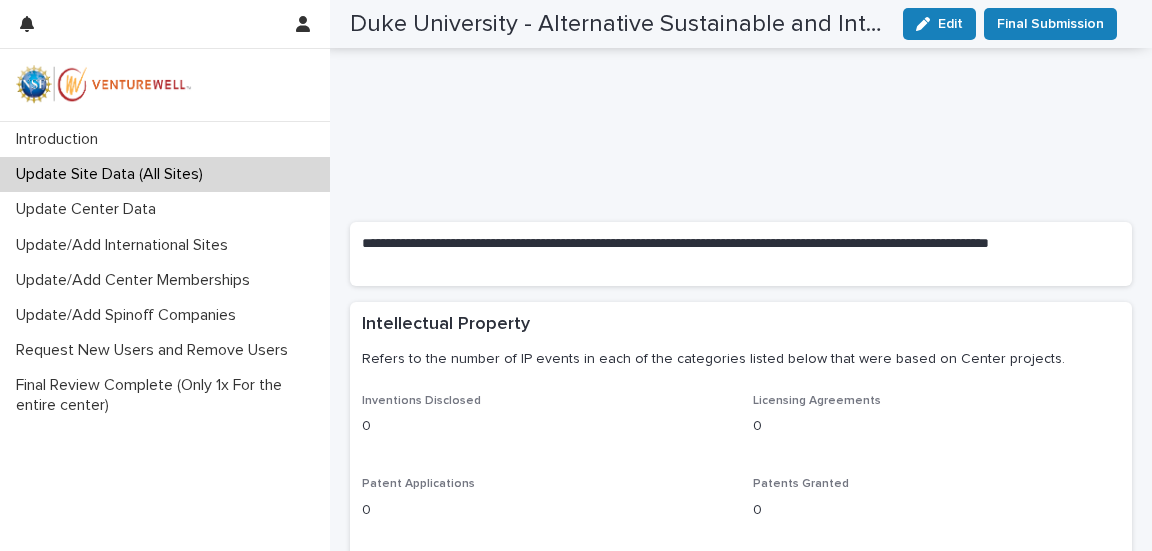 scroll, scrollTop: 0, scrollLeft: 0, axis: both 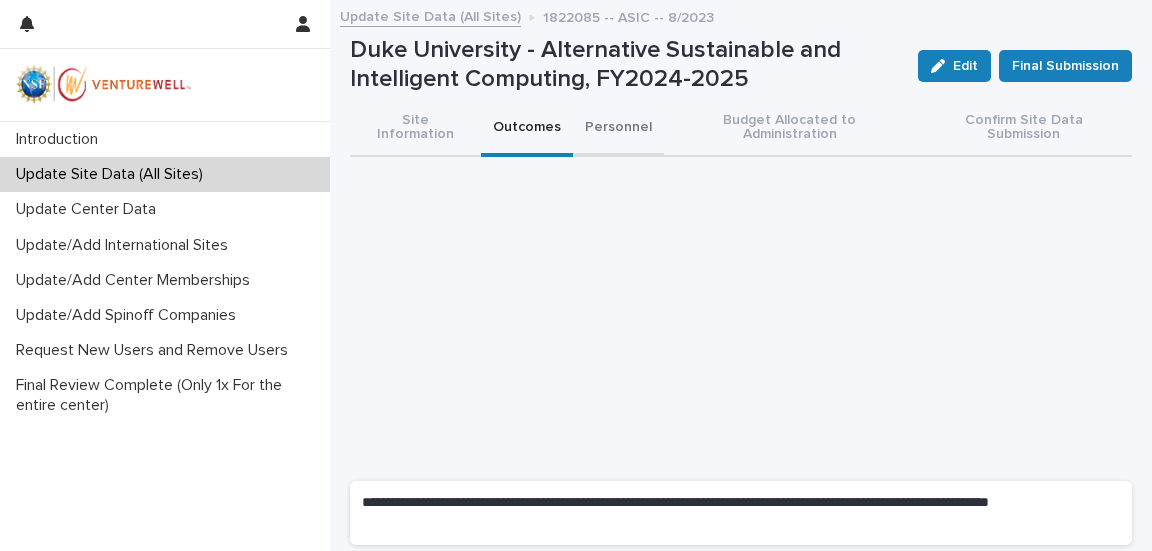 click on "Personnel" at bounding box center (618, 129) 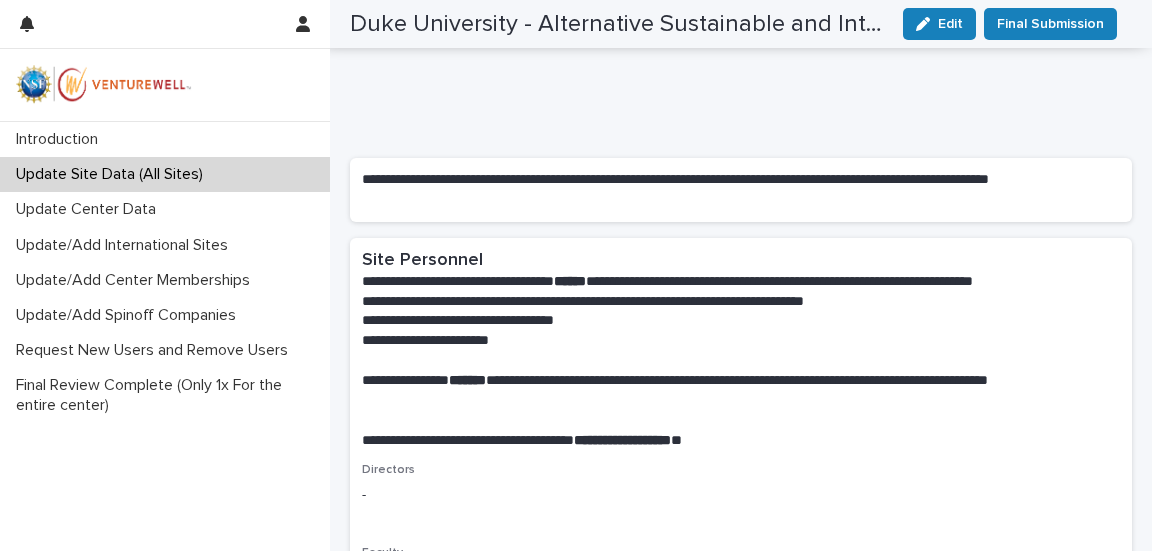 scroll, scrollTop: 400, scrollLeft: 0, axis: vertical 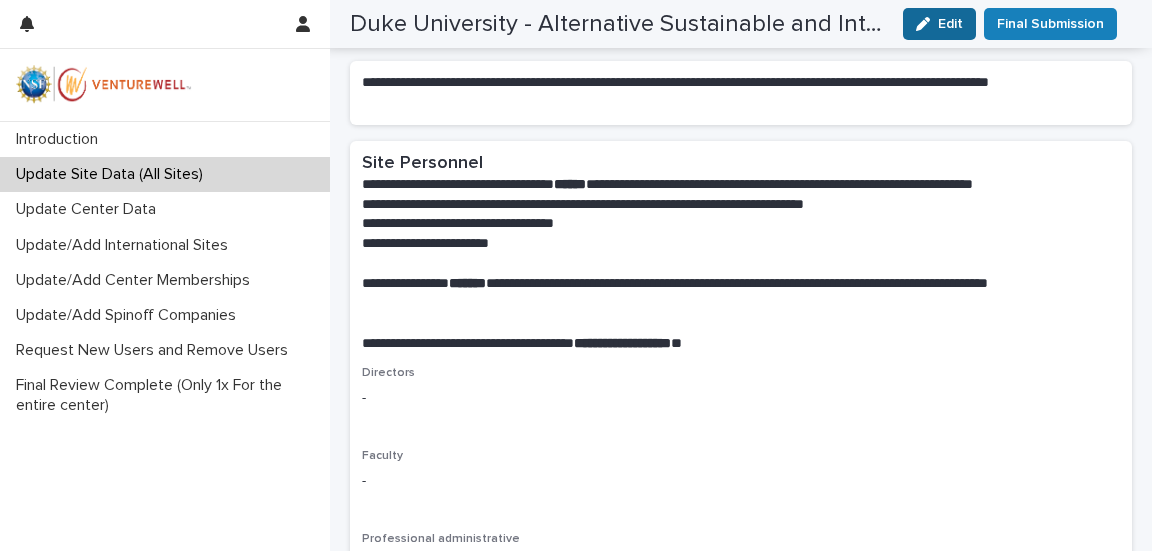 click on "Edit" at bounding box center (950, 24) 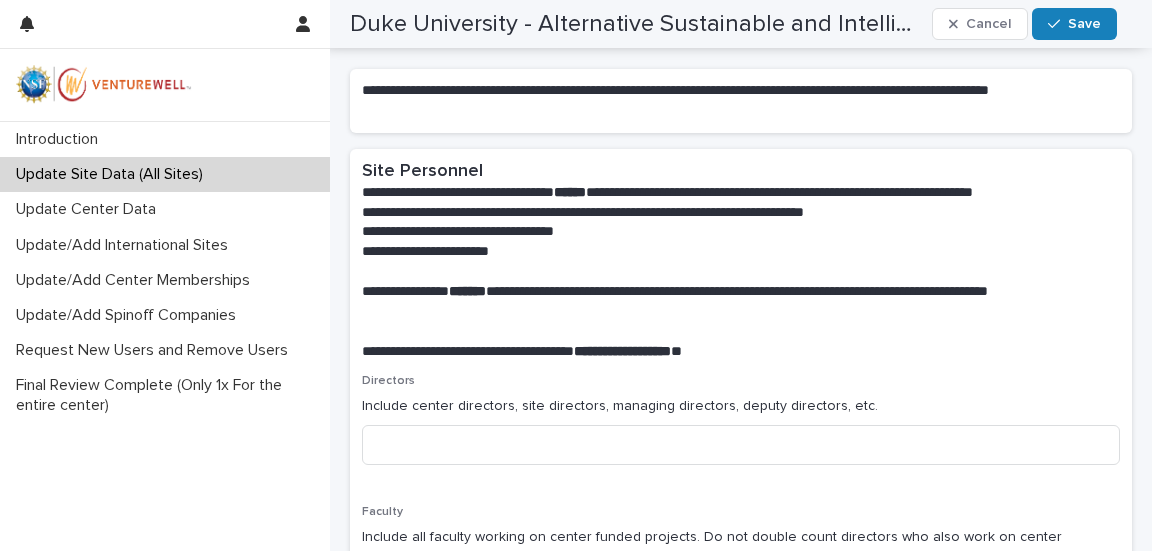 scroll, scrollTop: 563, scrollLeft: 0, axis: vertical 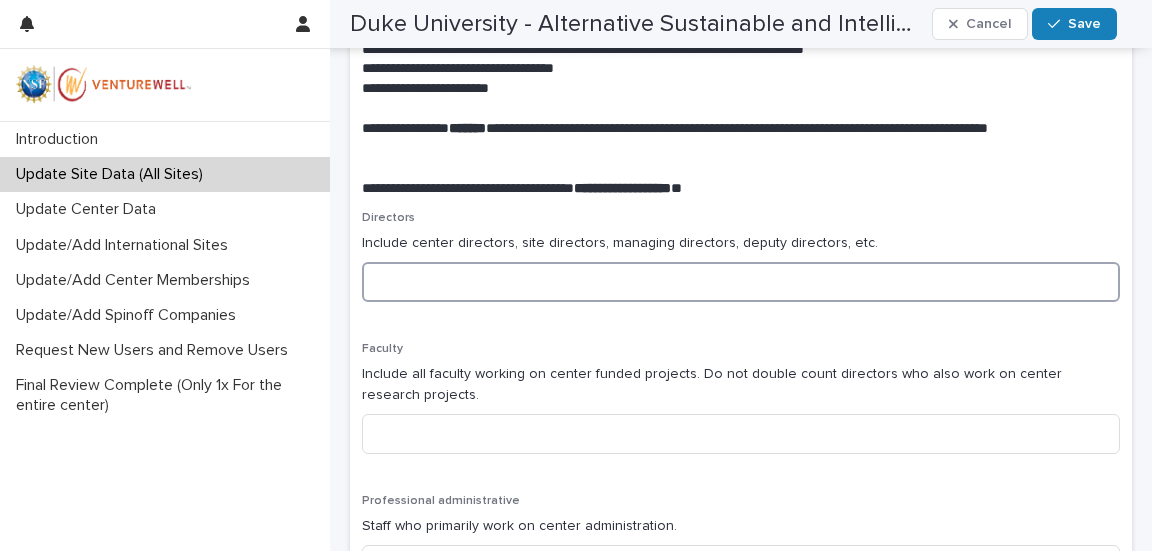 click at bounding box center (741, 282) 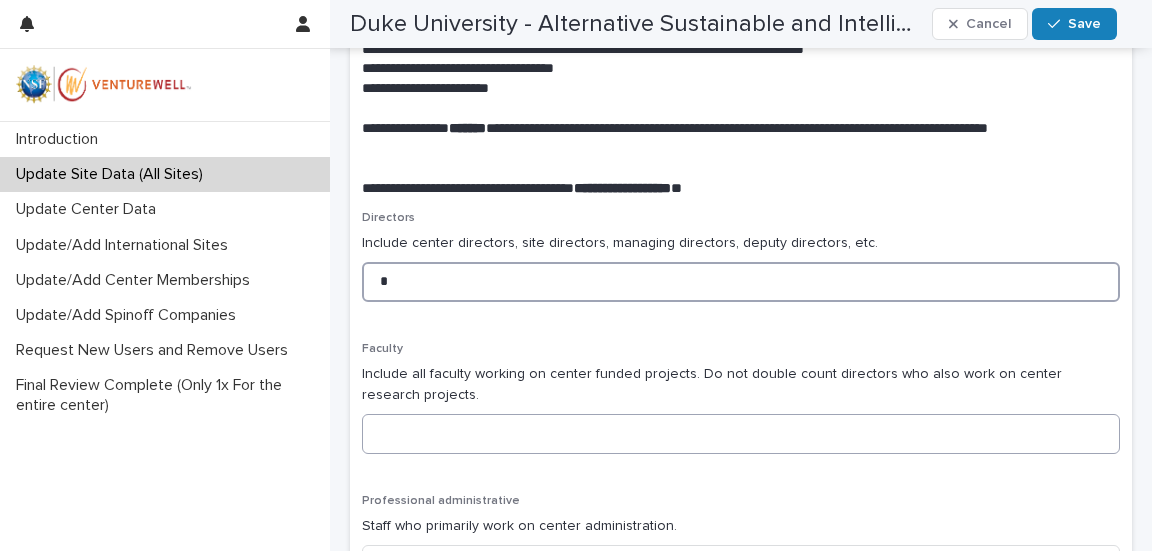 type on "*" 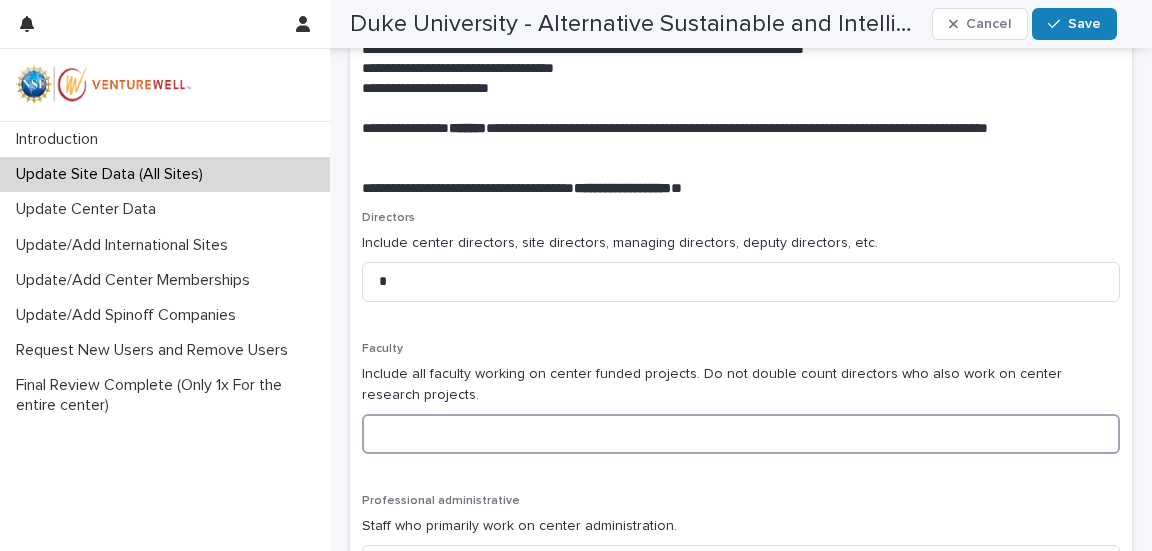 click at bounding box center (741, 434) 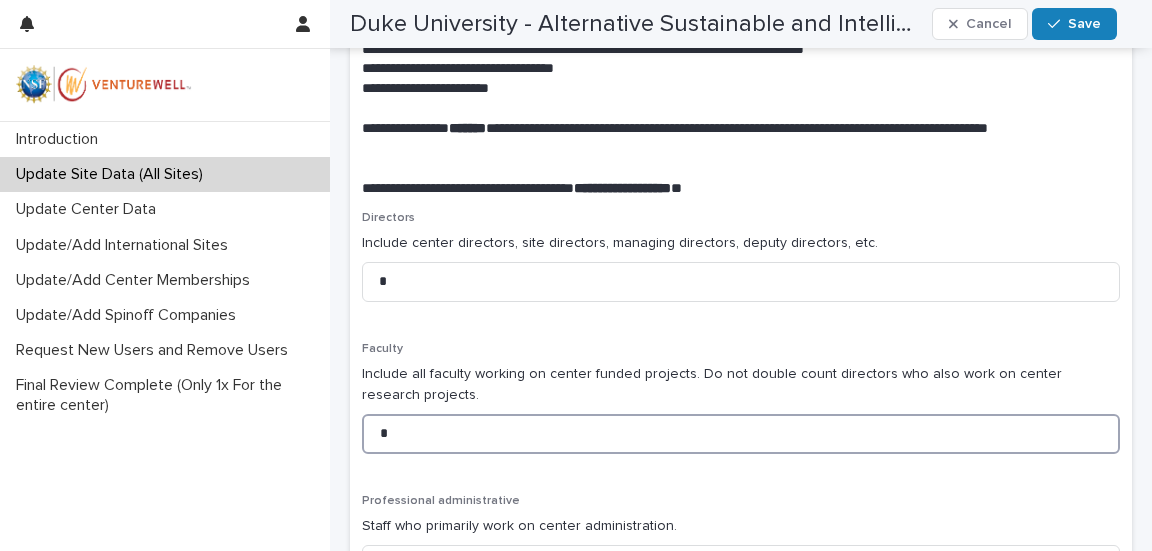 drag, startPoint x: 526, startPoint y: 421, endPoint x: 347, endPoint y: 402, distance: 180.00555 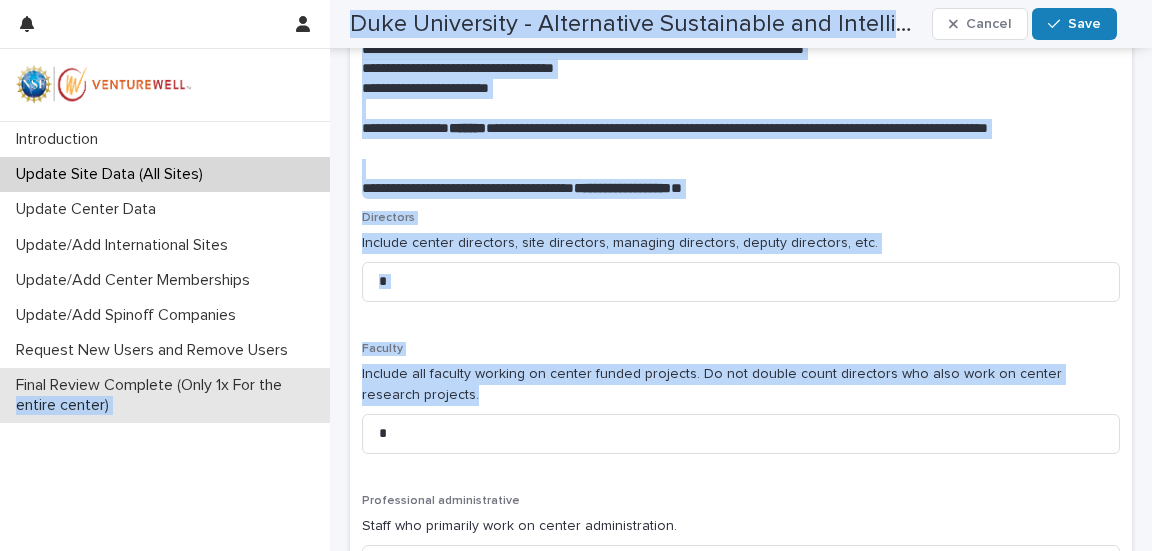 drag, startPoint x: 494, startPoint y: 394, endPoint x: 320, endPoint y: 388, distance: 174.10342 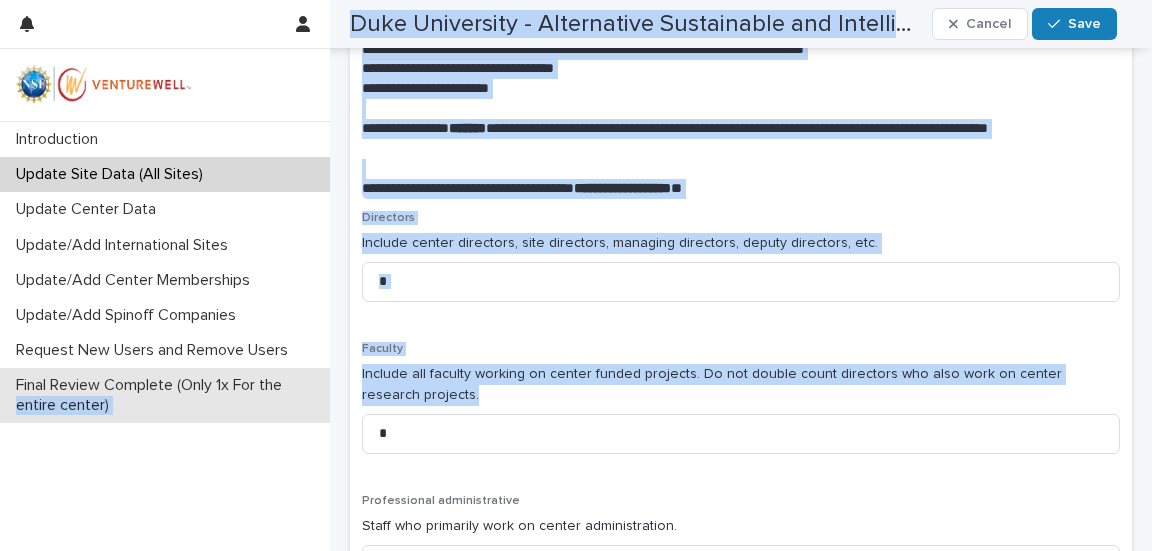 click on "**********" at bounding box center [741, 519] 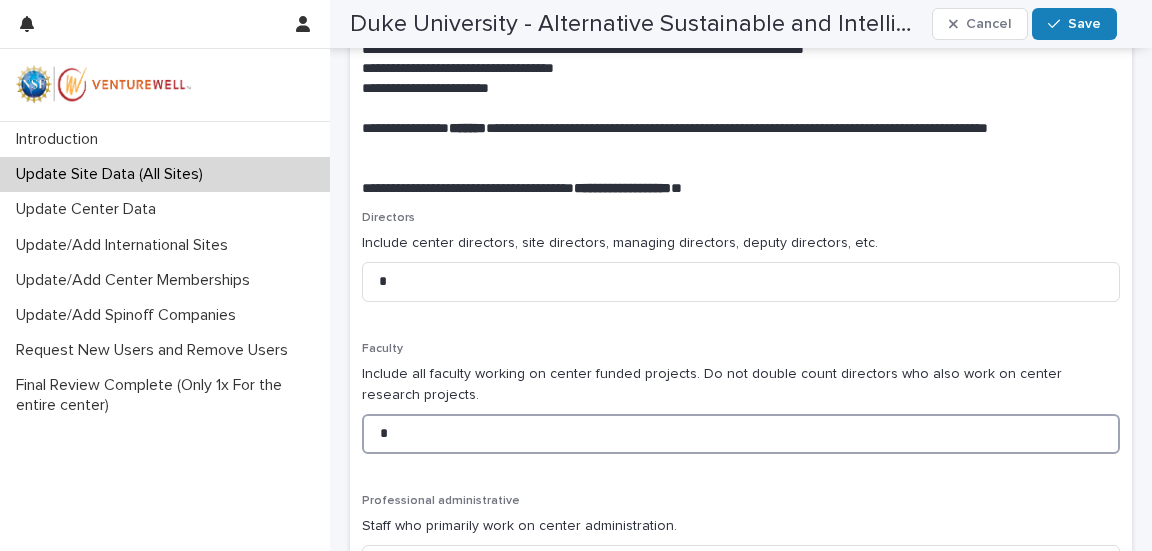 click on "*" at bounding box center [741, 434] 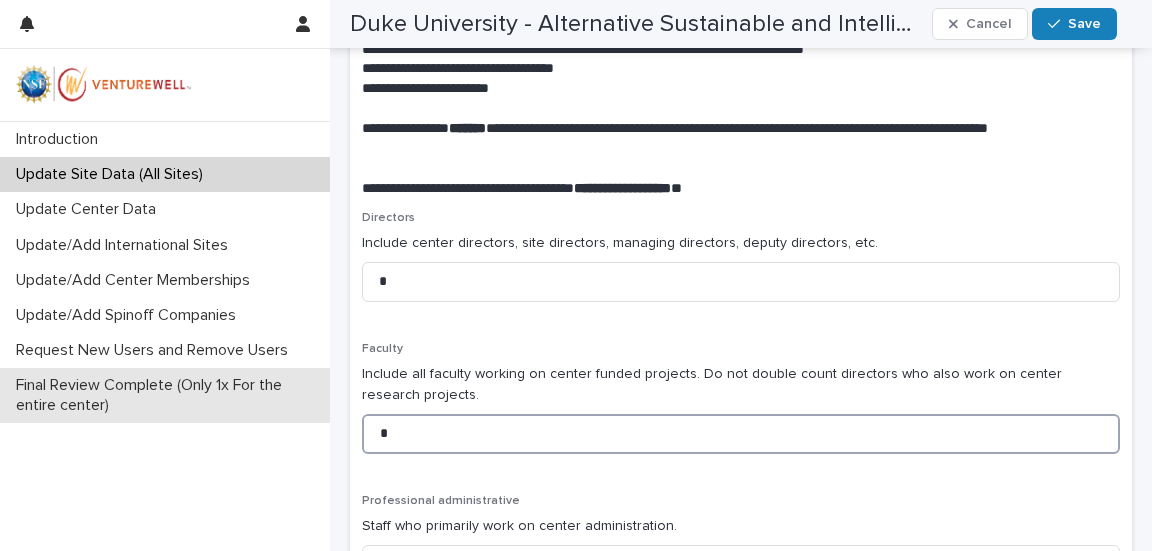 drag, startPoint x: 493, startPoint y: 421, endPoint x: 321, endPoint y: 407, distance: 172.56883 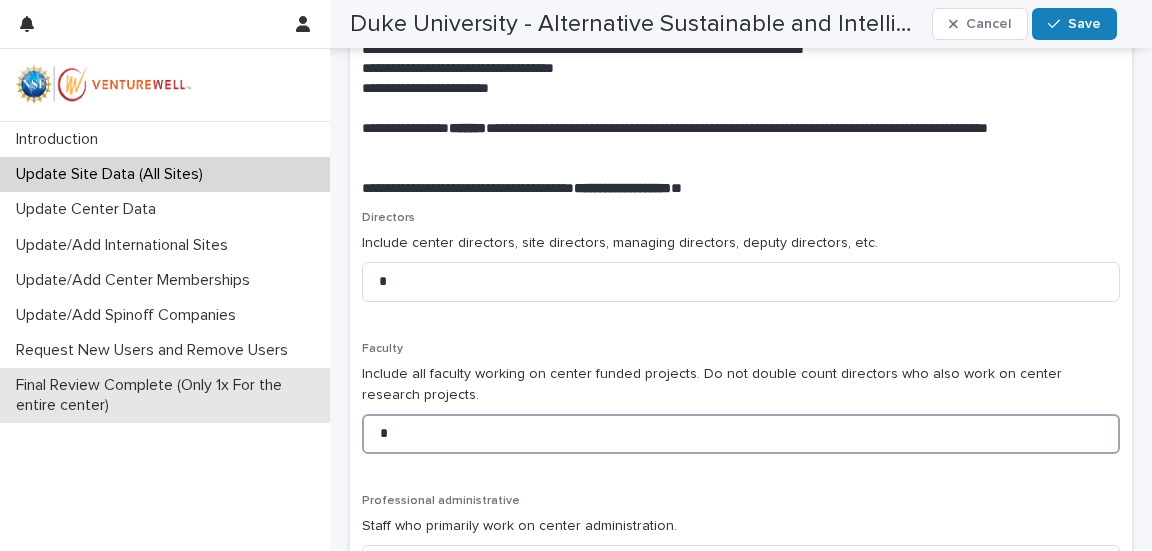 click on "**********" at bounding box center [741, 519] 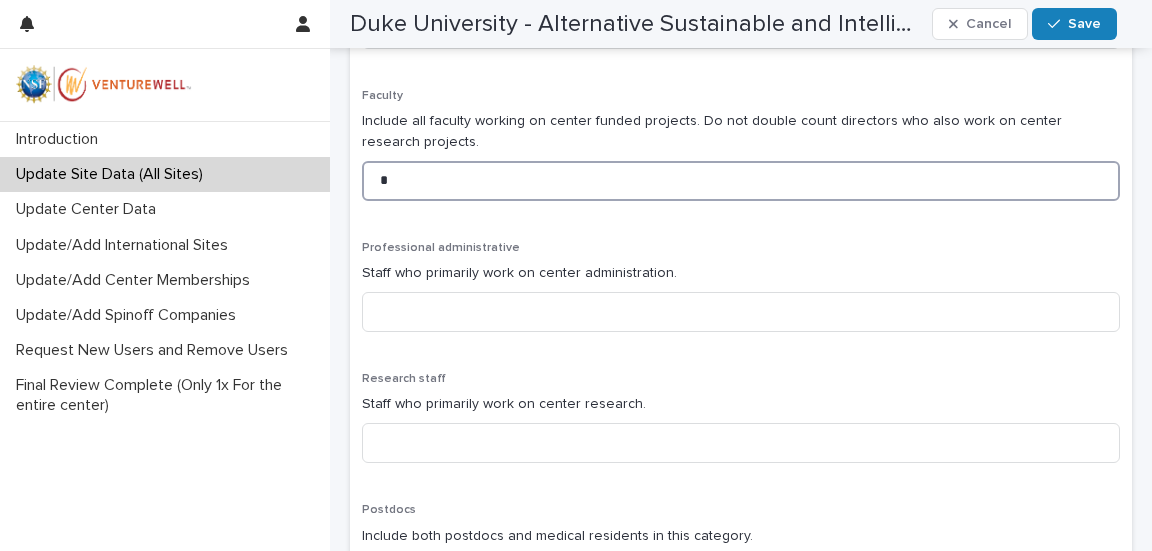 scroll, scrollTop: 863, scrollLeft: 0, axis: vertical 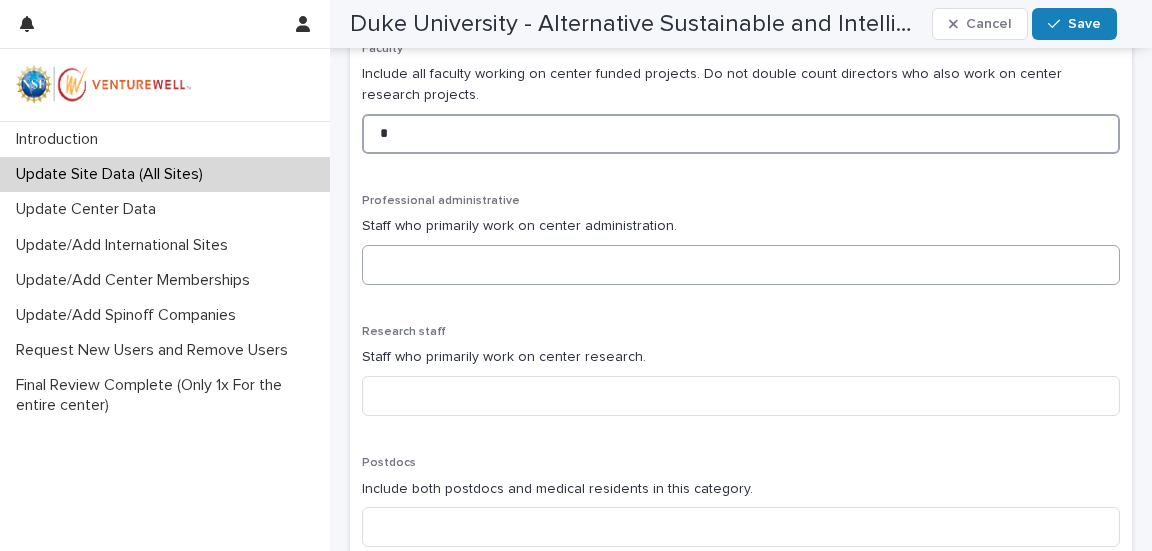 type on "*" 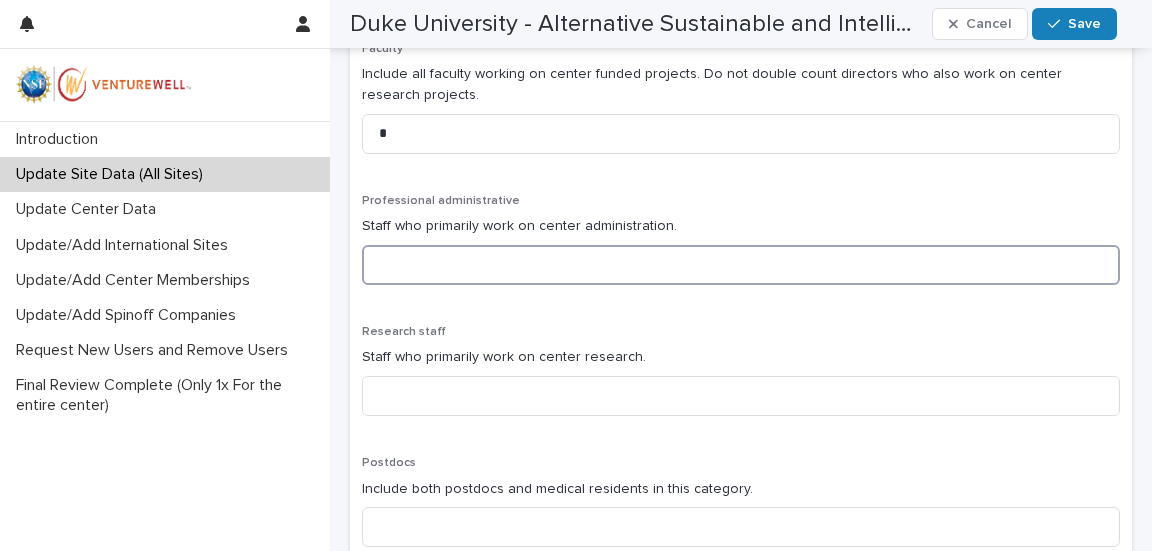 click at bounding box center [741, 265] 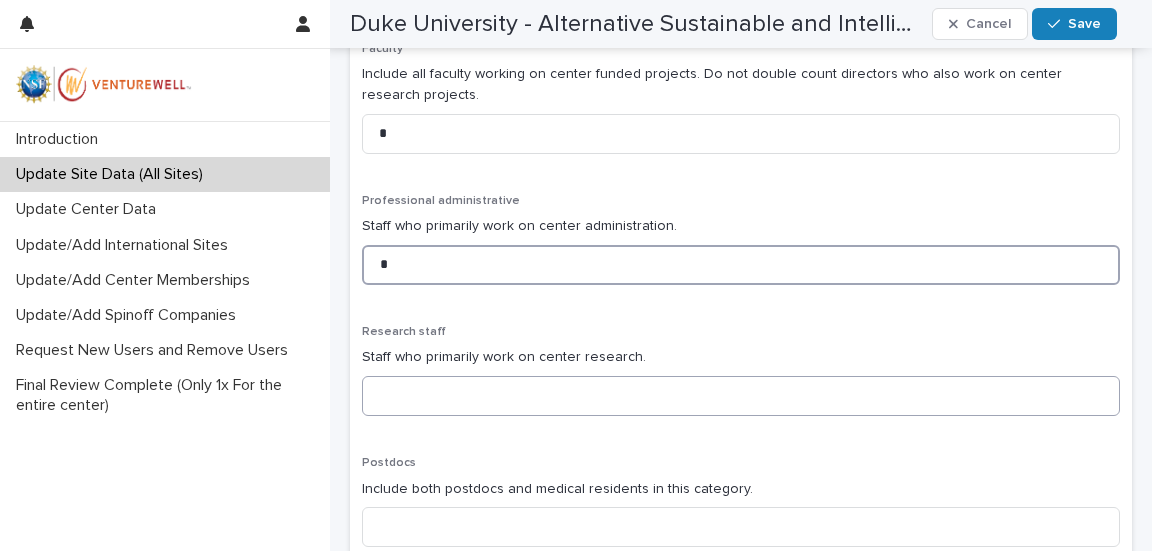 type on "*" 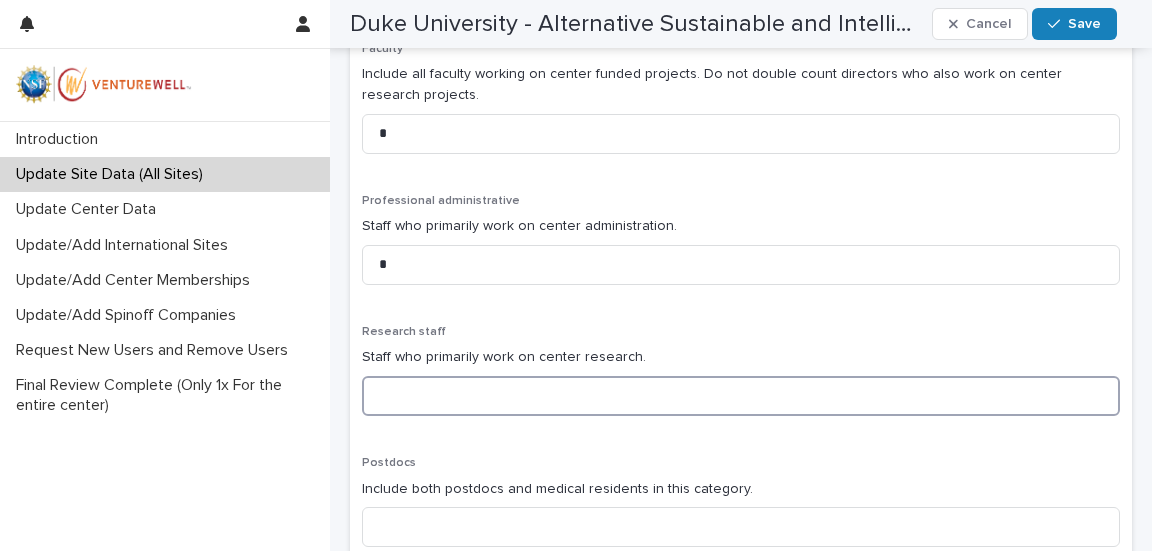 click at bounding box center [741, 396] 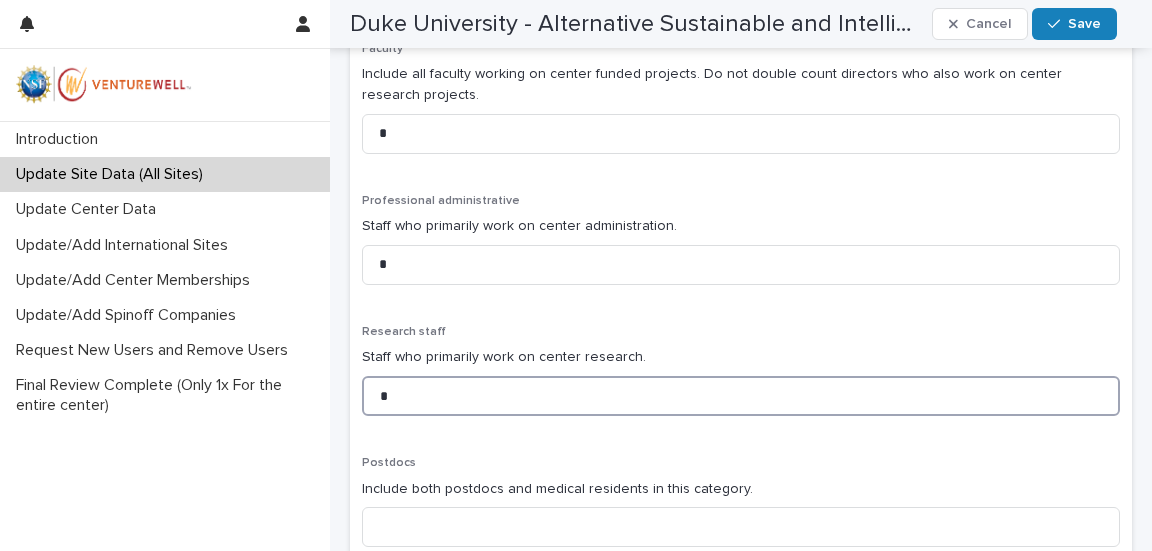 scroll, scrollTop: 1063, scrollLeft: 0, axis: vertical 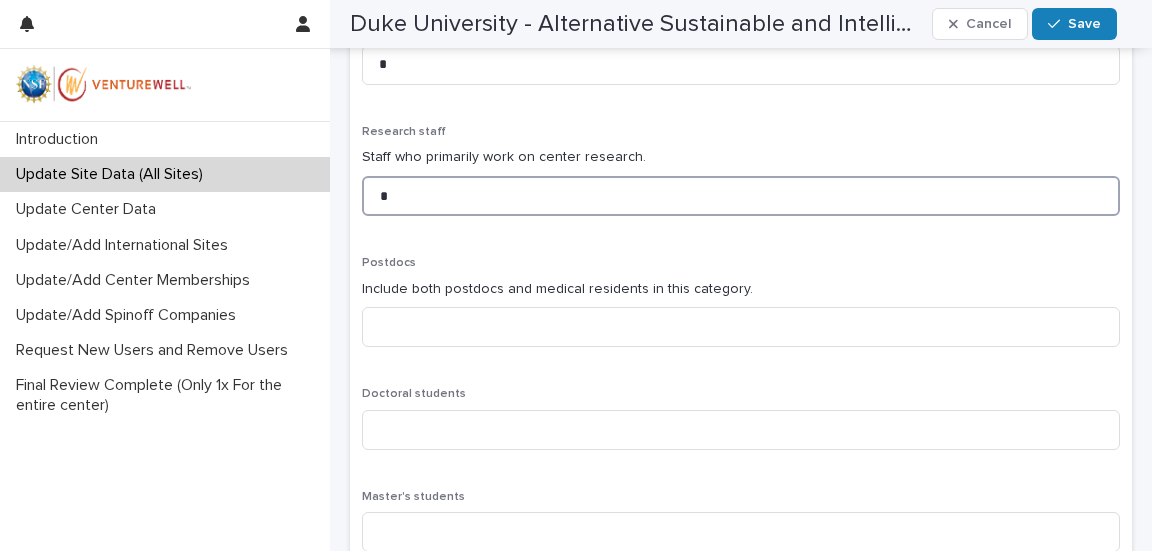 drag, startPoint x: 415, startPoint y: 189, endPoint x: 327, endPoint y: 189, distance: 88 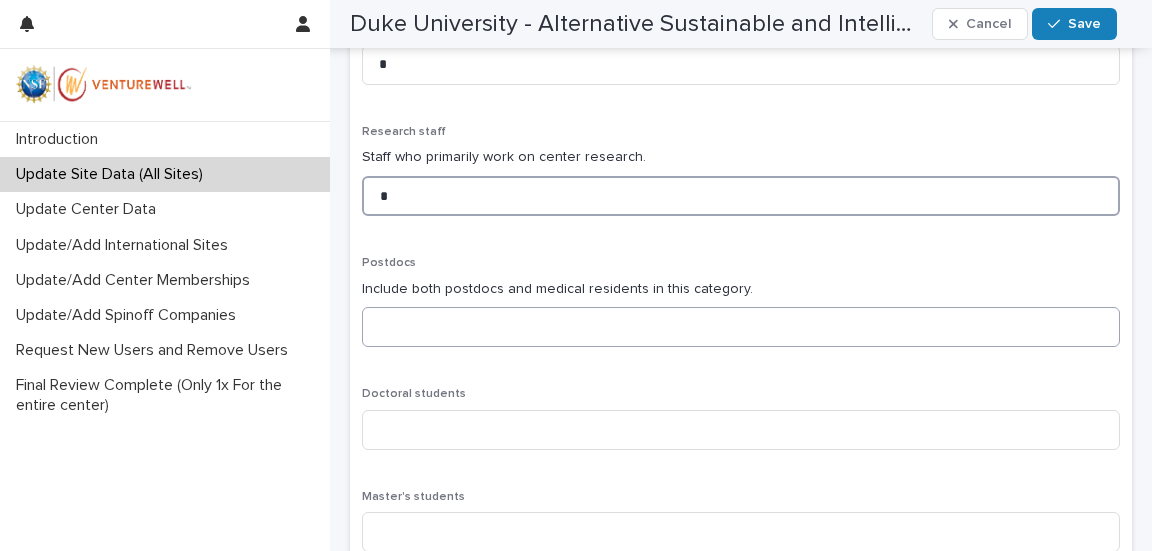type on "*" 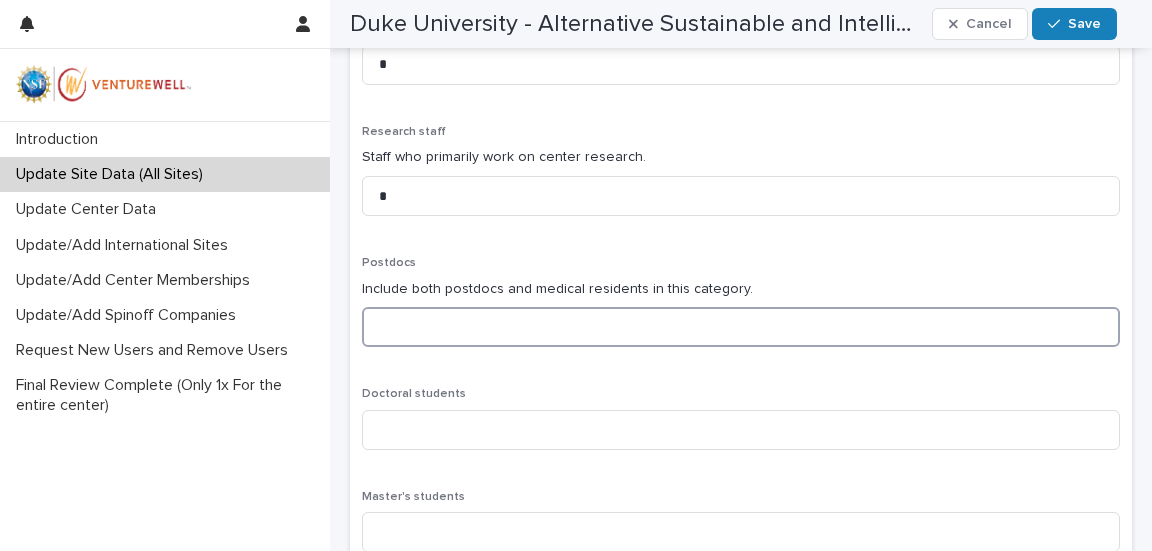 click at bounding box center [741, 327] 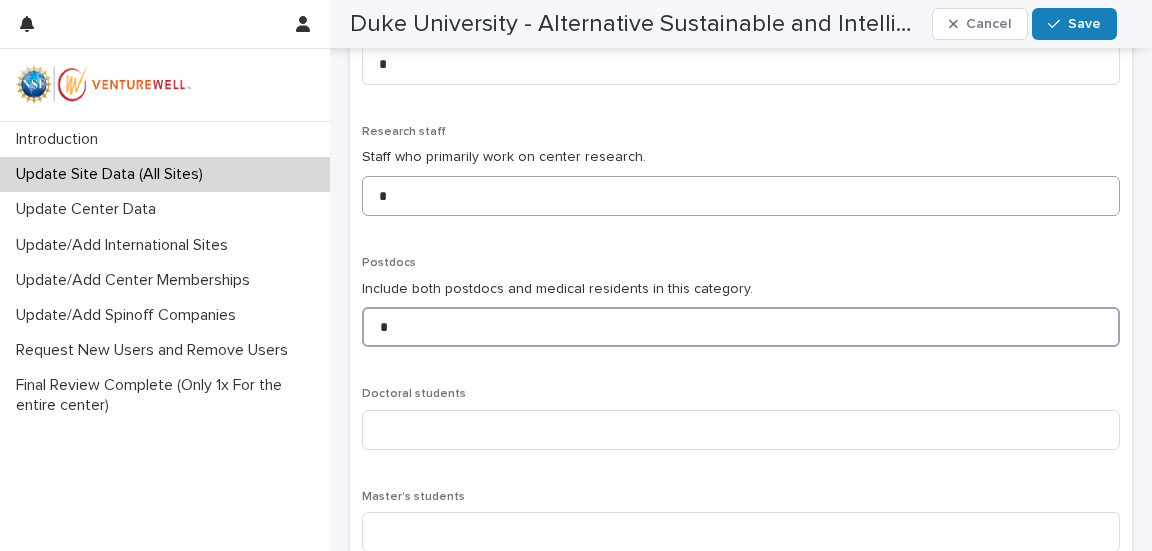 type on "*" 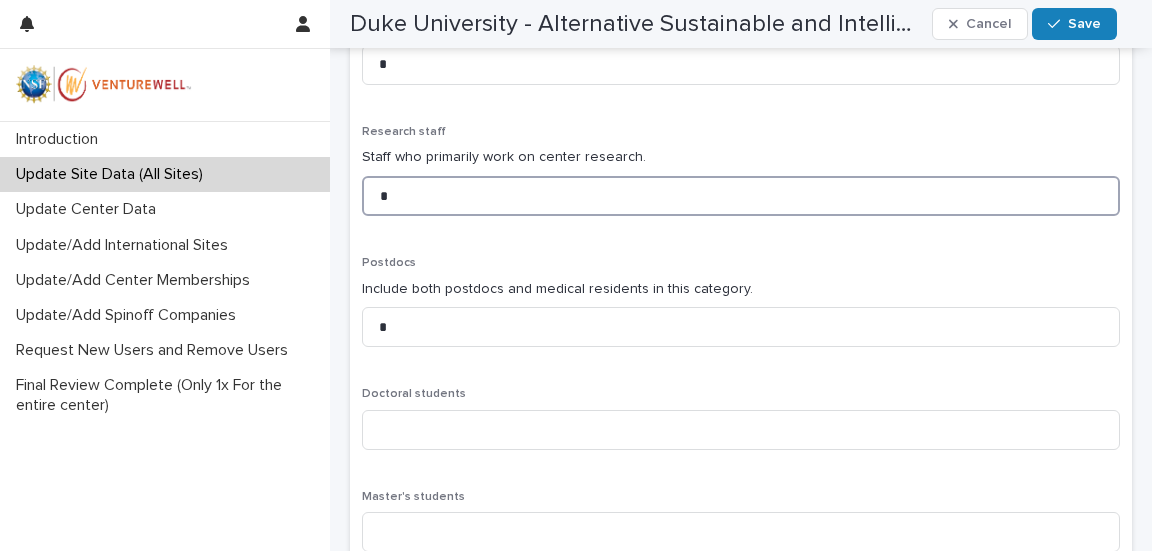drag, startPoint x: 447, startPoint y: 180, endPoint x: 283, endPoint y: 166, distance: 164.59648 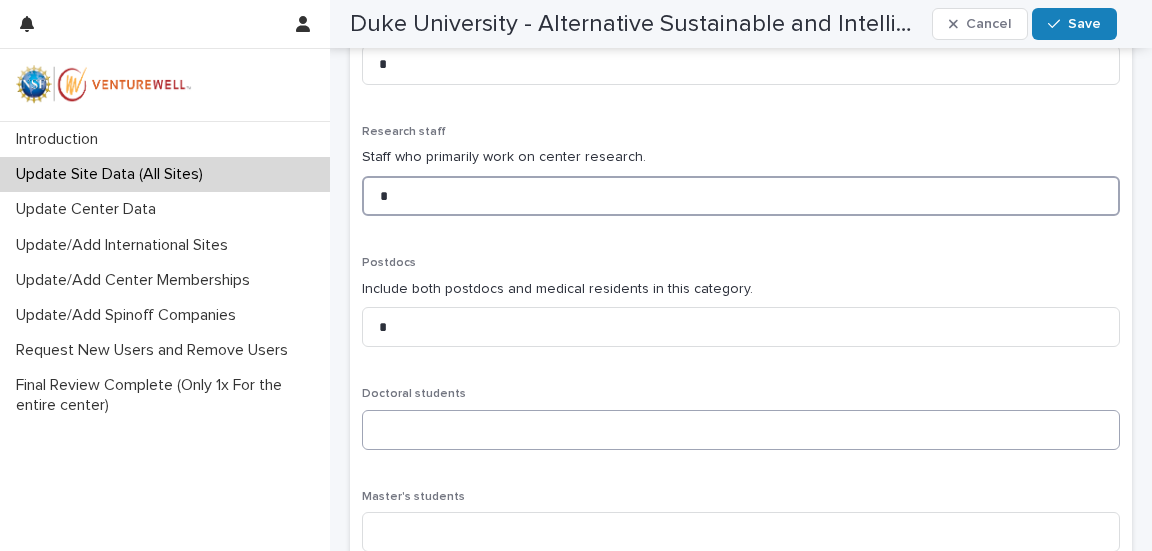 scroll, scrollTop: 1263, scrollLeft: 0, axis: vertical 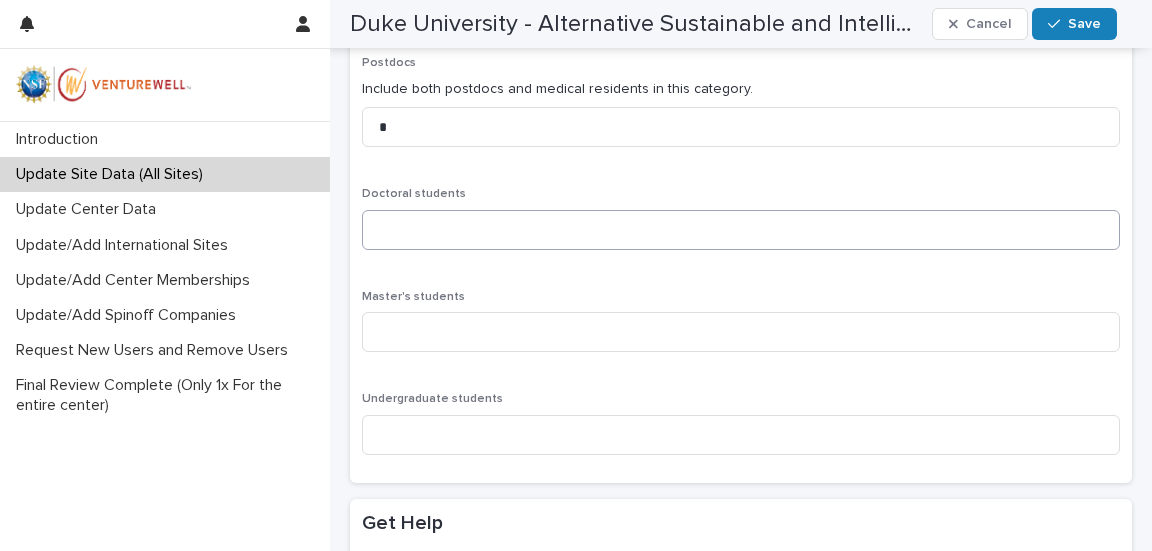 type on "*" 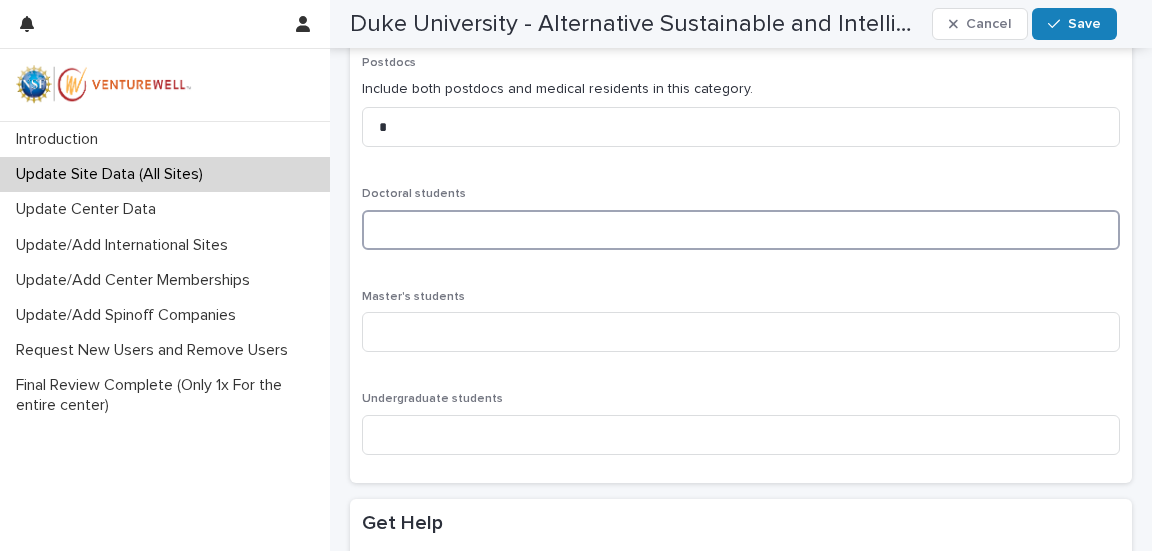 click at bounding box center (741, 230) 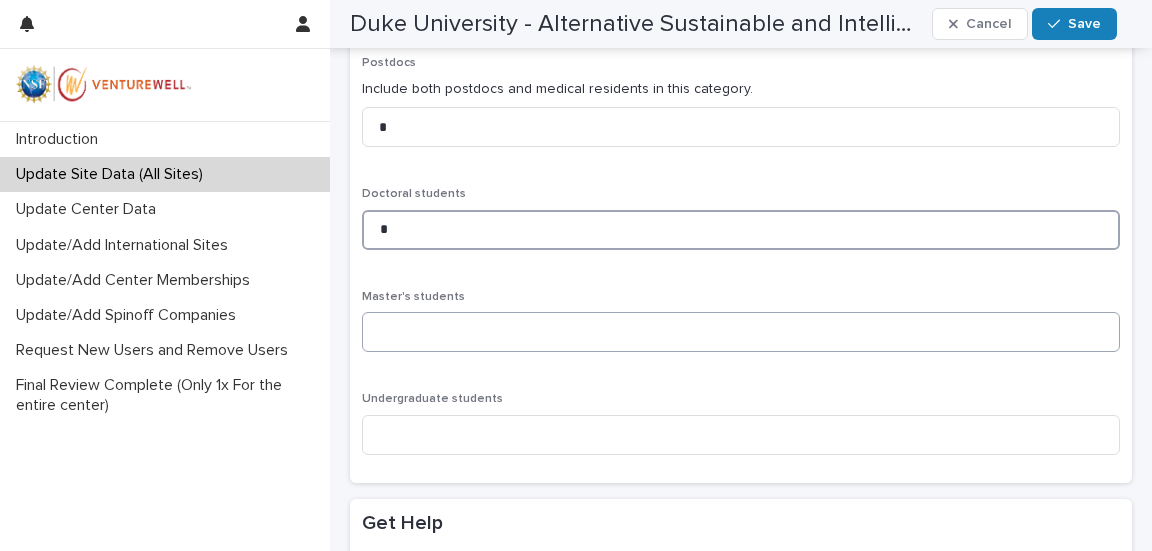 type on "*" 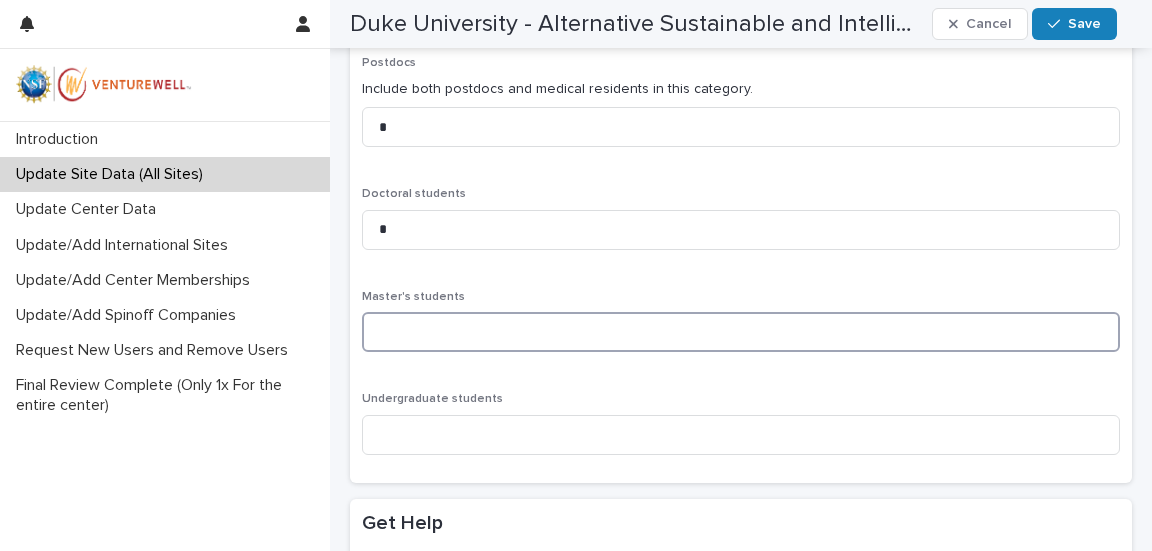 click at bounding box center (741, 332) 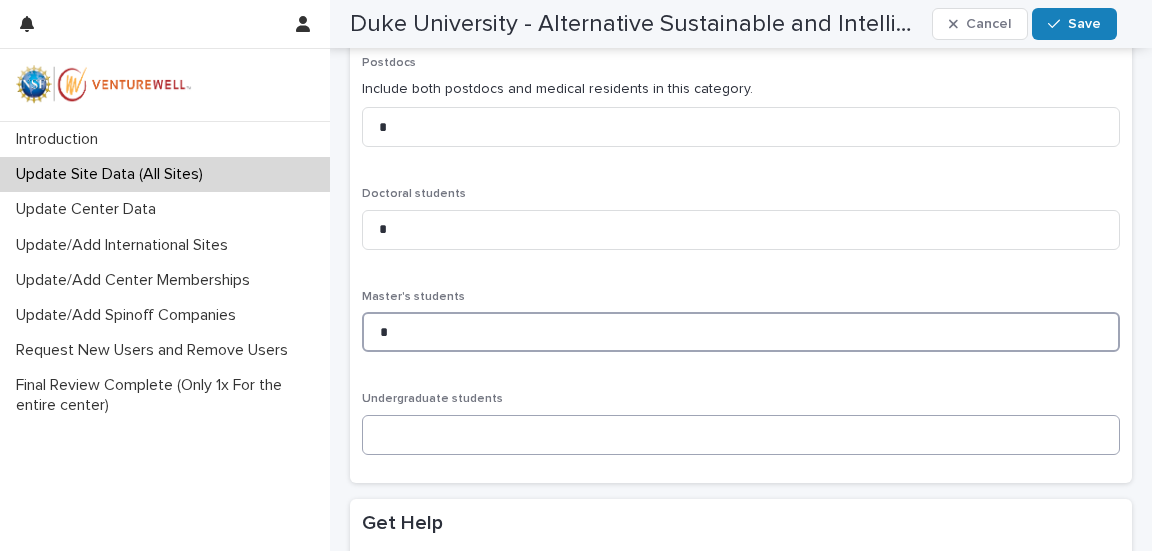 type on "*" 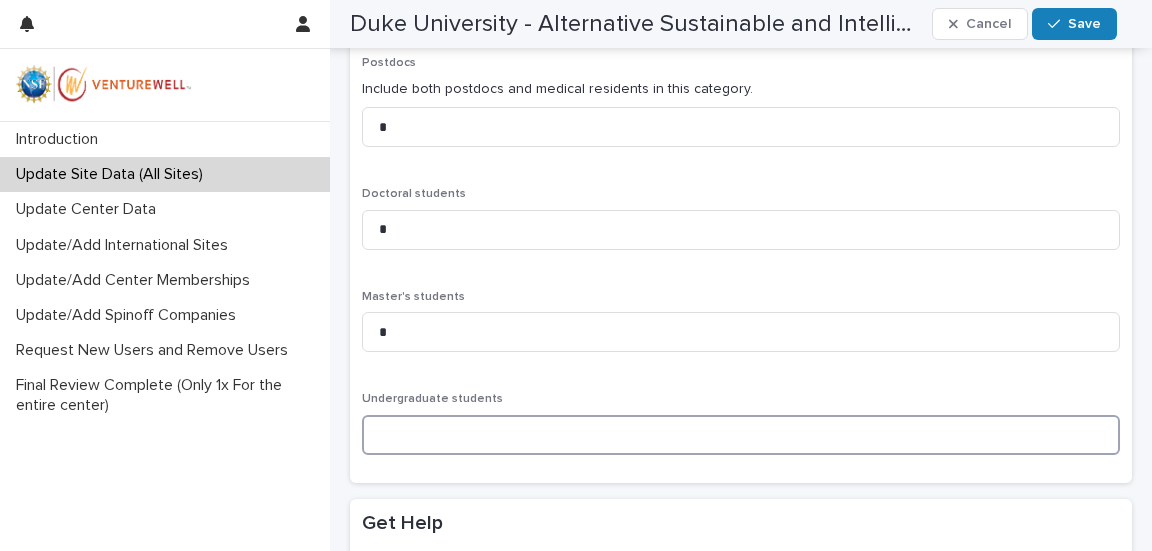 click at bounding box center [741, 435] 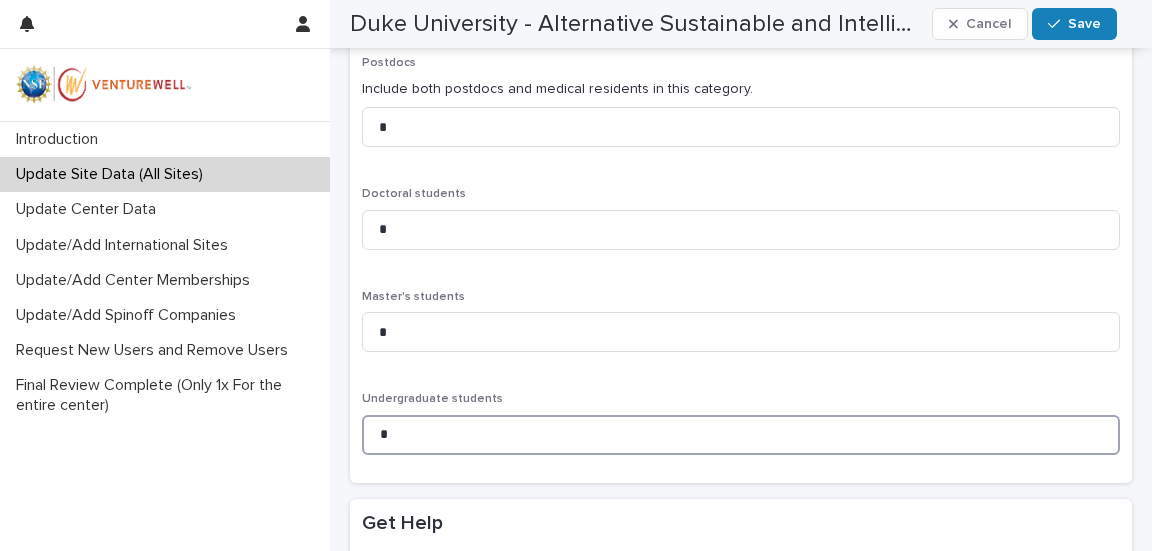 scroll, scrollTop: 1463, scrollLeft: 0, axis: vertical 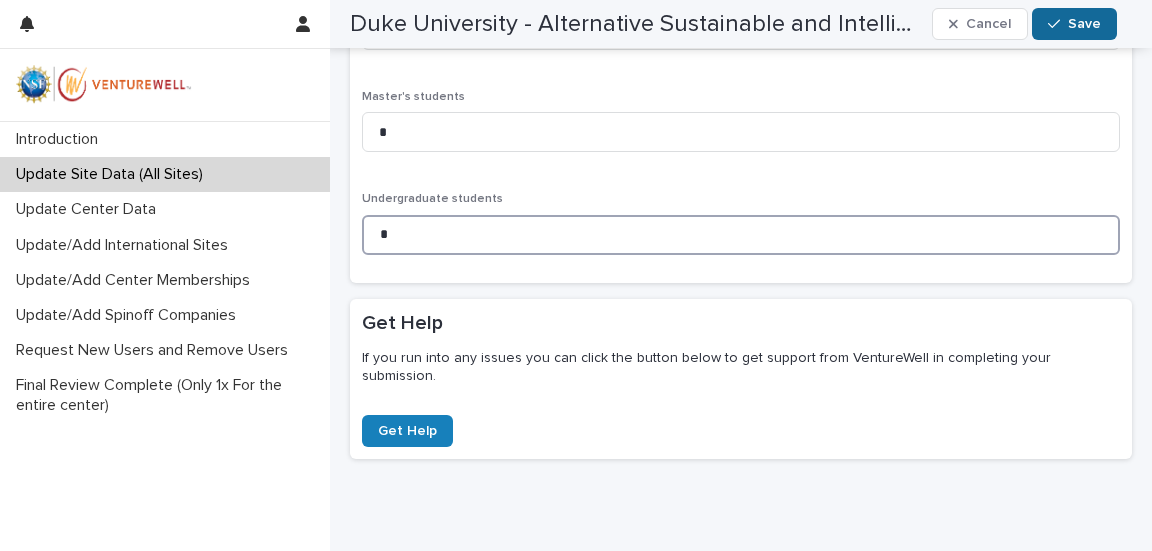 type on "*" 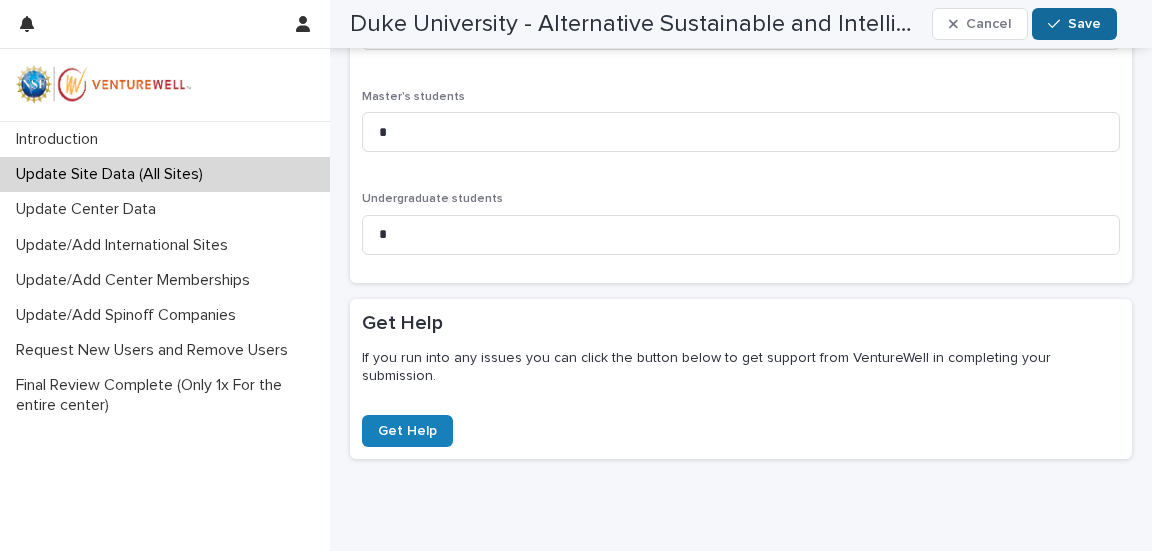 click on "Save" at bounding box center (1084, 24) 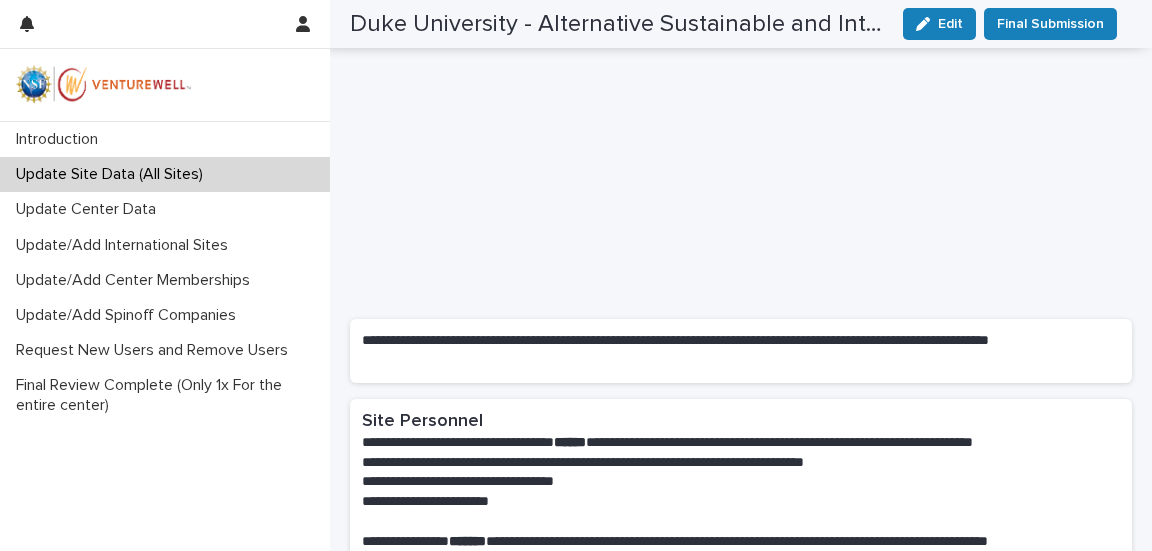 scroll, scrollTop: 0, scrollLeft: 0, axis: both 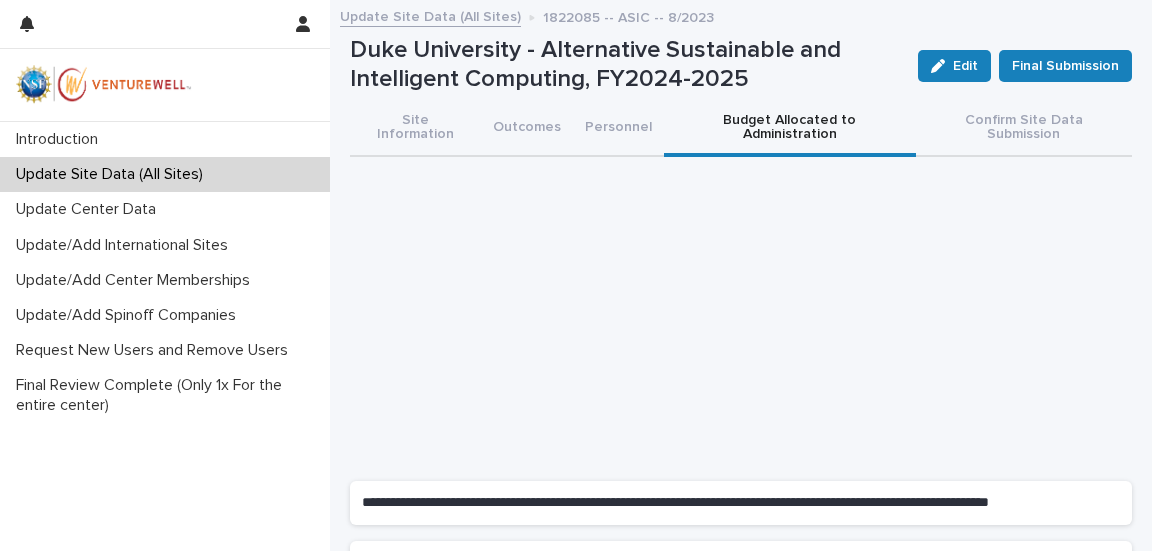 click on "Budget Allocated to Administration" at bounding box center [790, 129] 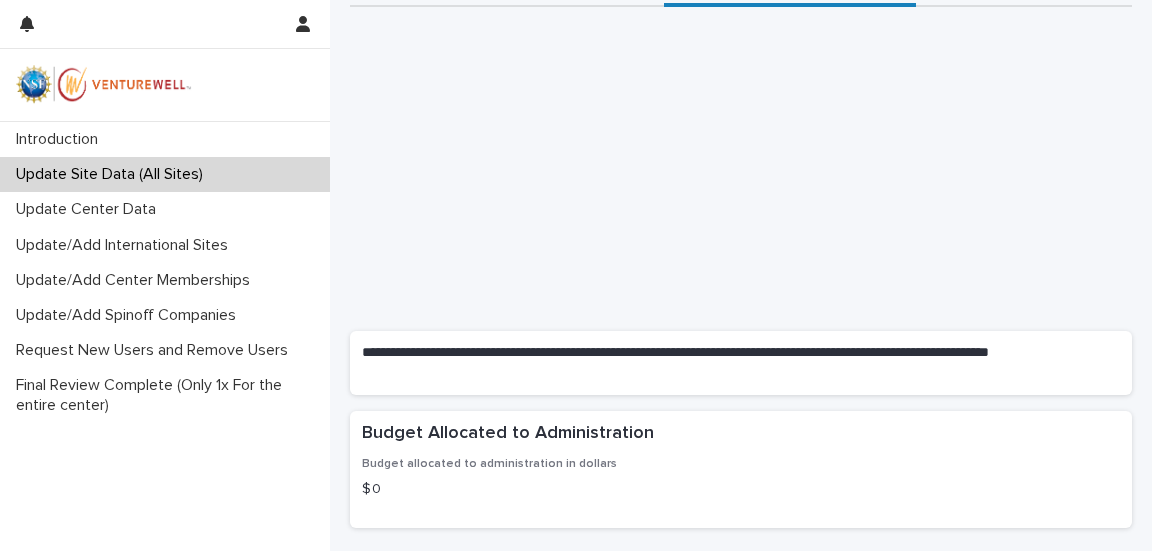 scroll, scrollTop: 285, scrollLeft: 0, axis: vertical 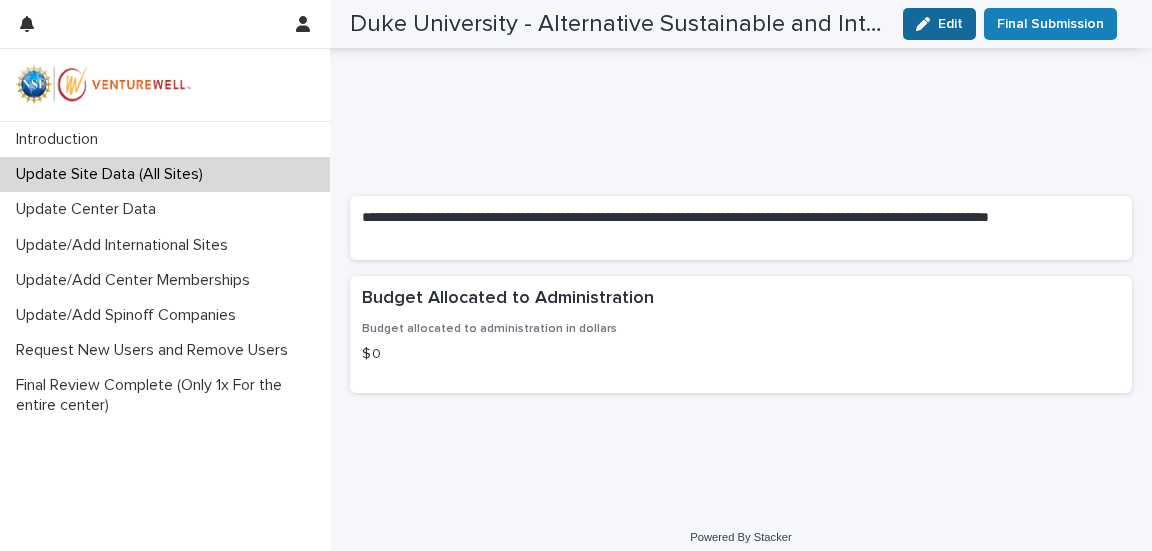 click on "Edit" at bounding box center [950, 24] 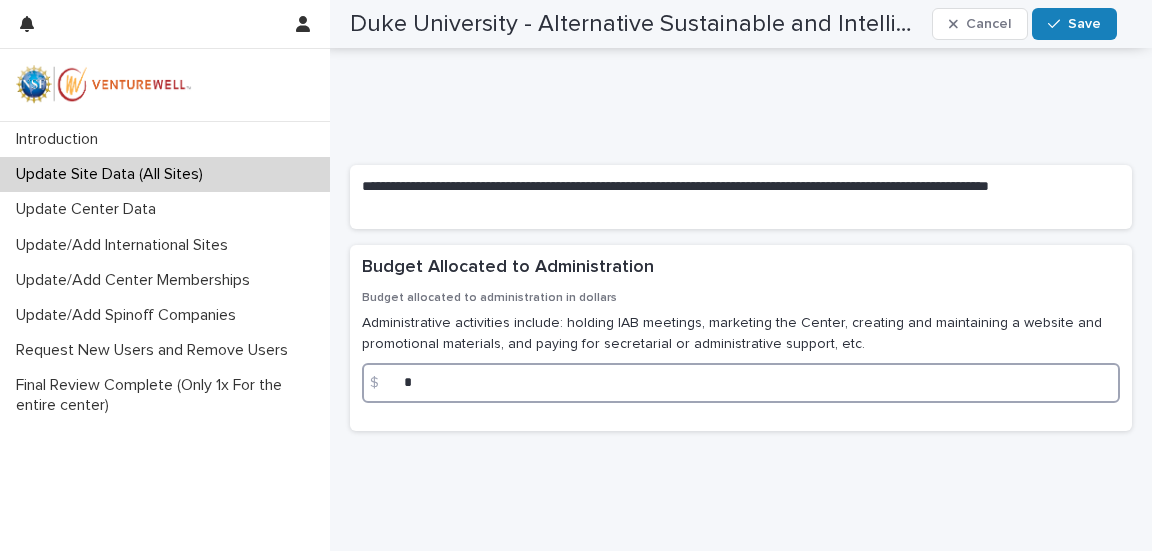 click on "*" at bounding box center [741, 383] 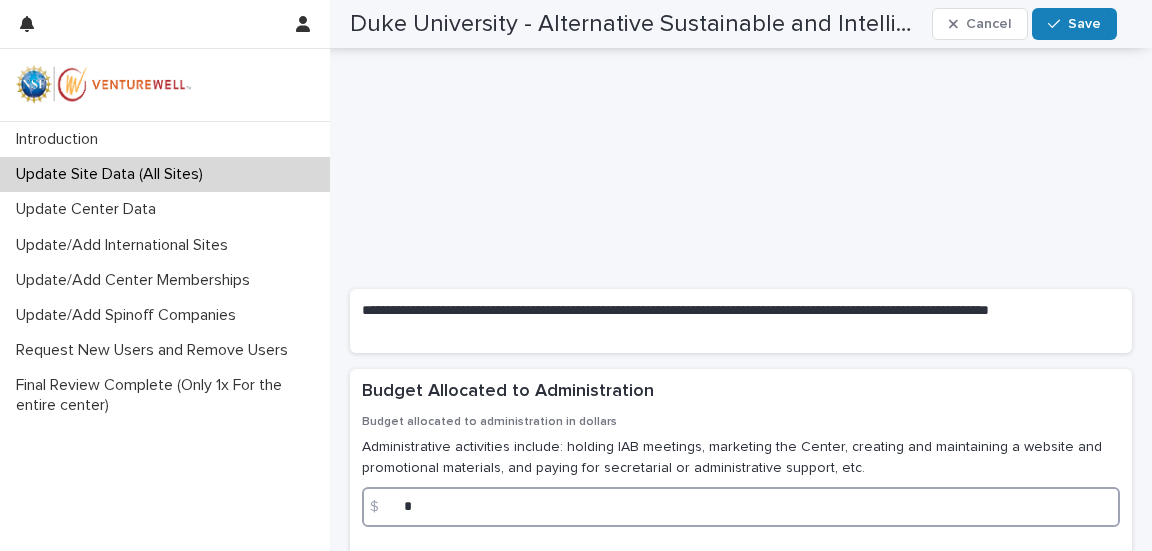 scroll, scrollTop: 0, scrollLeft: 0, axis: both 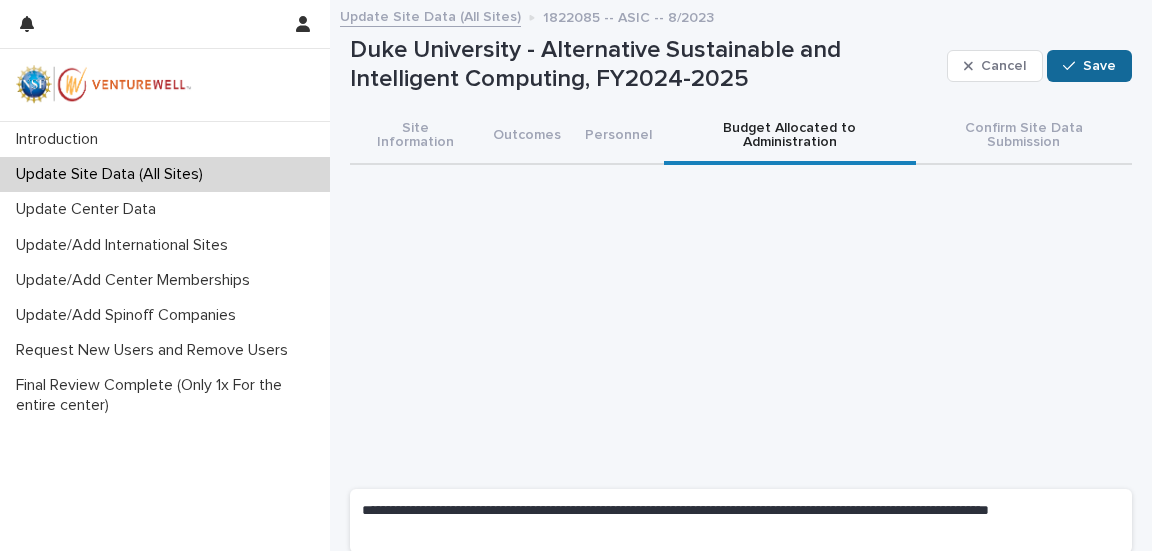 click 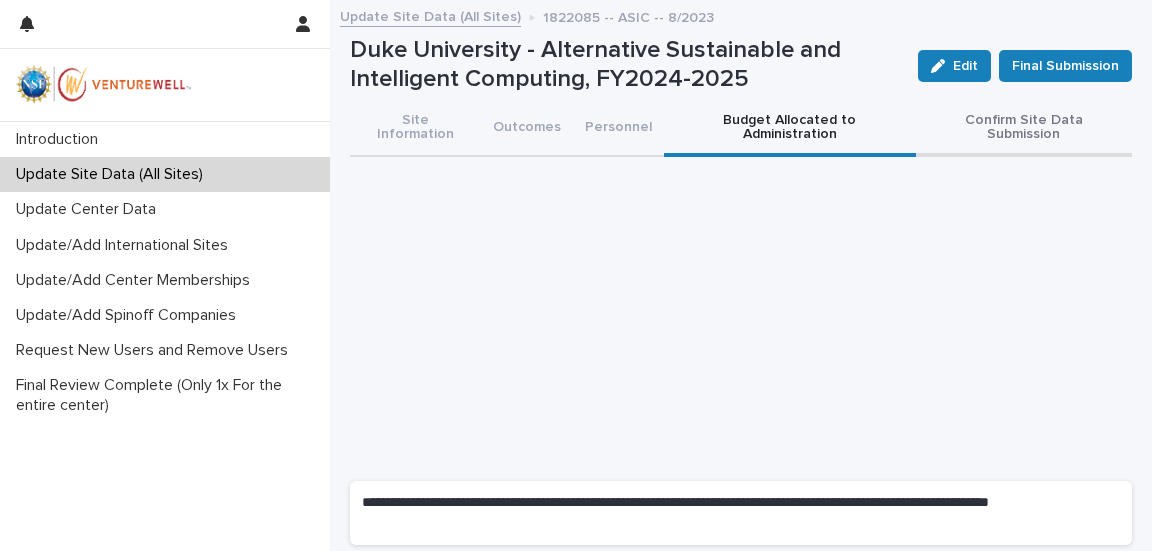 click on "Confirm Site Data Submission" at bounding box center [1024, 129] 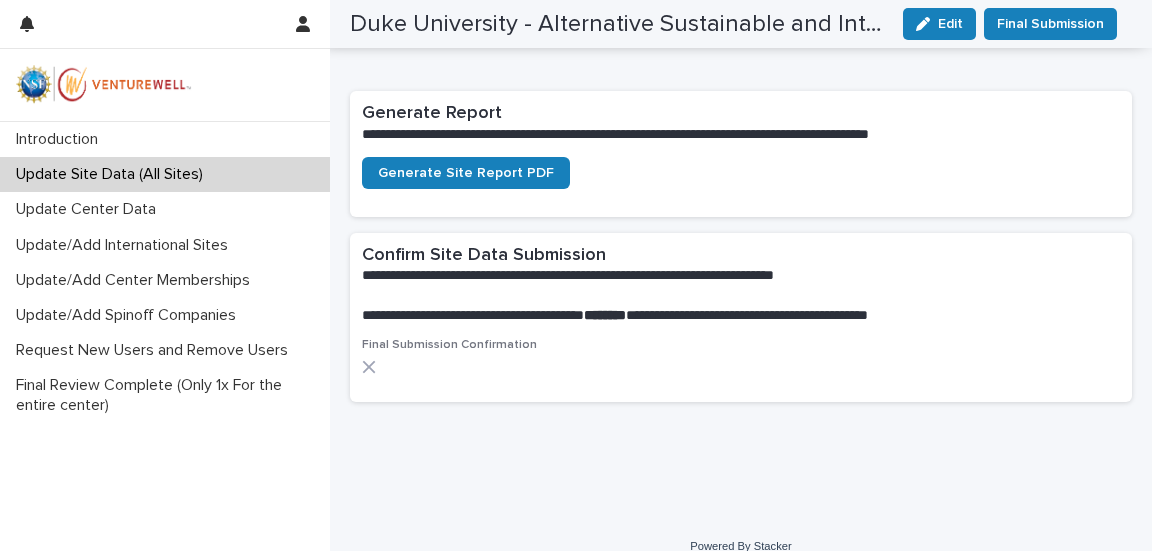 scroll, scrollTop: 500, scrollLeft: 0, axis: vertical 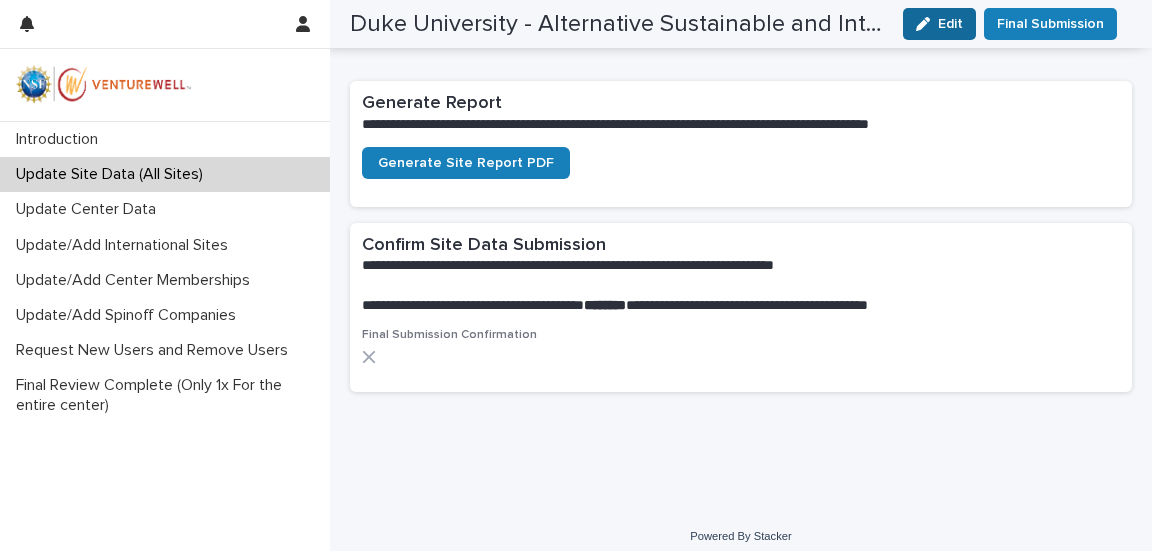 click on "Edit" at bounding box center (950, 24) 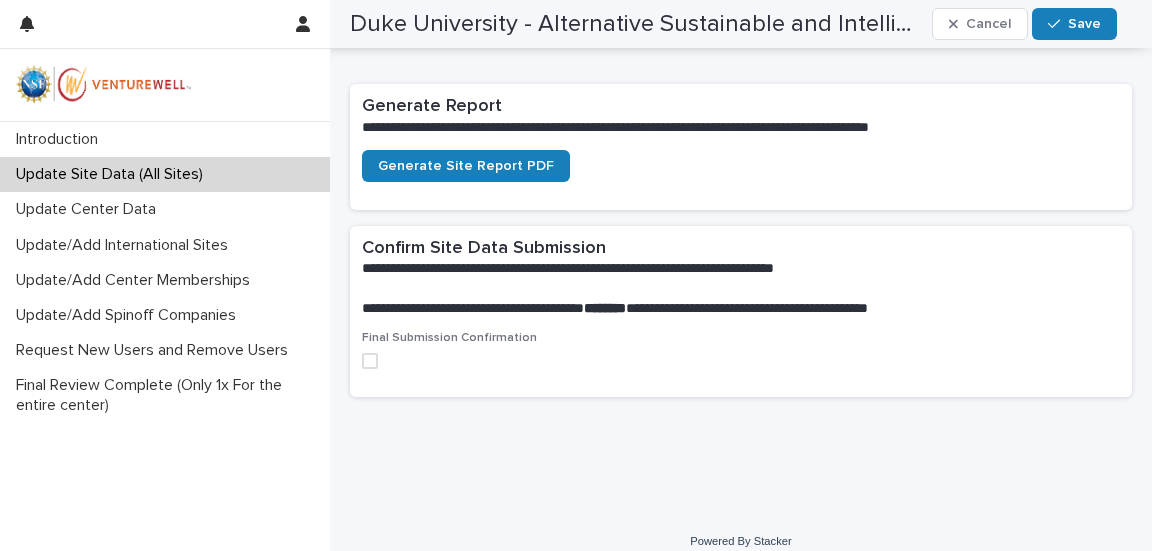 click at bounding box center (370, 361) 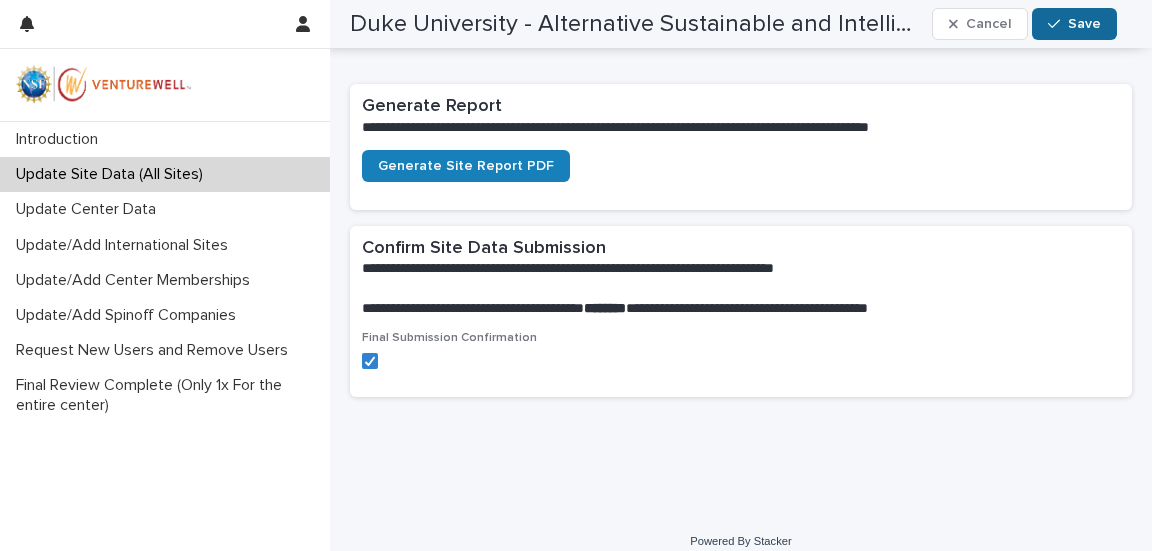 click at bounding box center [1058, 24] 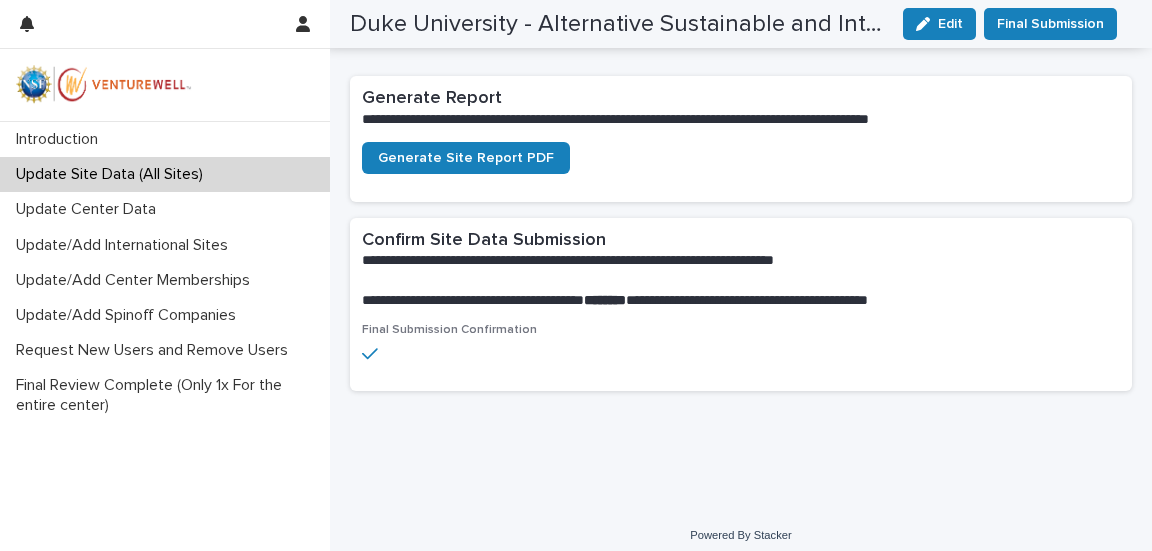 scroll, scrollTop: 502, scrollLeft: 0, axis: vertical 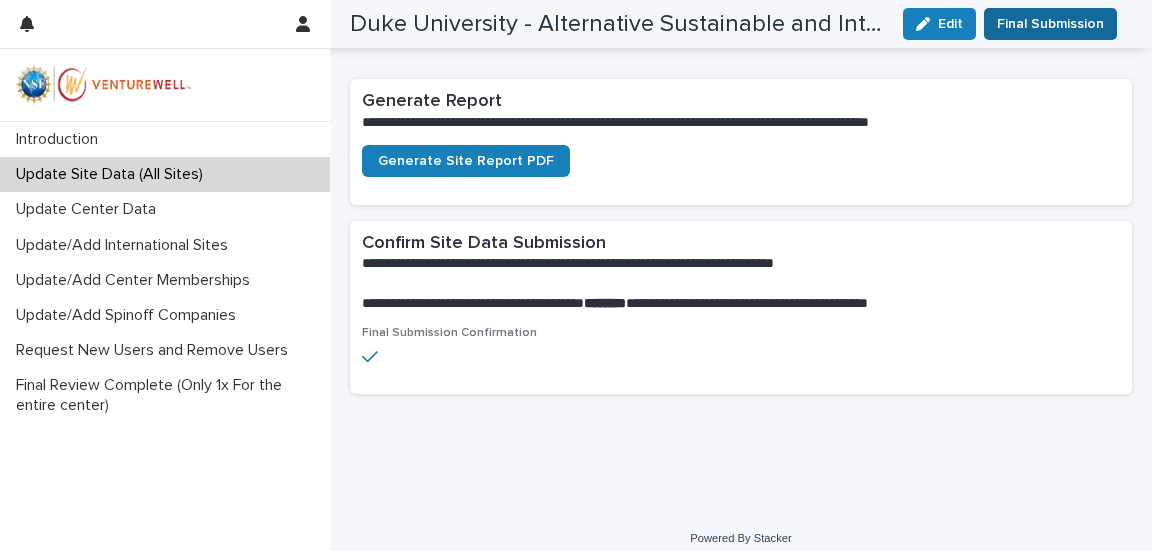 click on "Final Submission" at bounding box center [1050, 24] 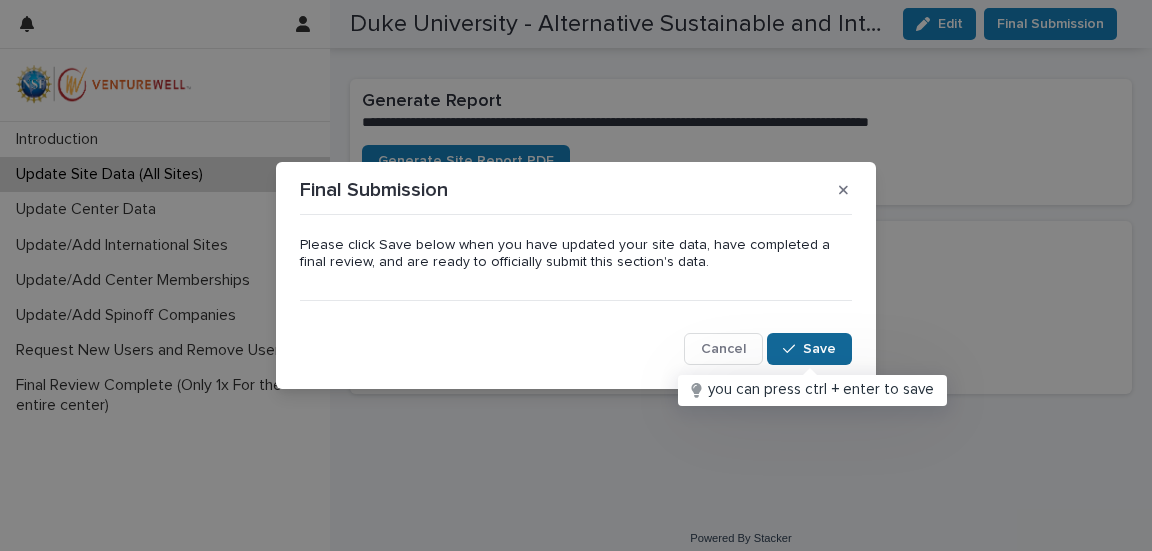 click on "Save" at bounding box center (819, 349) 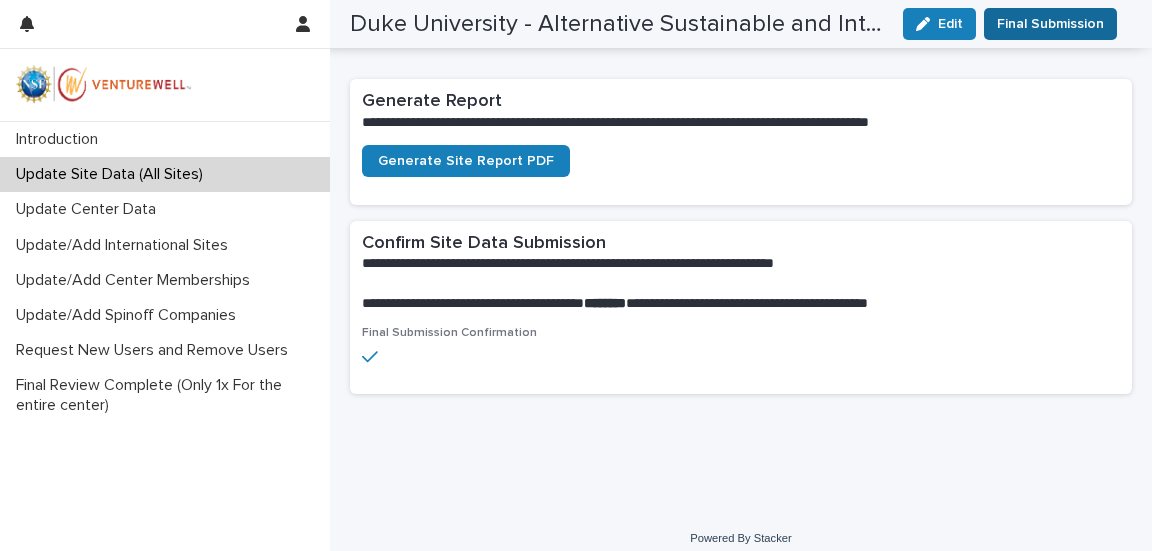 click on "Final Submission" at bounding box center [1050, 24] 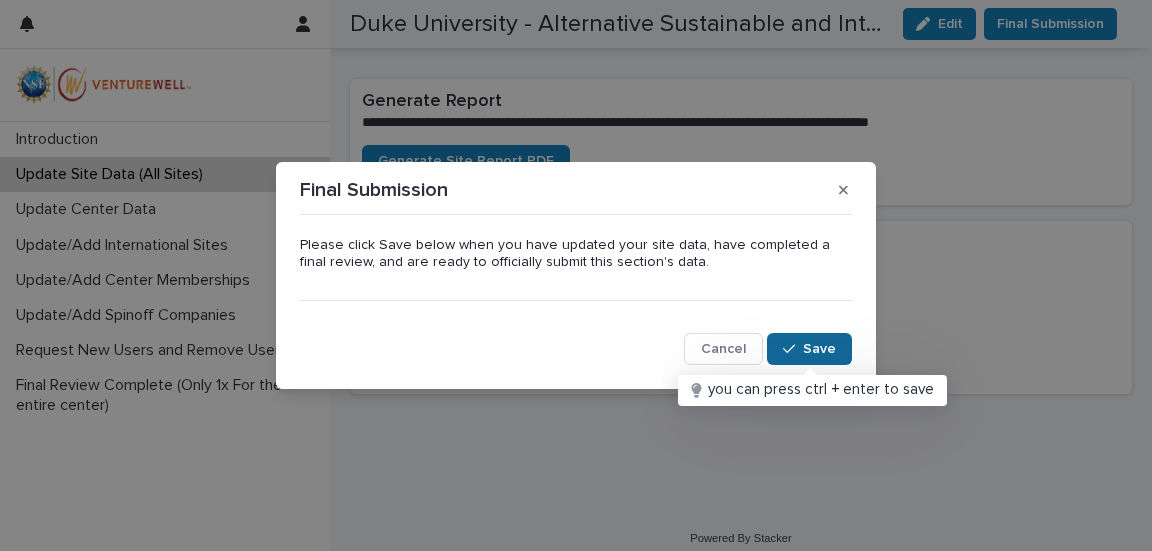 click on "Save" at bounding box center [819, 349] 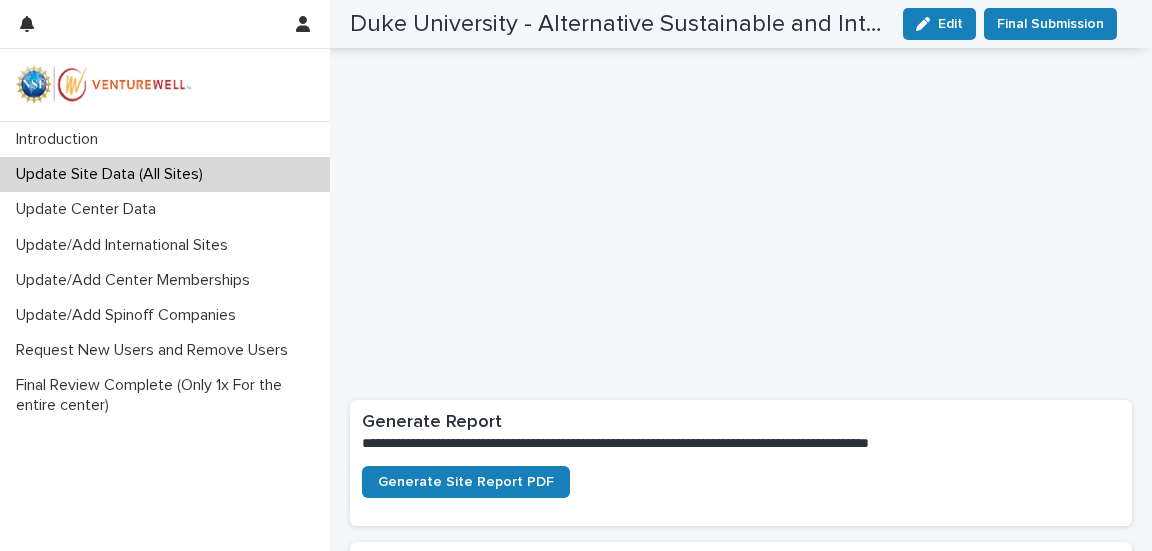 scroll, scrollTop: 2, scrollLeft: 0, axis: vertical 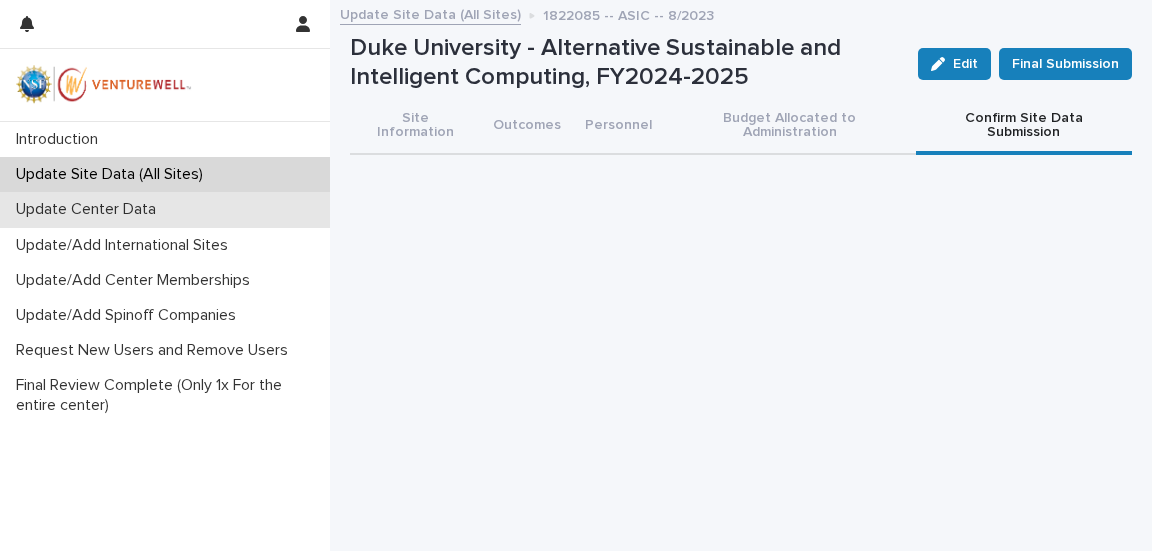 click on "Update Center Data" at bounding box center (90, 209) 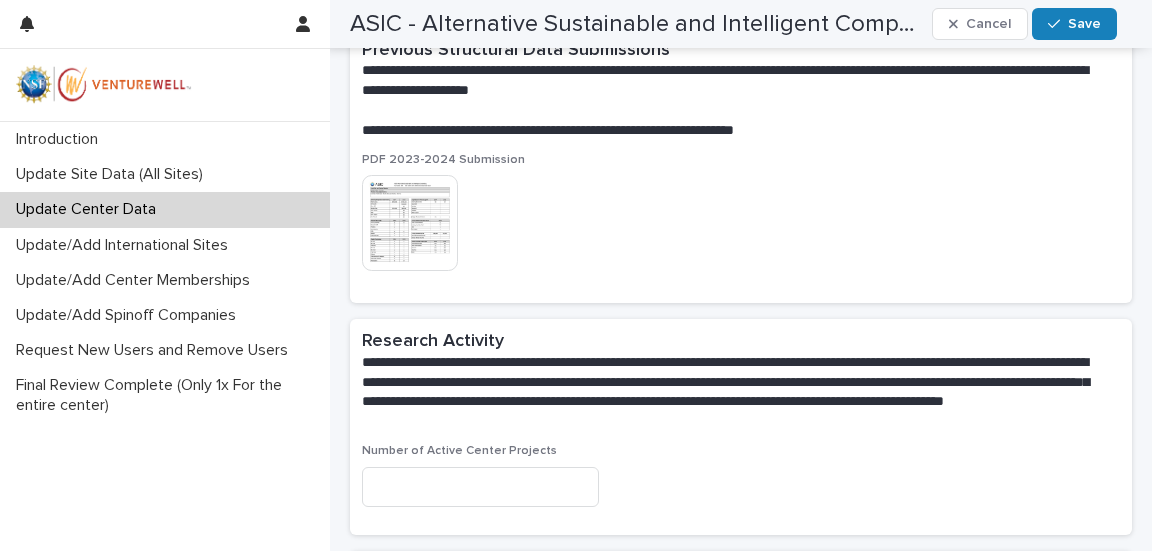 scroll, scrollTop: 700, scrollLeft: 0, axis: vertical 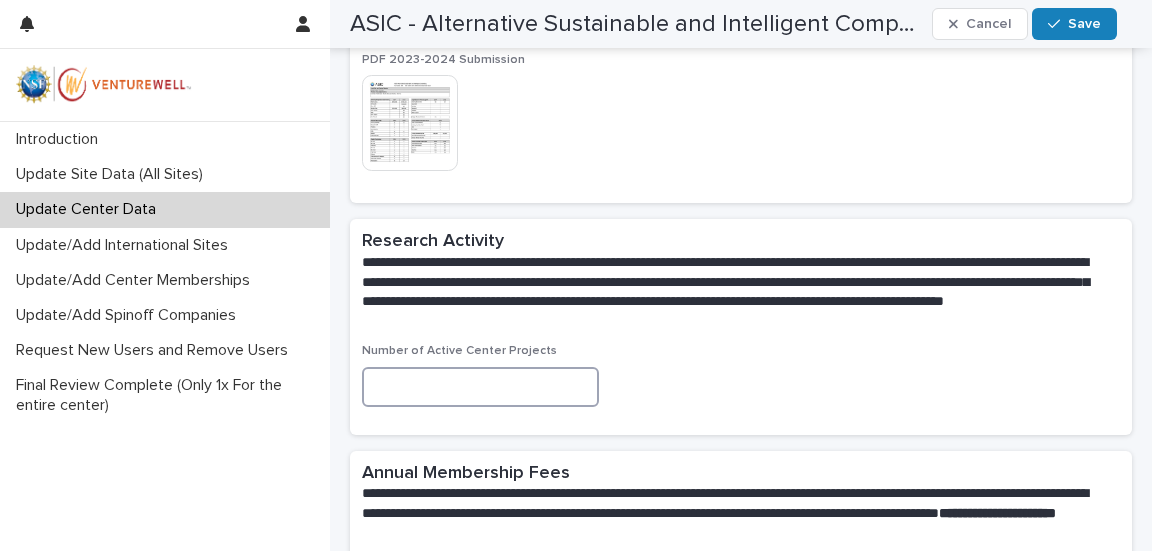 click at bounding box center (480, 387) 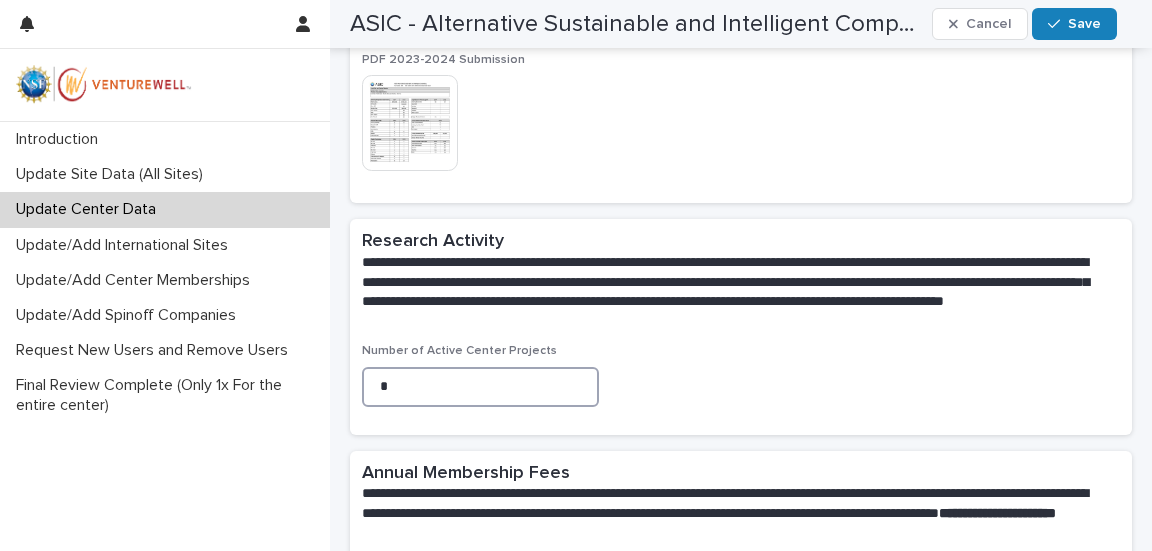 scroll, scrollTop: 1000, scrollLeft: 0, axis: vertical 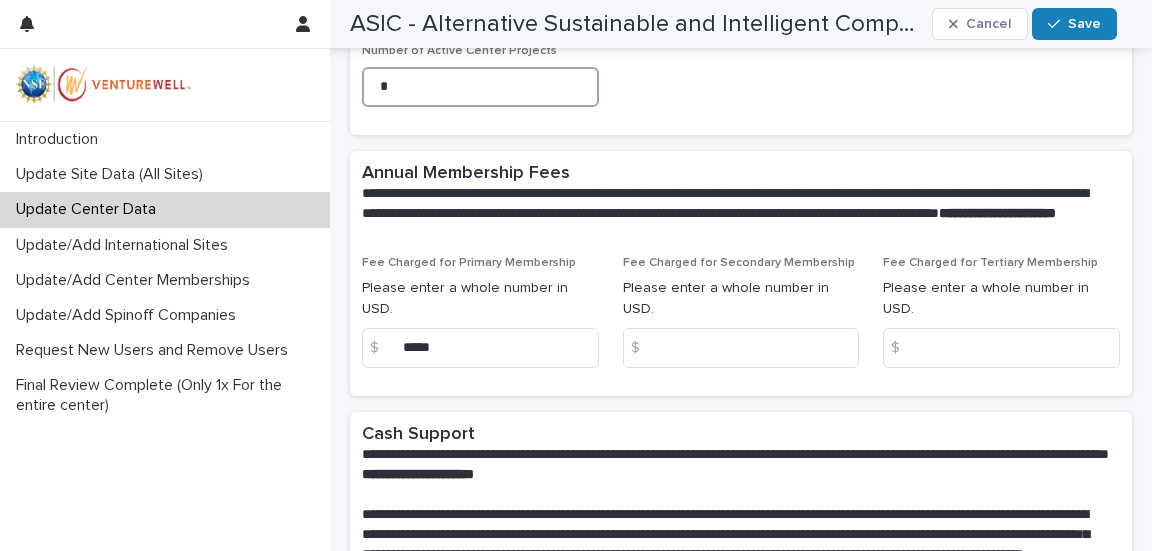type on "*" 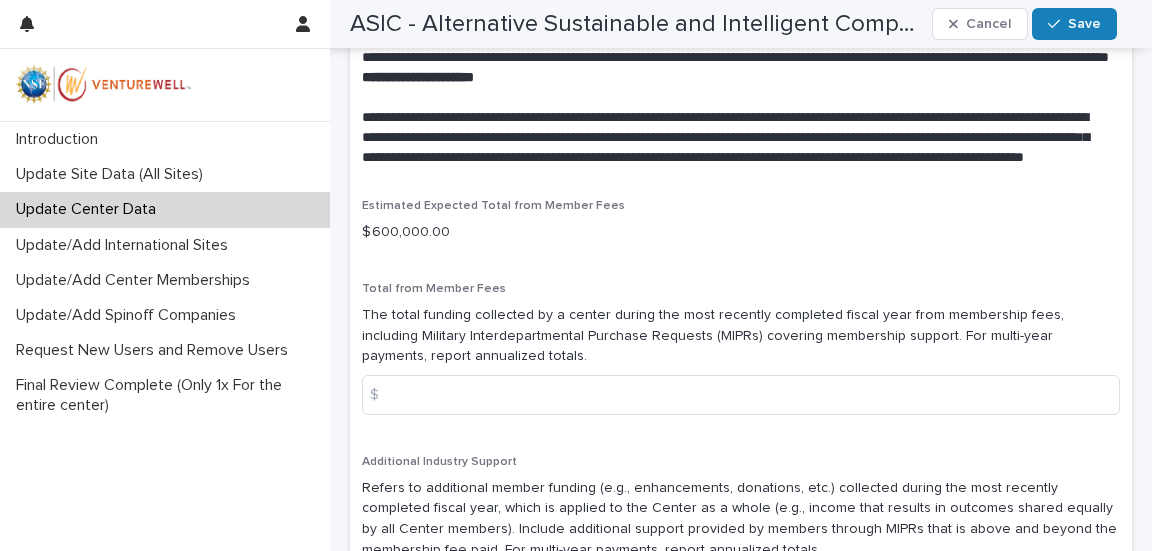 scroll, scrollTop: 1500, scrollLeft: 0, axis: vertical 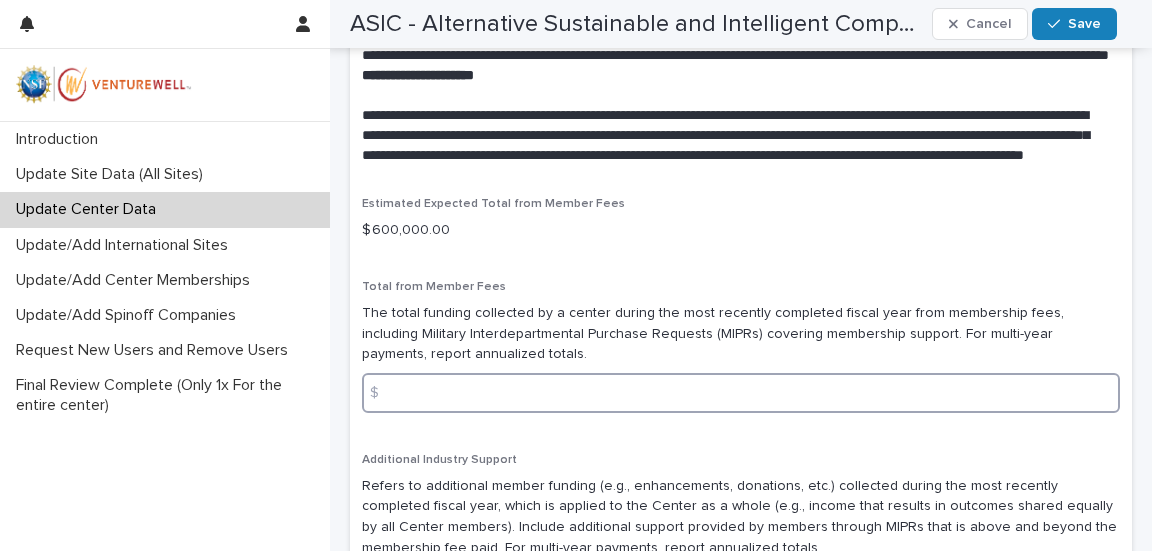 click at bounding box center [741, 393] 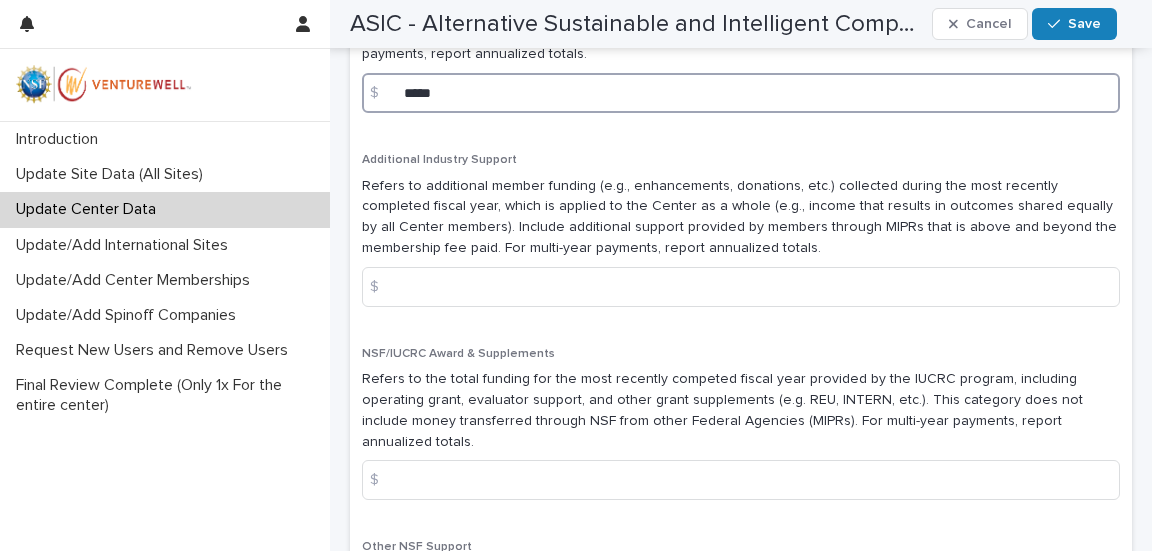 scroll, scrollTop: 1900, scrollLeft: 0, axis: vertical 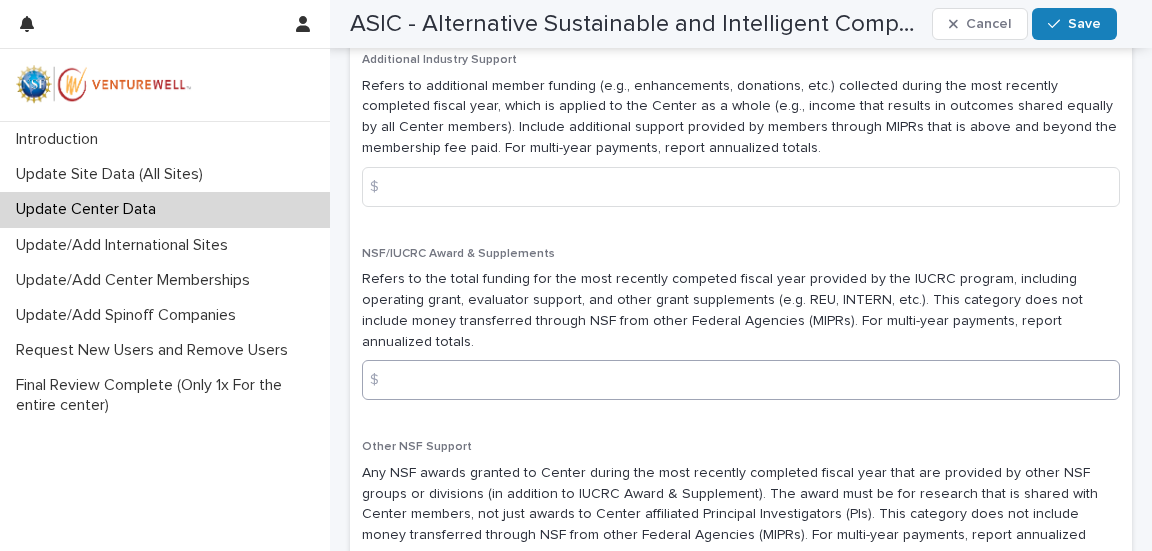 type on "*****" 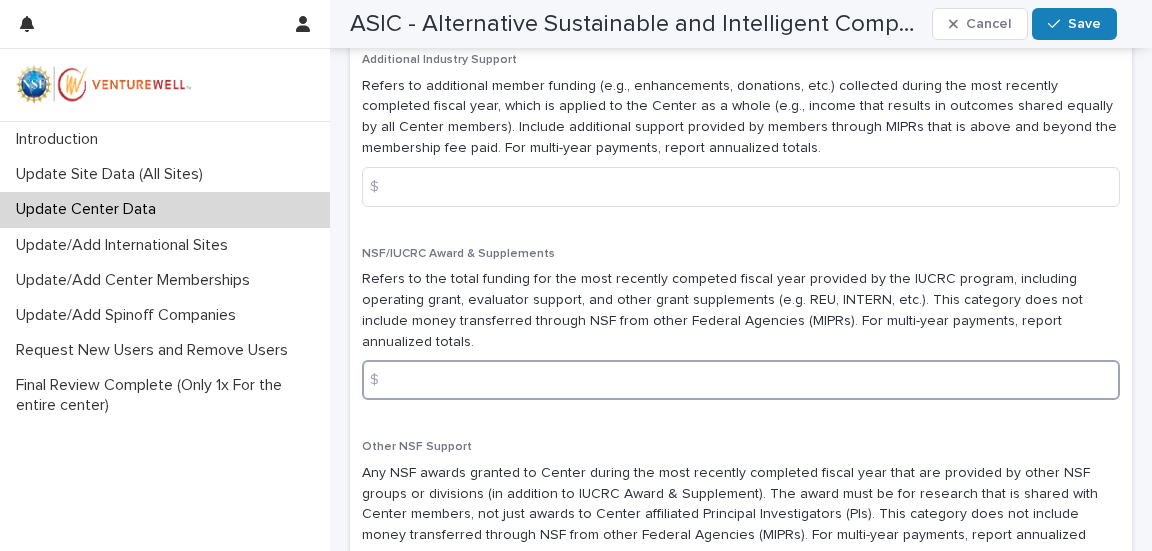 click at bounding box center (741, 380) 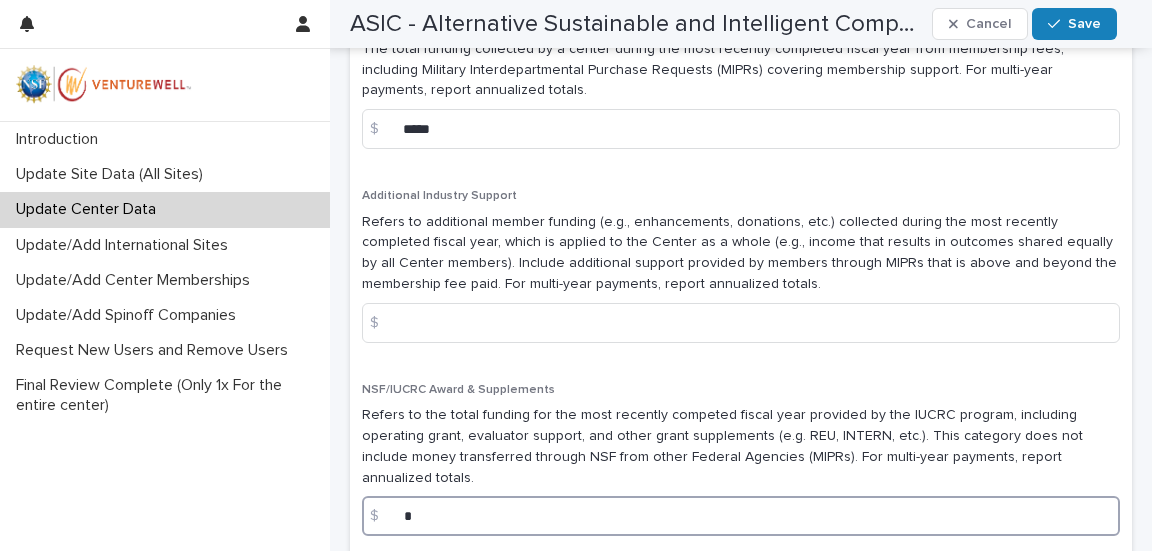 scroll, scrollTop: 1700, scrollLeft: 0, axis: vertical 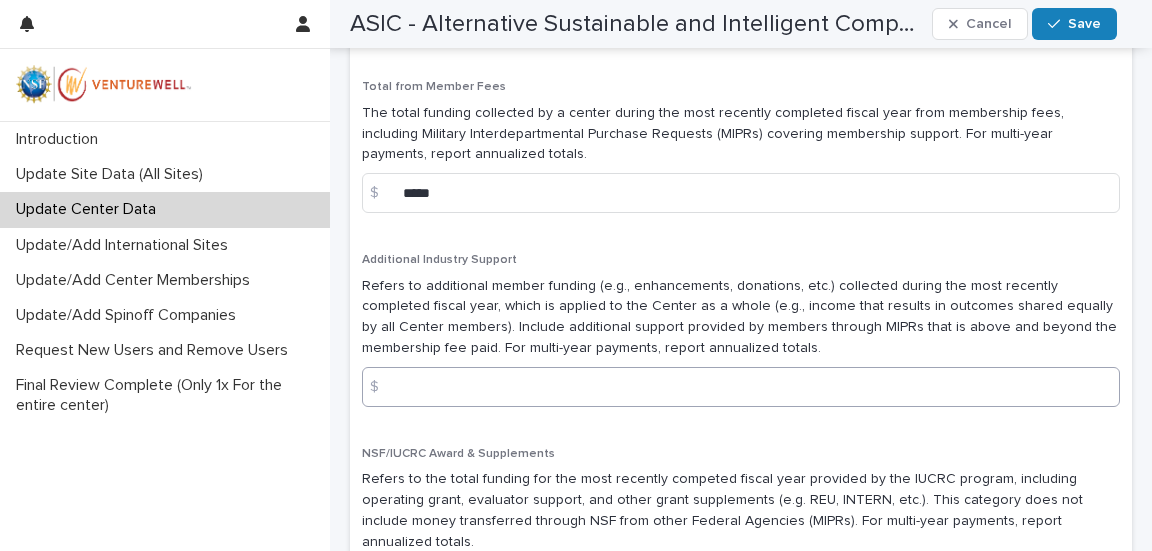 type on "*" 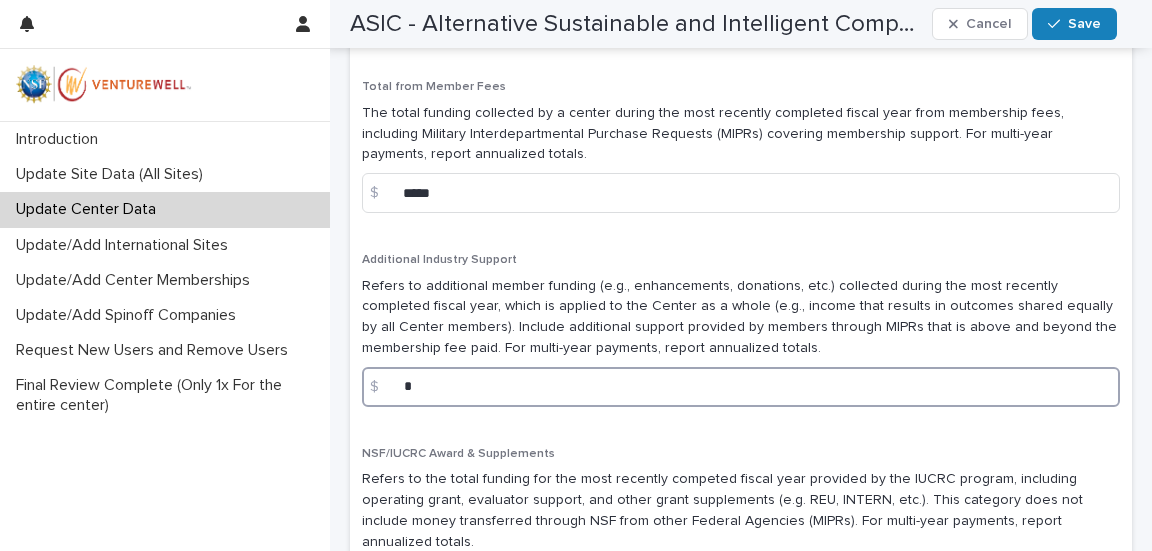 click on "*" at bounding box center (741, 387) 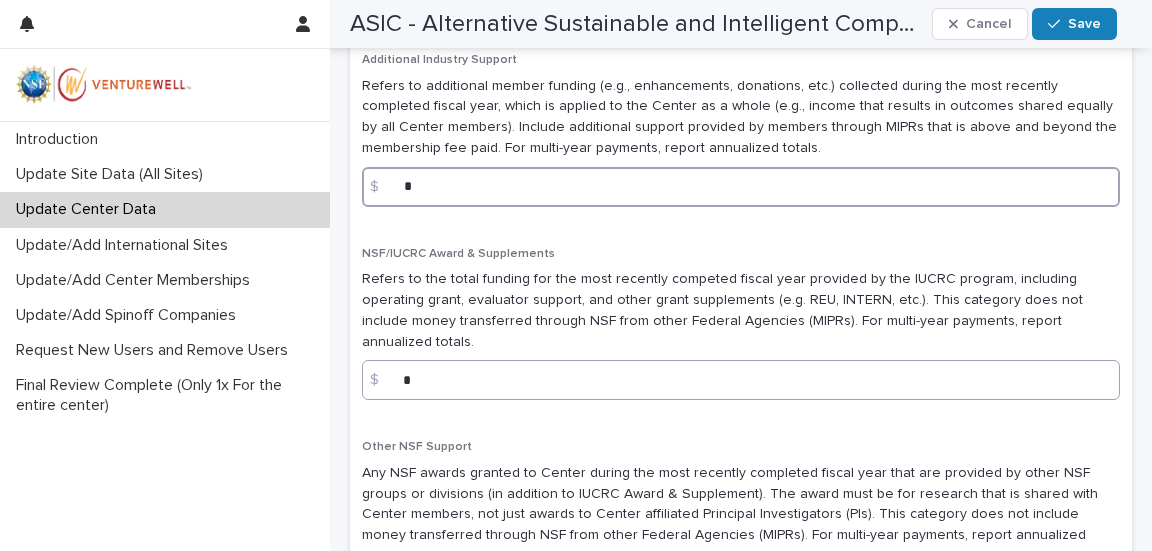 scroll, scrollTop: 2200, scrollLeft: 0, axis: vertical 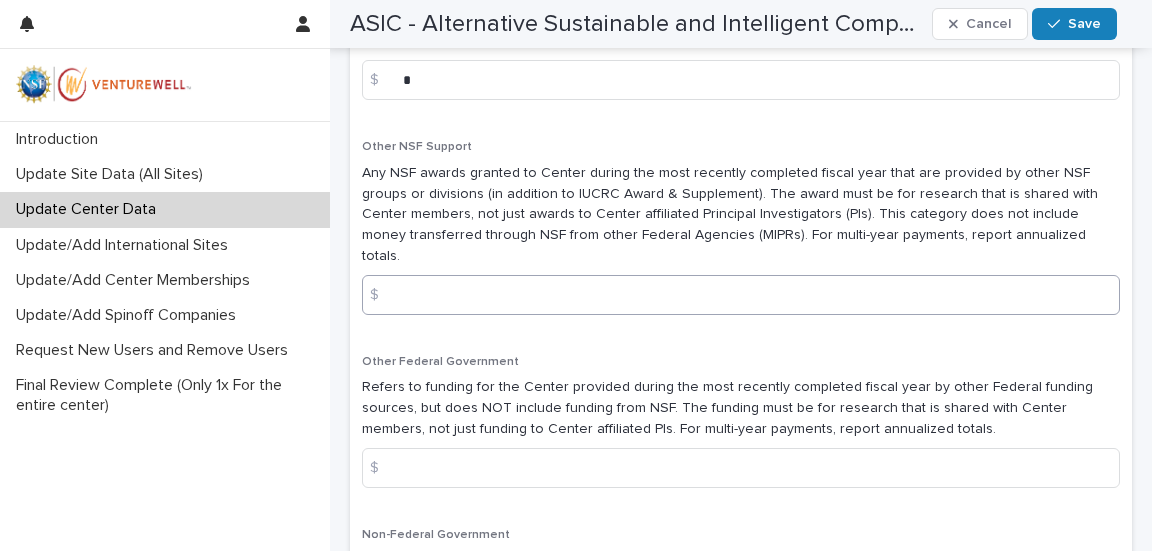type on "*" 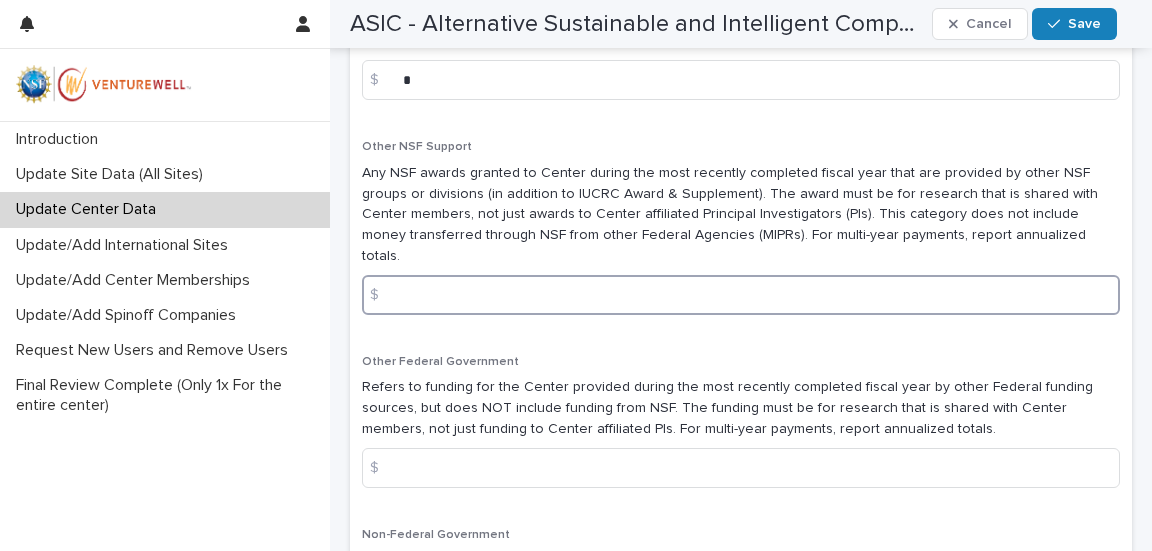 click at bounding box center [741, 295] 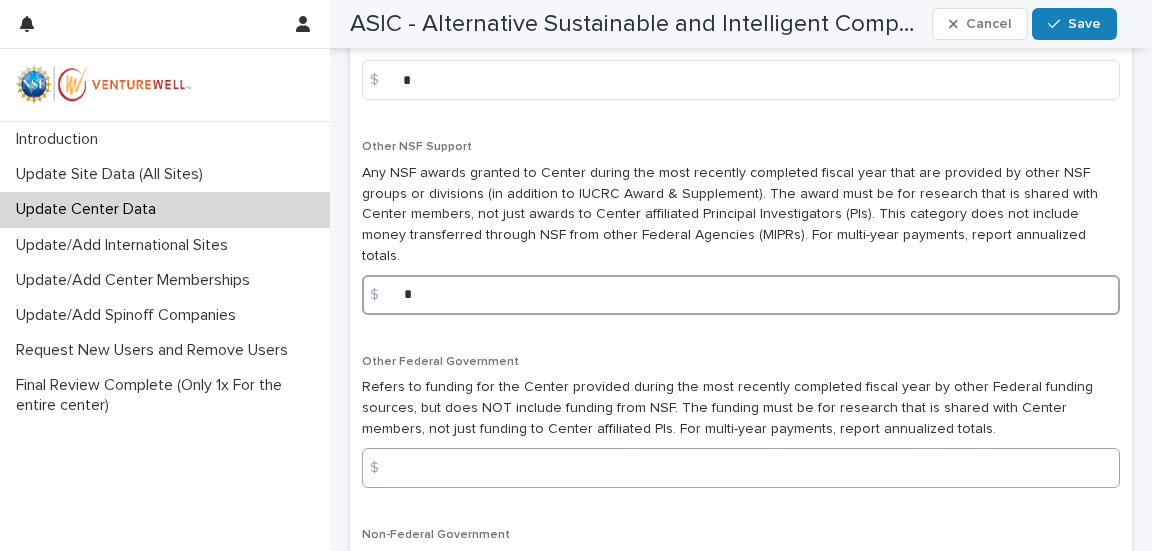 type on "*" 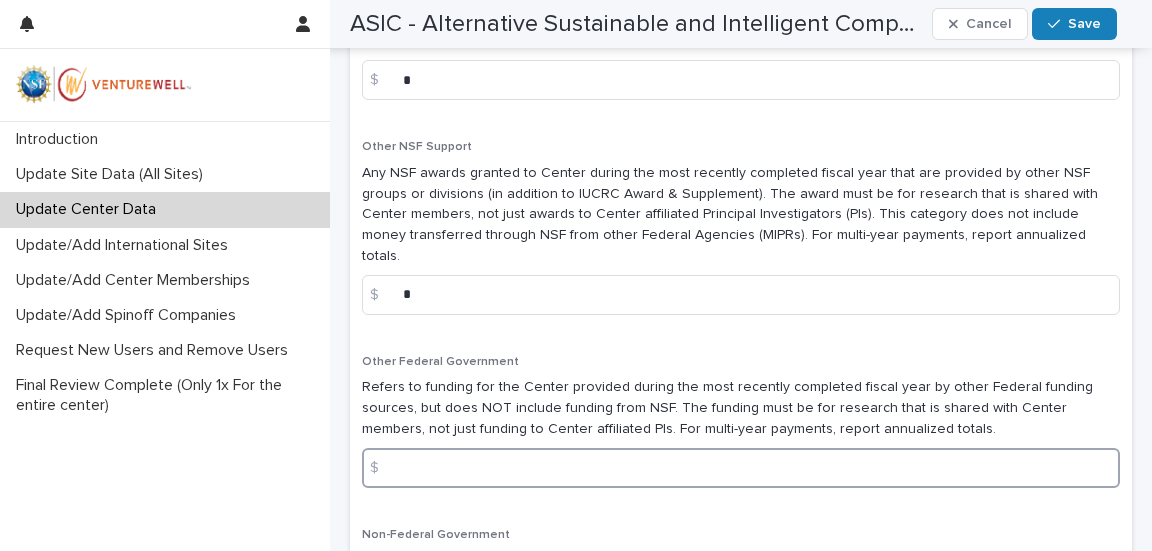 click at bounding box center [741, 468] 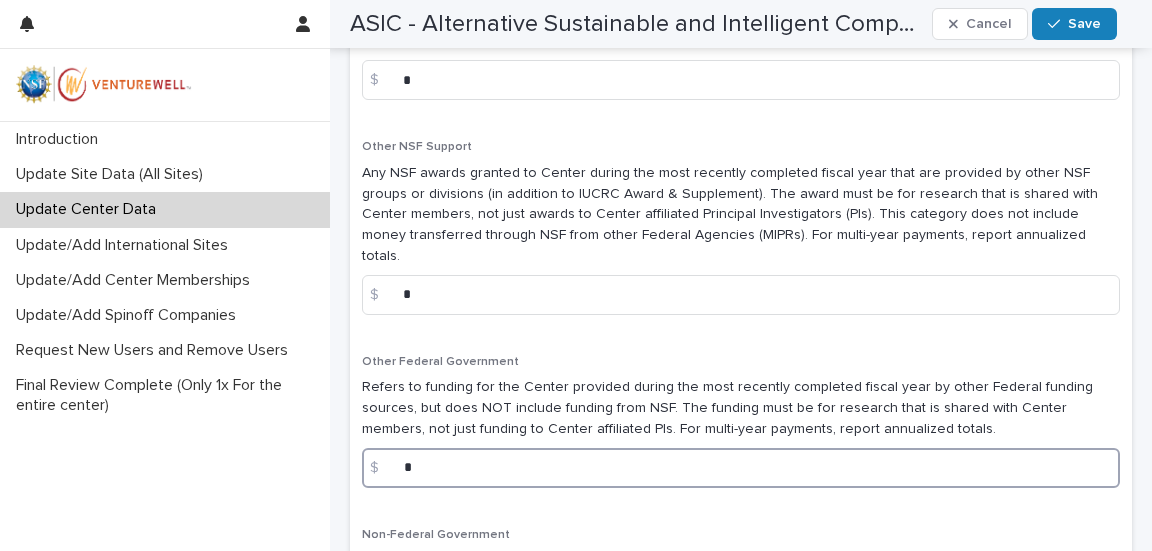 scroll, scrollTop: 2400, scrollLeft: 0, axis: vertical 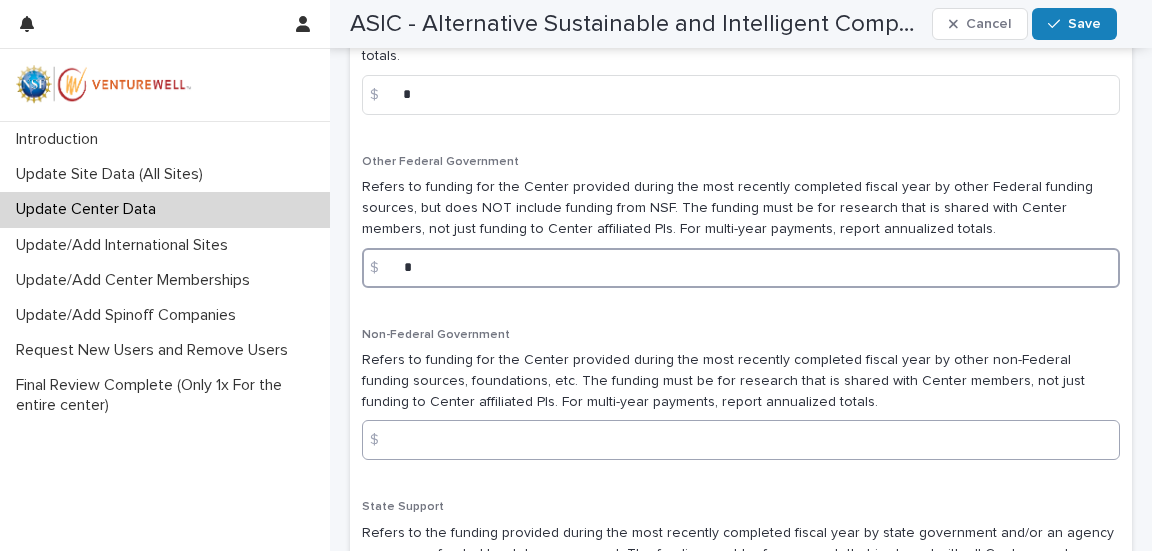 type on "*" 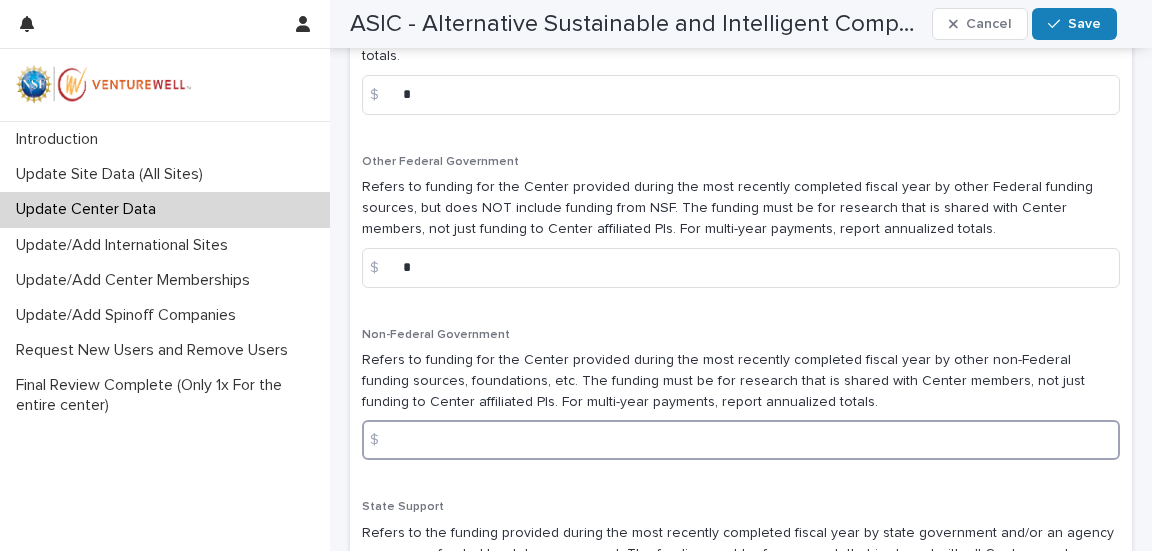 click at bounding box center (741, 440) 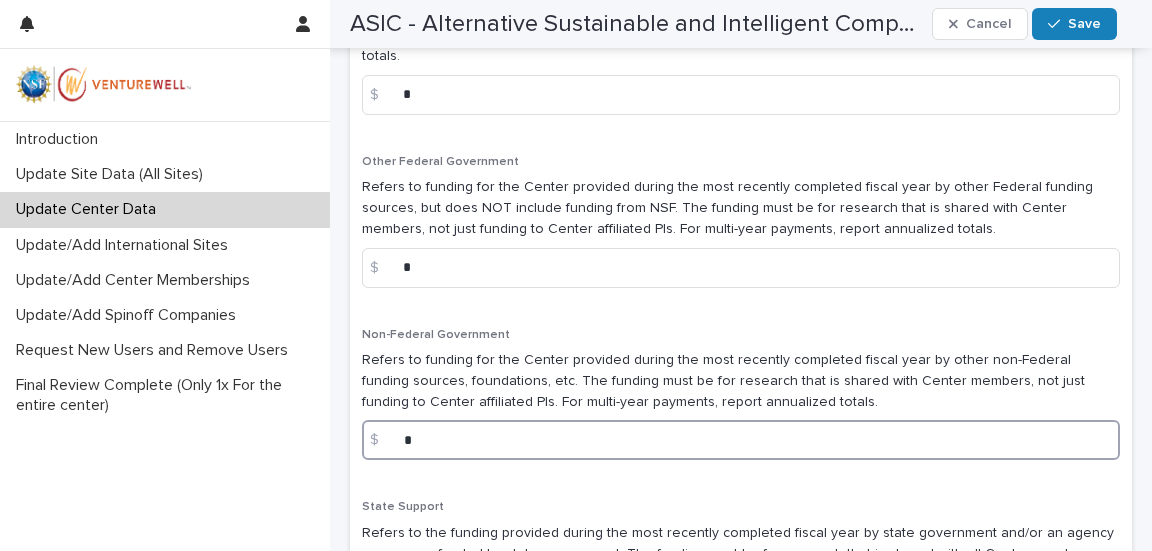 scroll, scrollTop: 2600, scrollLeft: 0, axis: vertical 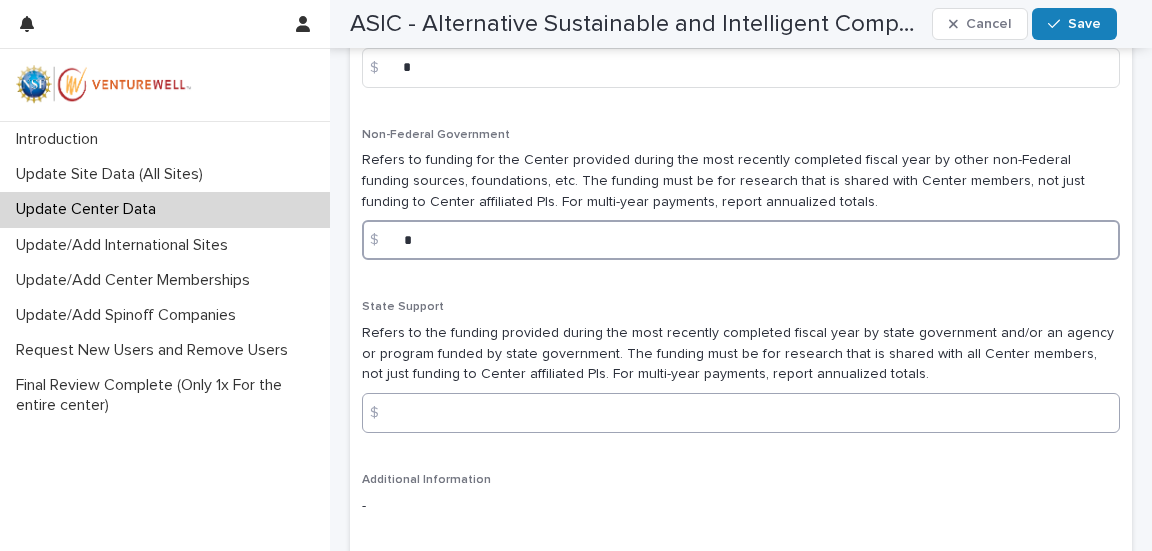 type on "*" 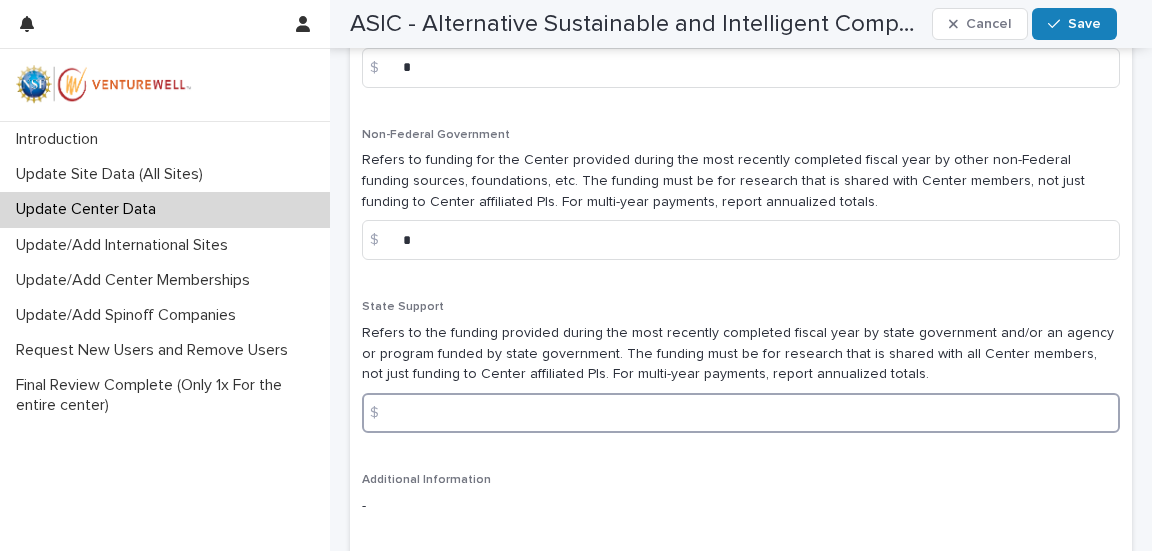 click at bounding box center (741, 413) 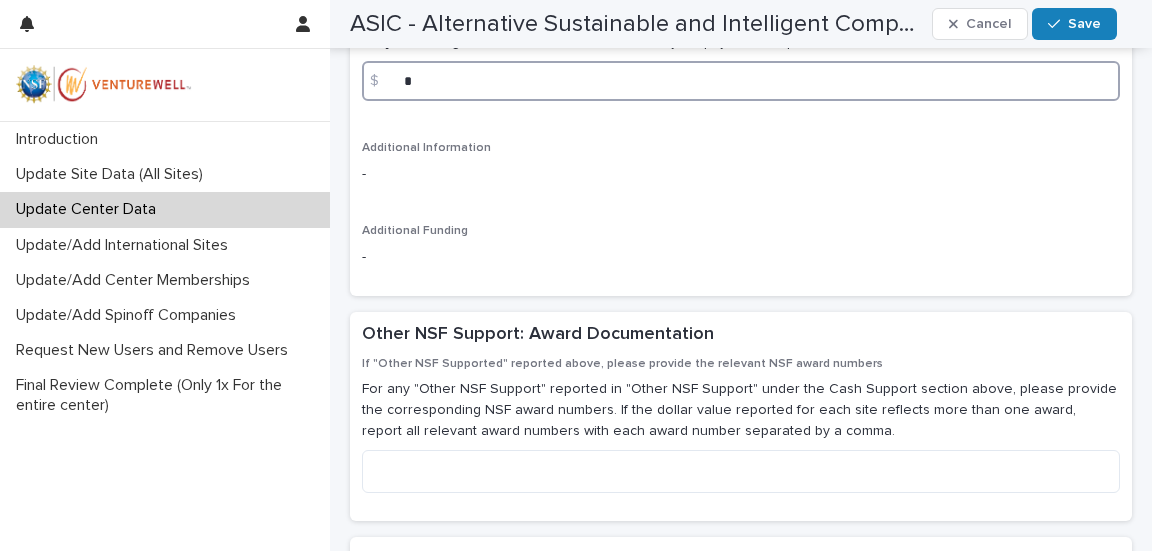 scroll, scrollTop: 3000, scrollLeft: 0, axis: vertical 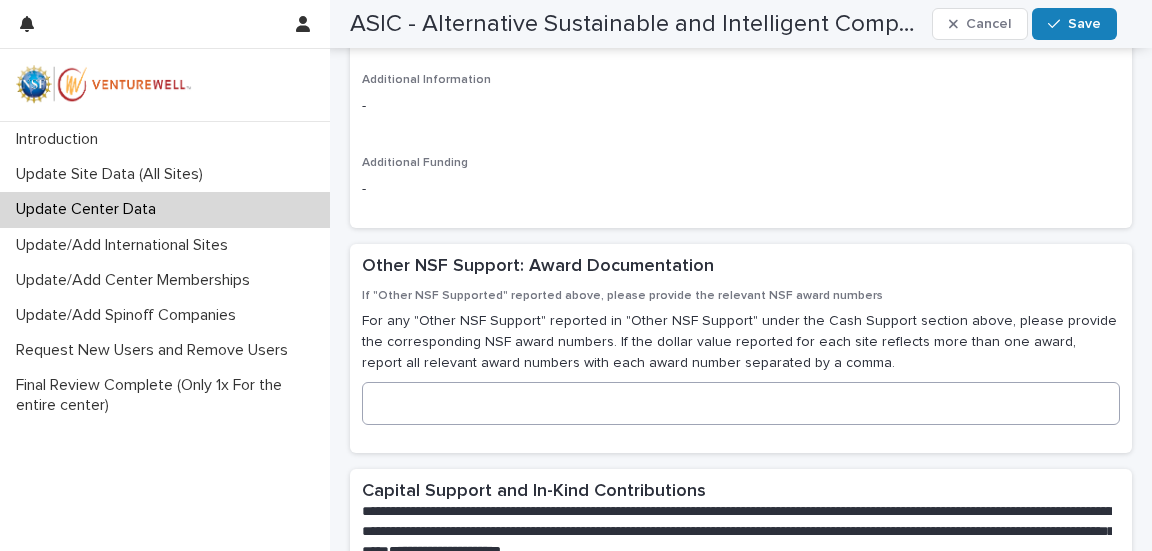 type on "*" 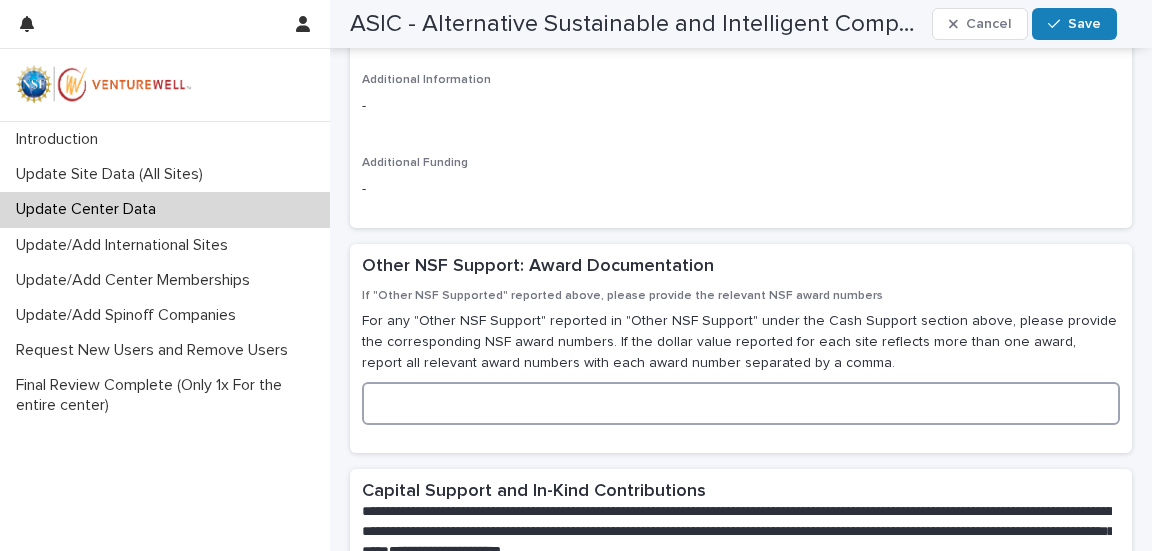 click at bounding box center (741, 403) 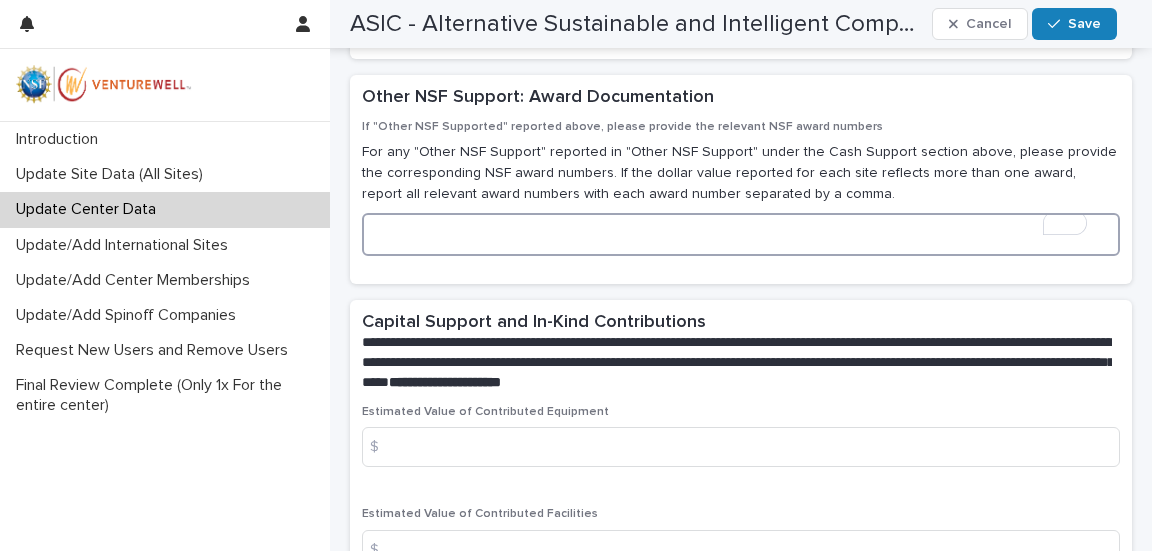 scroll, scrollTop: 3200, scrollLeft: 0, axis: vertical 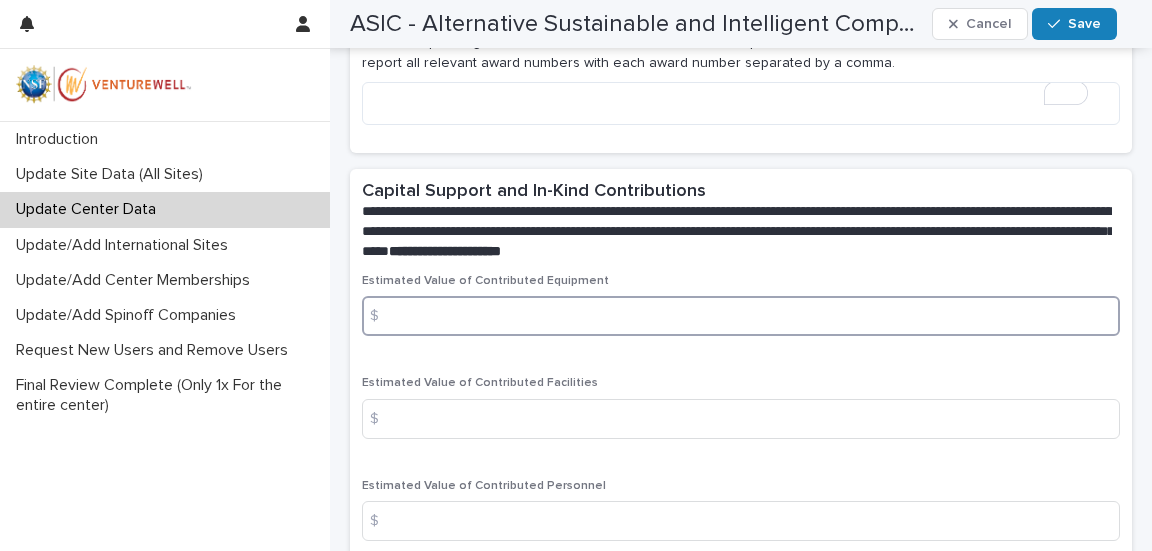 click at bounding box center (741, 316) 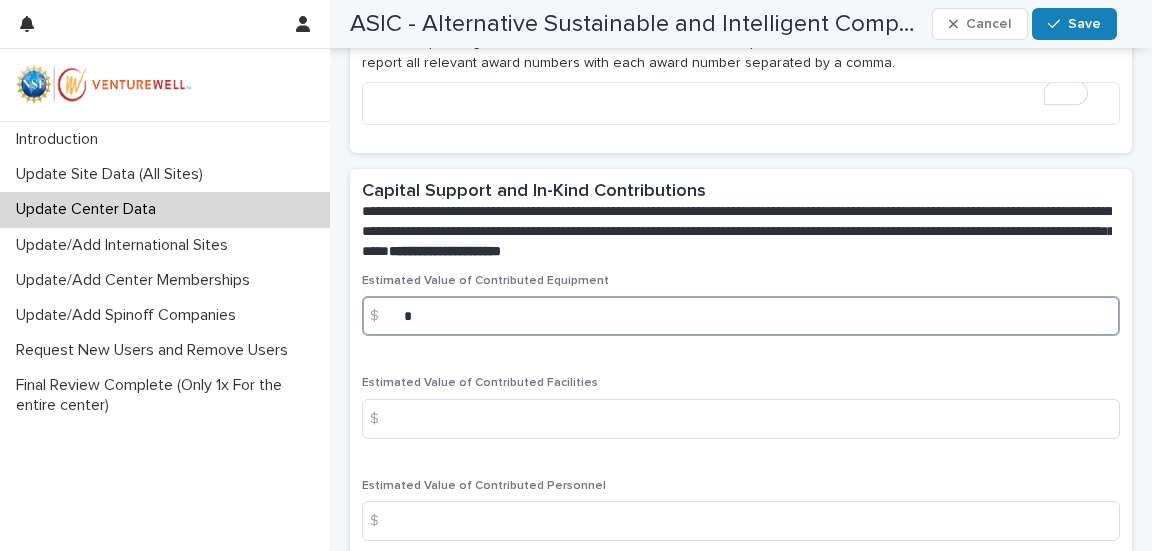 type on "*" 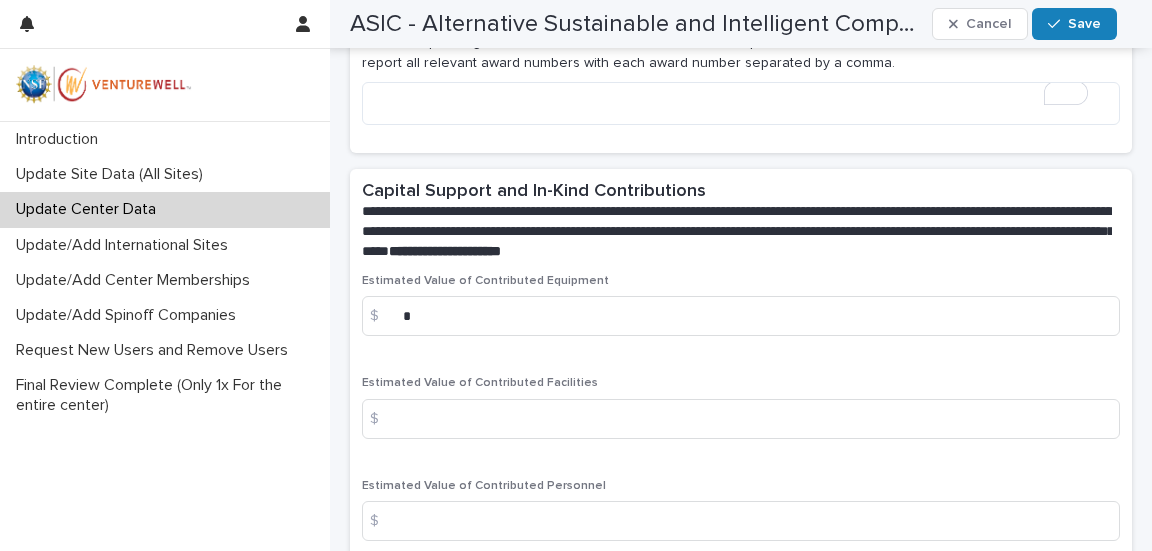 click on "Estimated Value of Contributed Facilities $" at bounding box center [741, 415] 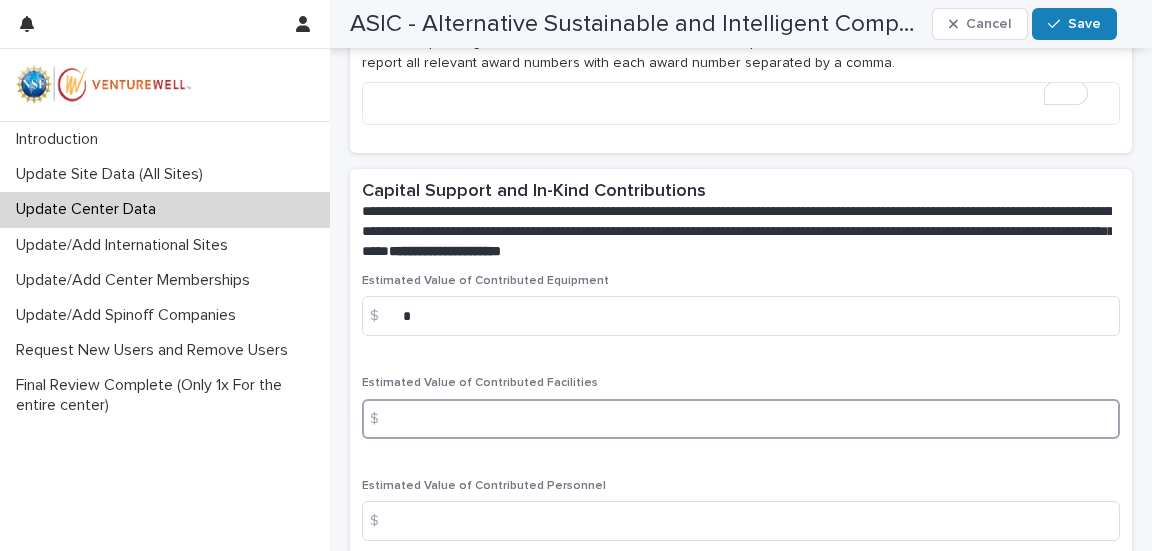 click at bounding box center (741, 419) 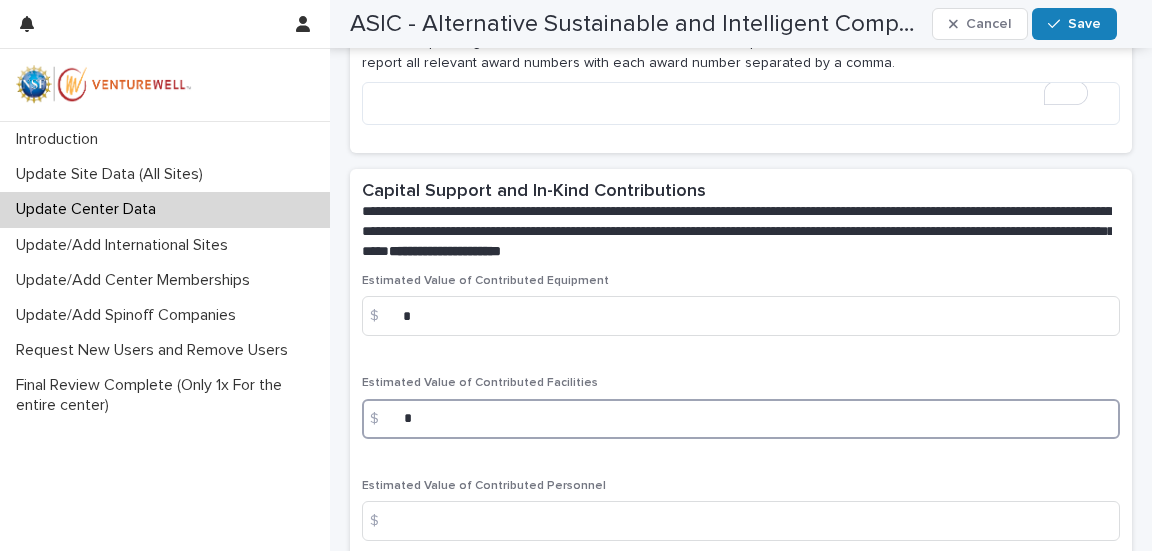 scroll, scrollTop: 3500, scrollLeft: 0, axis: vertical 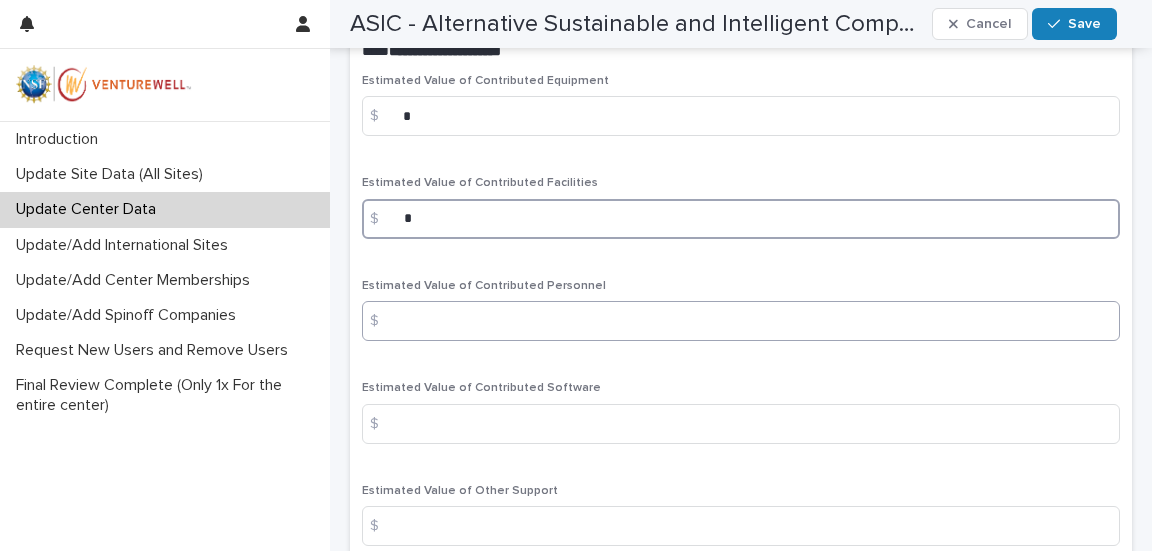 type on "*" 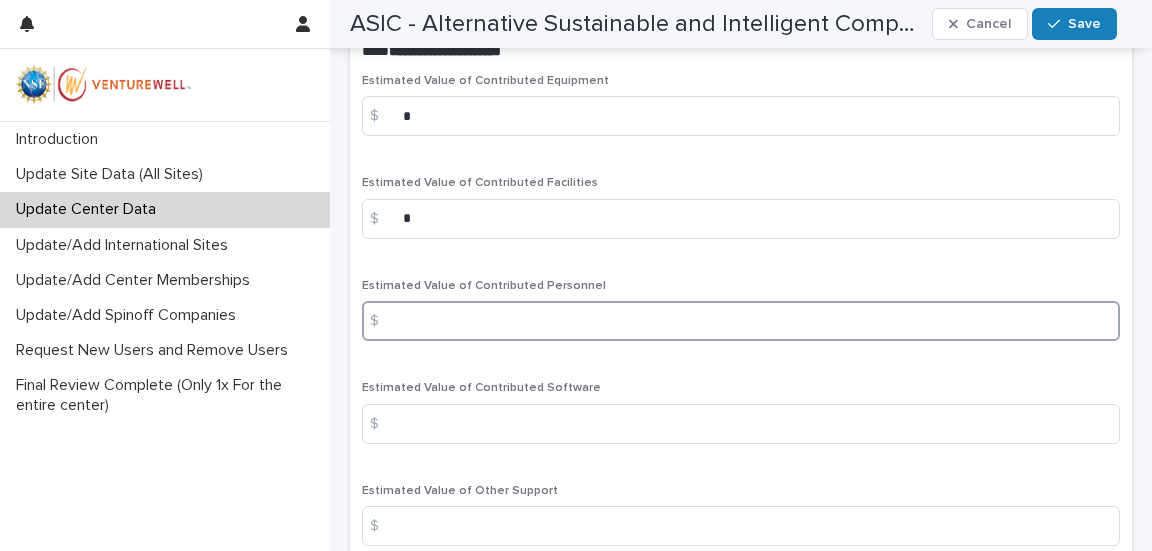click at bounding box center [741, 321] 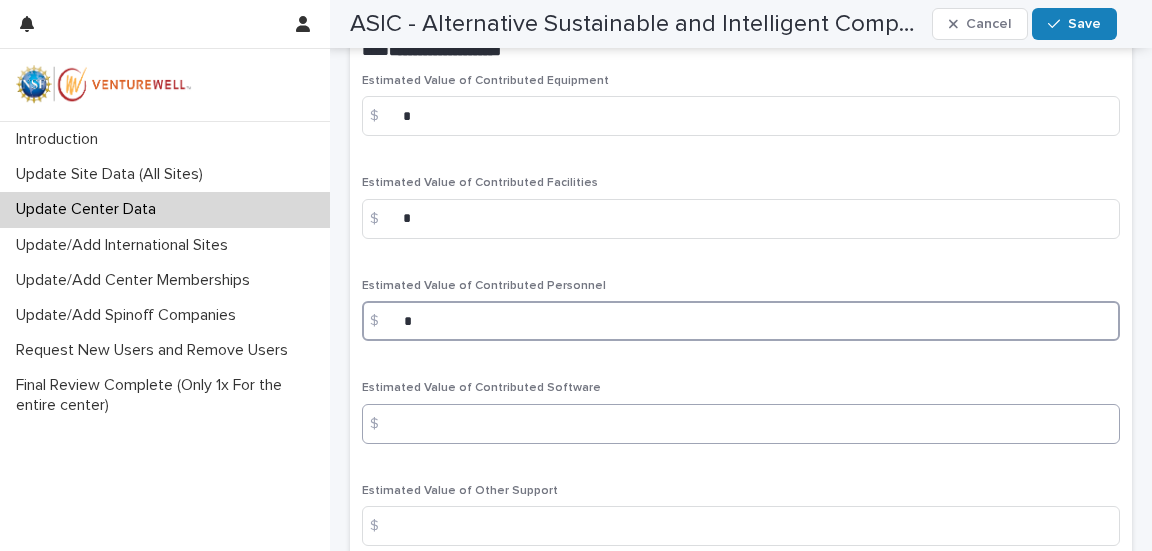 type on "*" 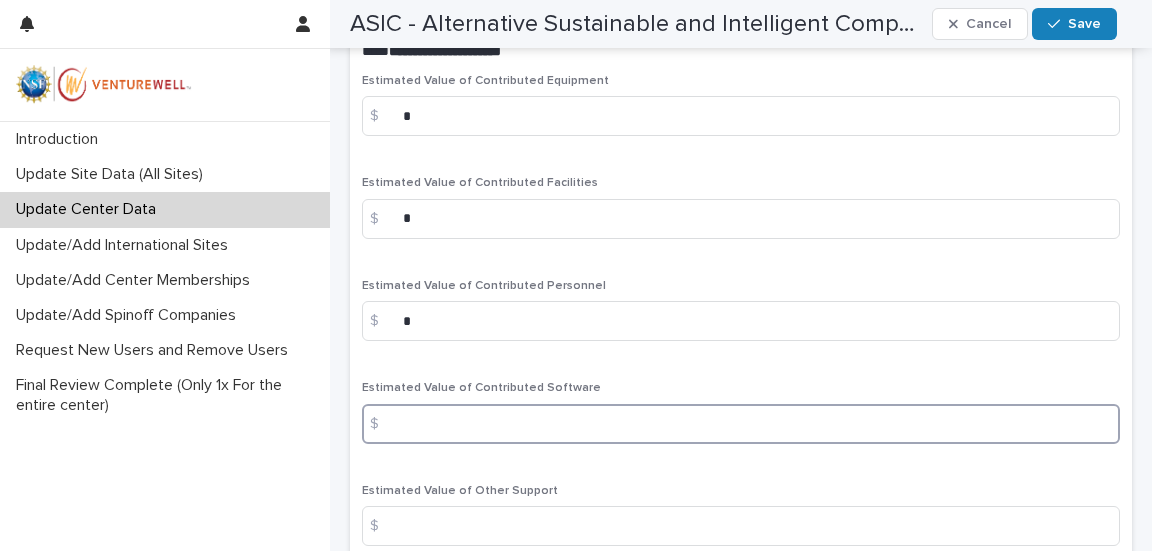 click at bounding box center [741, 424] 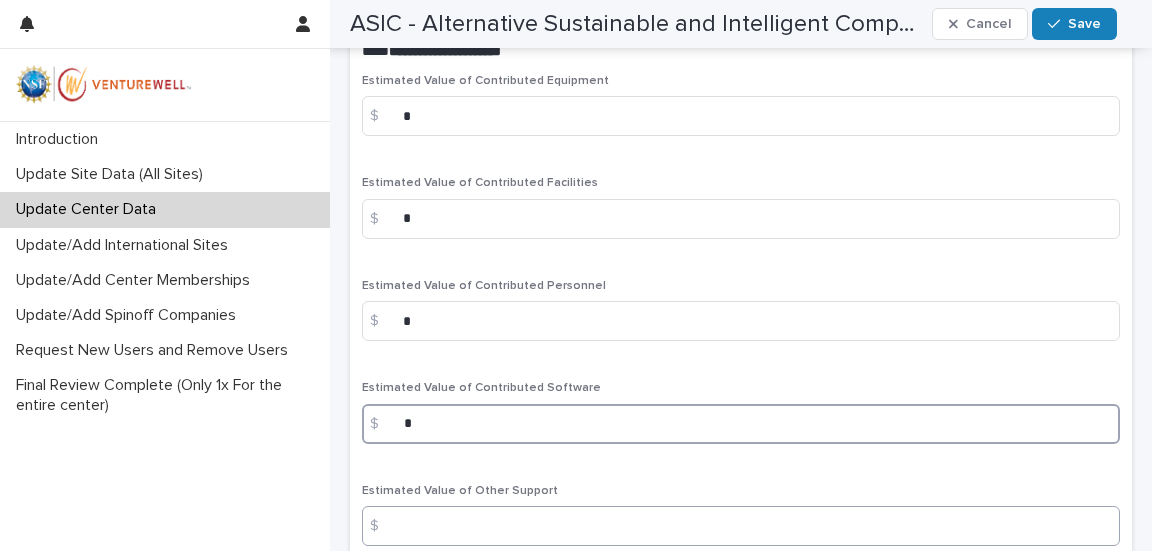 type on "*" 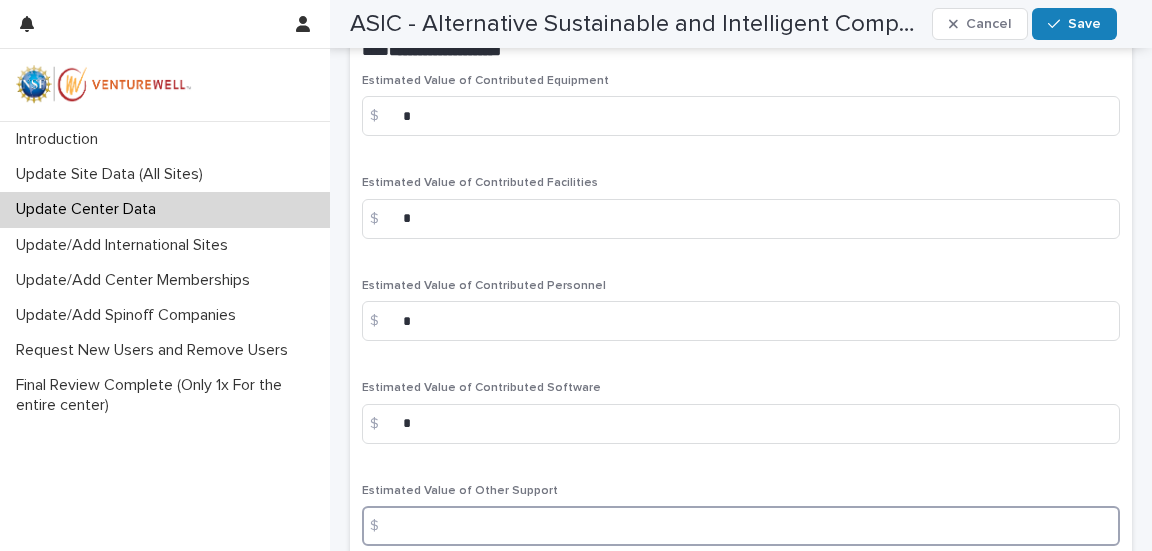 click at bounding box center [741, 526] 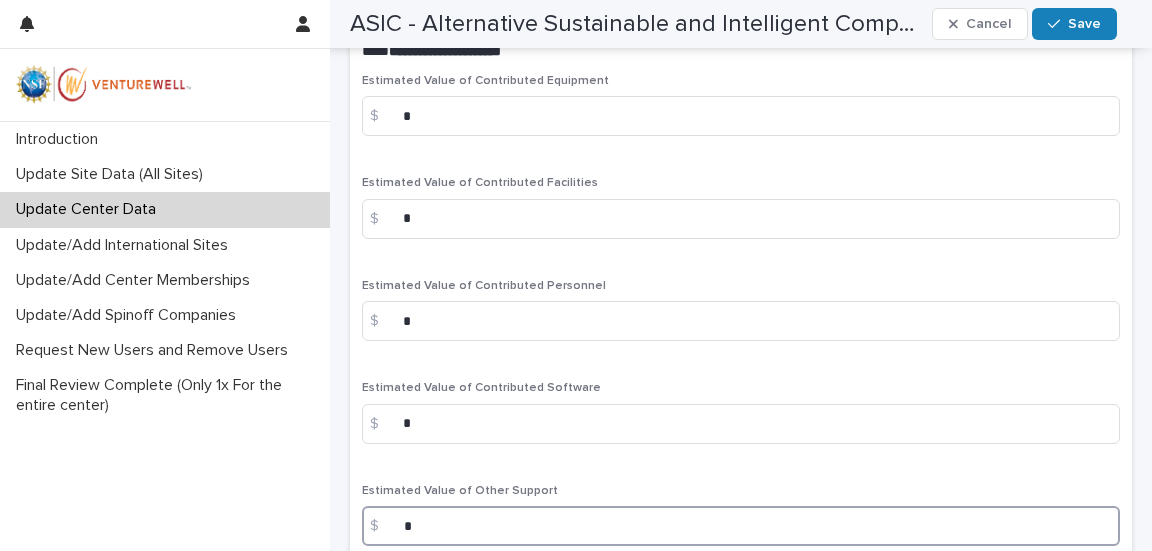 scroll, scrollTop: 3700, scrollLeft: 0, axis: vertical 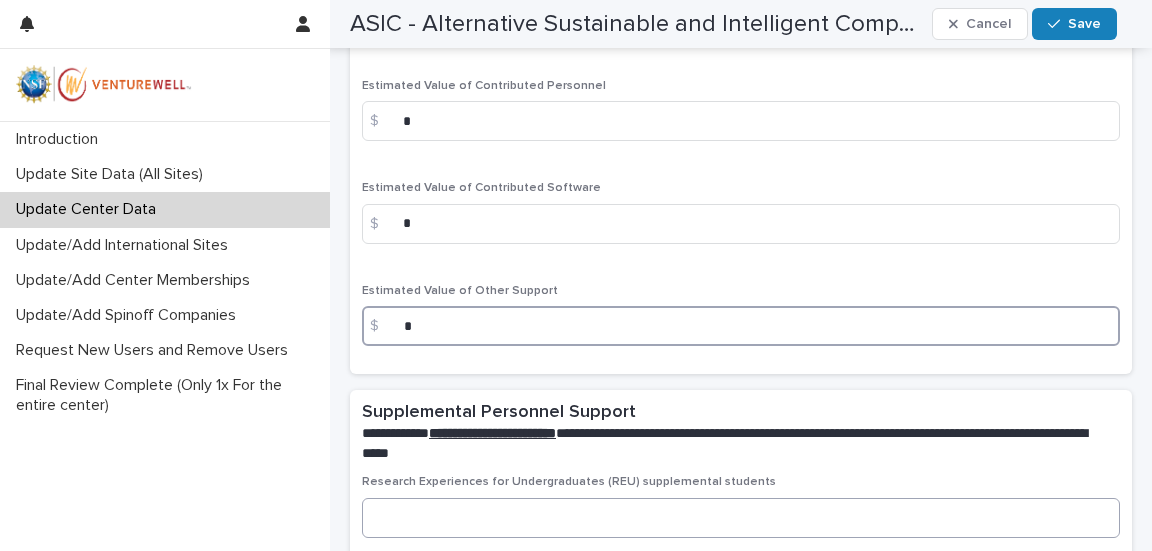 type on "*" 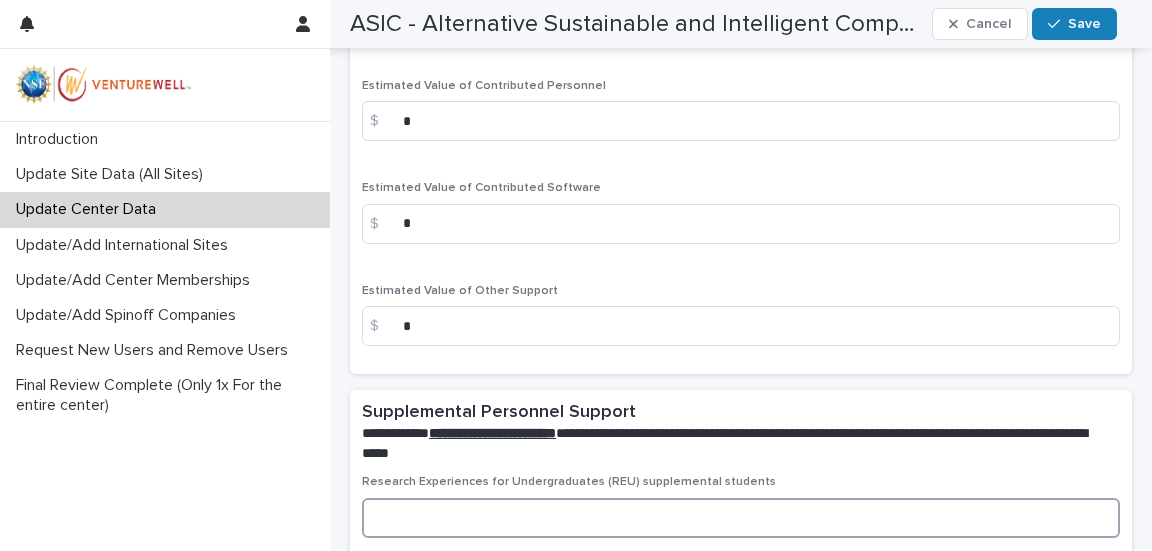 click at bounding box center [741, 518] 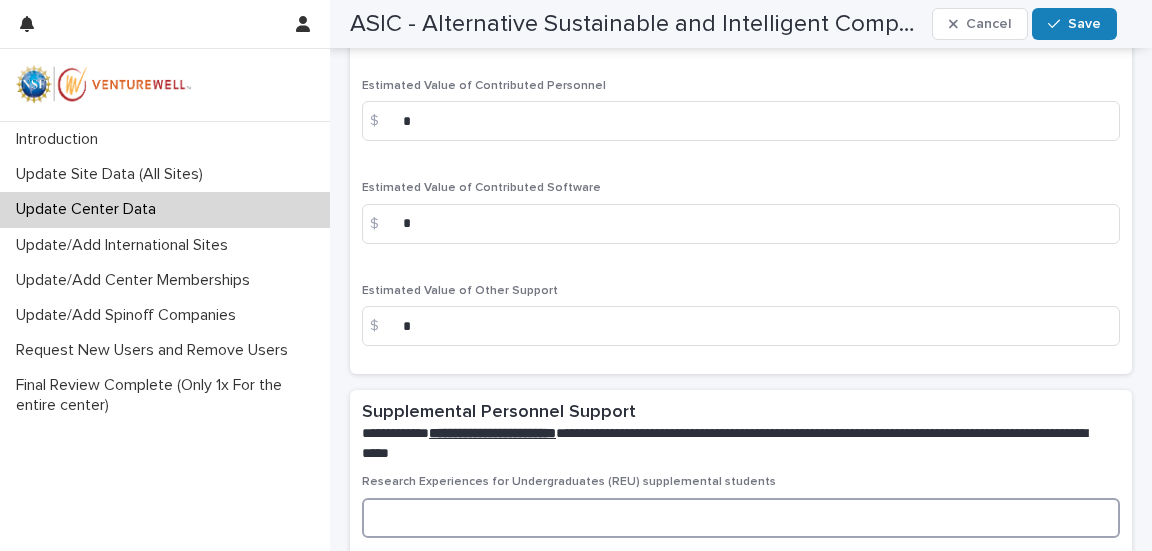 scroll, scrollTop: 3885, scrollLeft: 0, axis: vertical 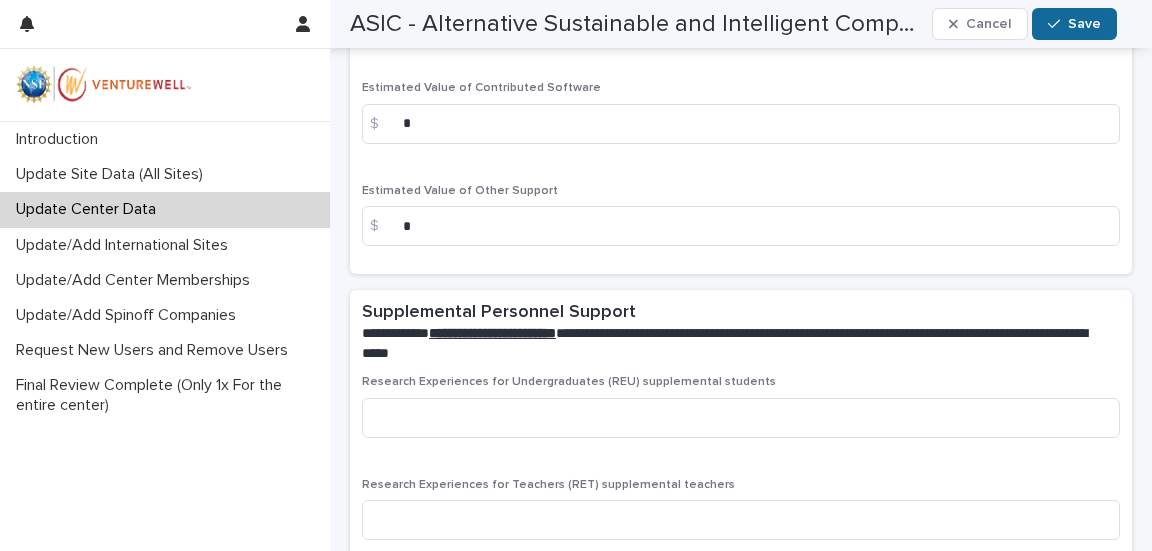 click on "Save" at bounding box center [1084, 24] 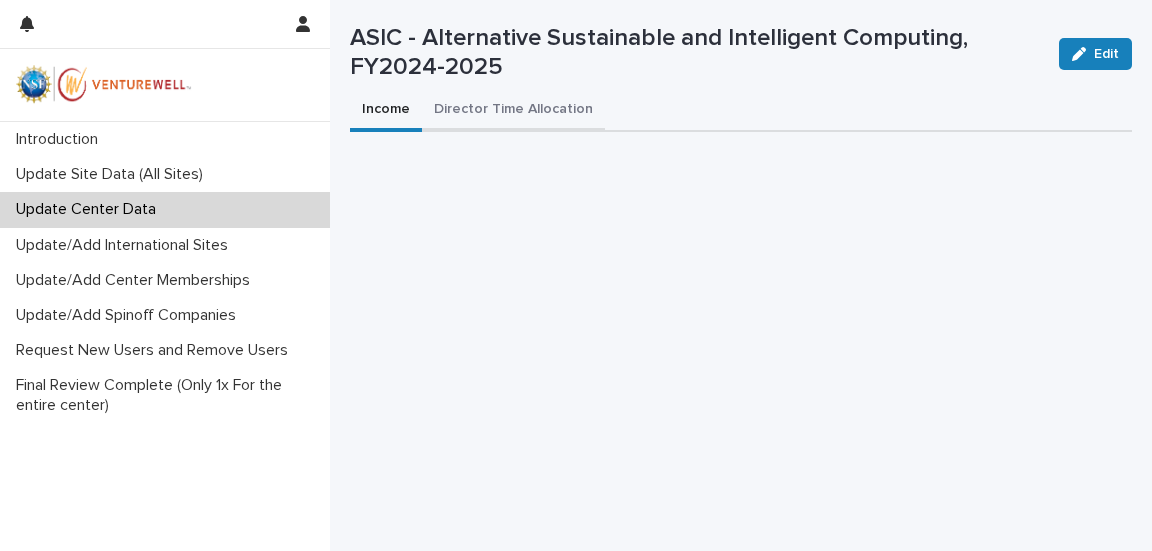 click on "Director Time Allocation" at bounding box center (513, 111) 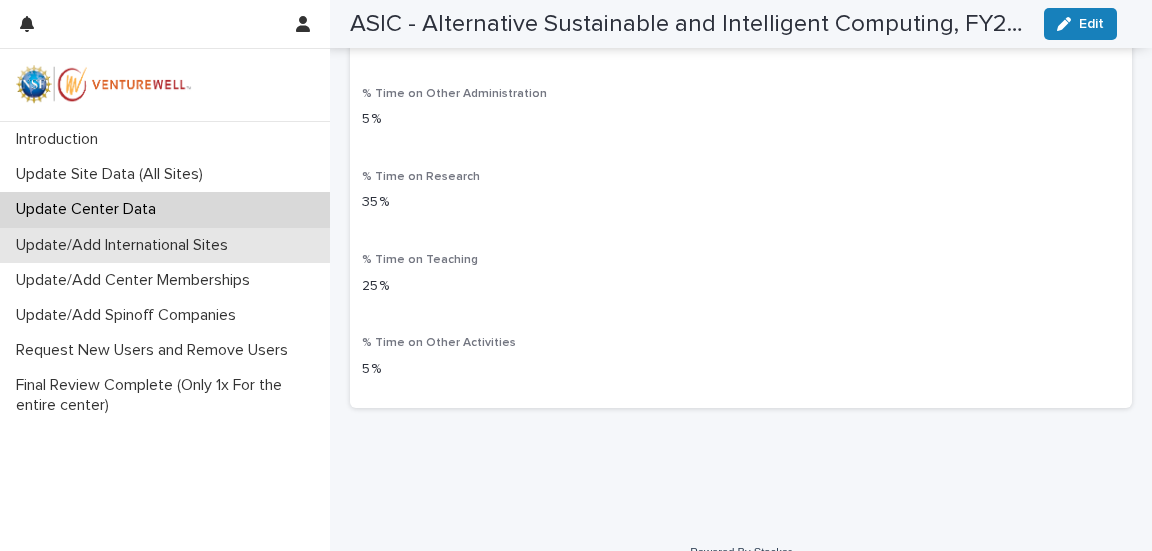 click on "Update/Add International Sites" at bounding box center (126, 245) 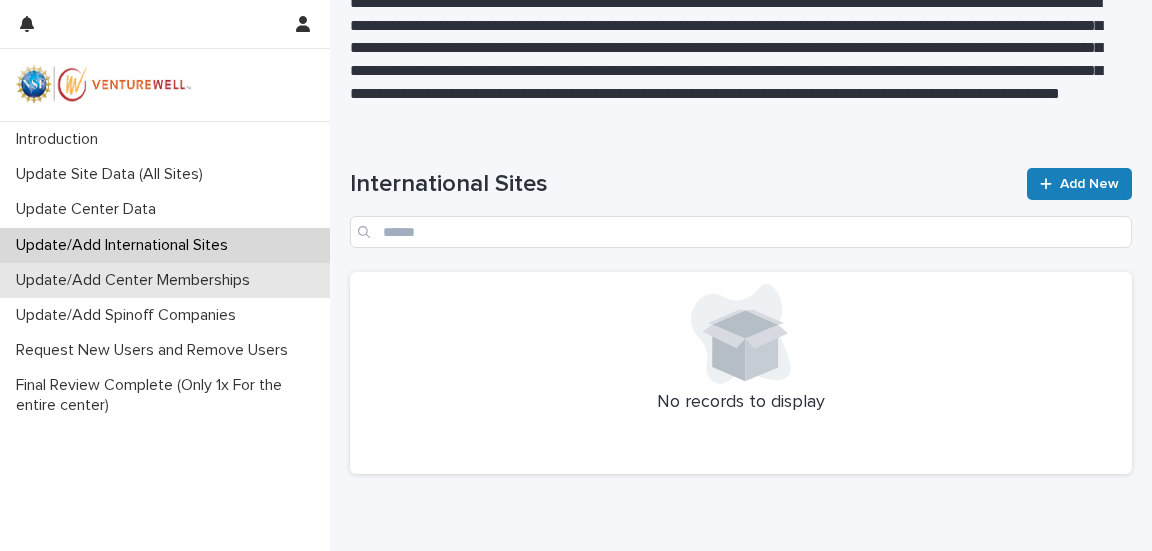 click on "Update/Add Center Memberships" at bounding box center [137, 280] 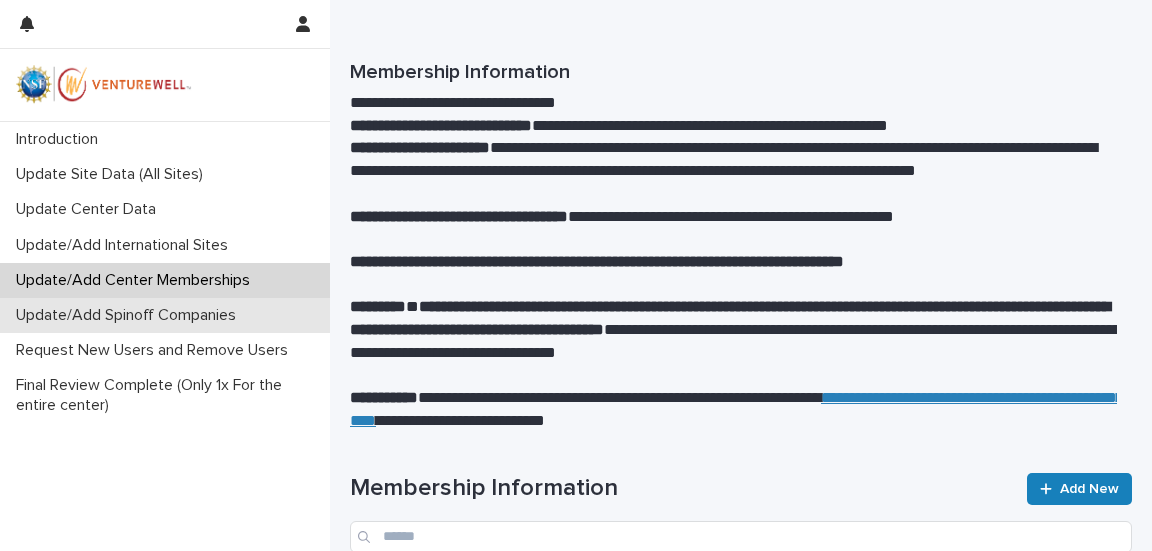 click on "Update/Add Spinoff Companies" at bounding box center (130, 315) 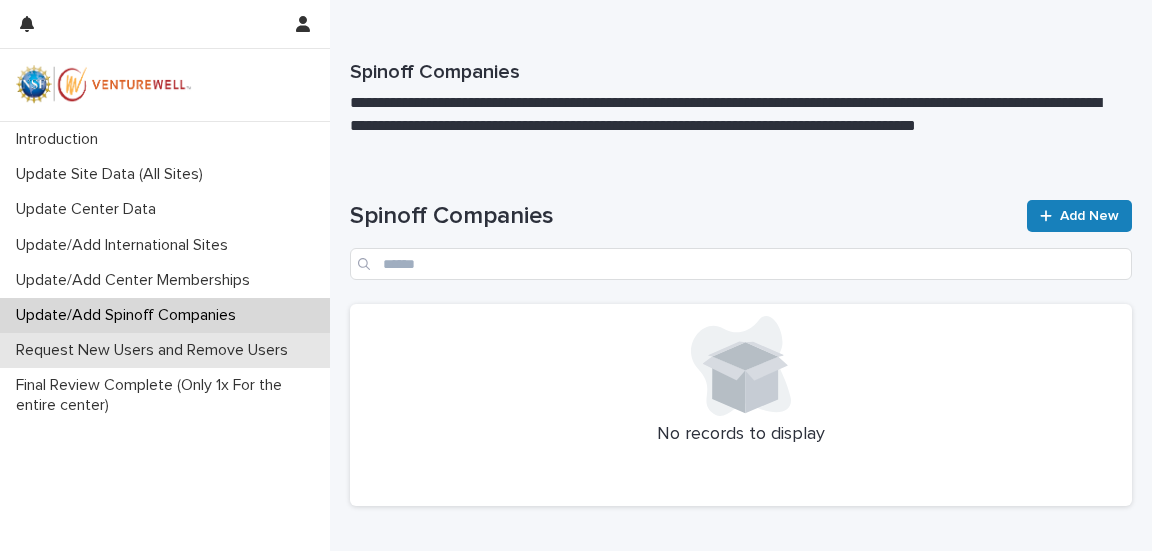 click on "Request New Users and Remove Users" at bounding box center [156, 350] 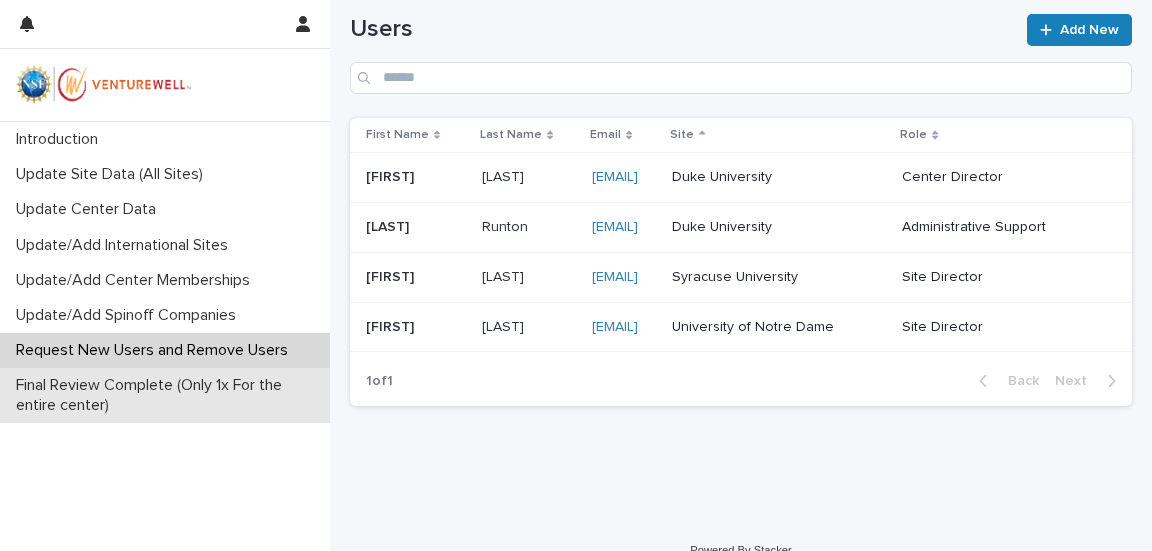 click on "Final Review Complete (Only 1x For the entire center)" at bounding box center (165, 395) 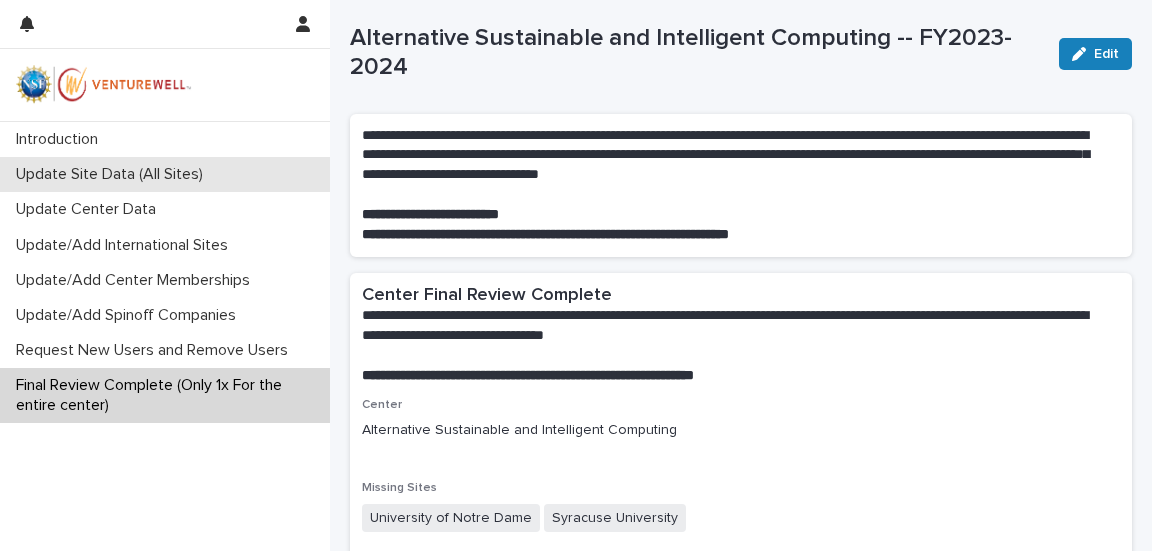 click on "Update Site Data (All Sites)" at bounding box center [113, 174] 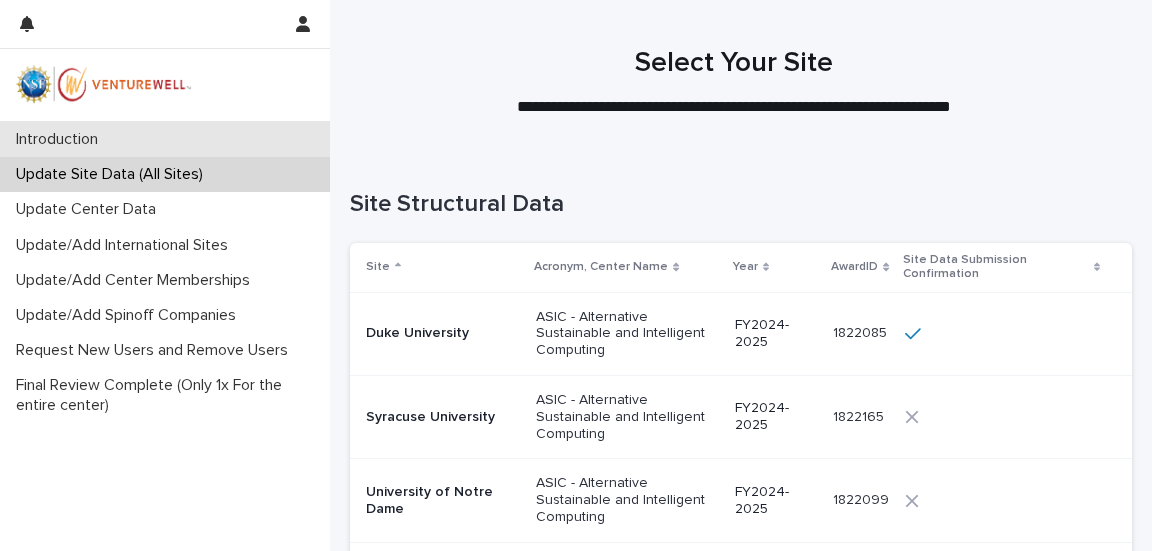 click on "Introduction" at bounding box center [61, 139] 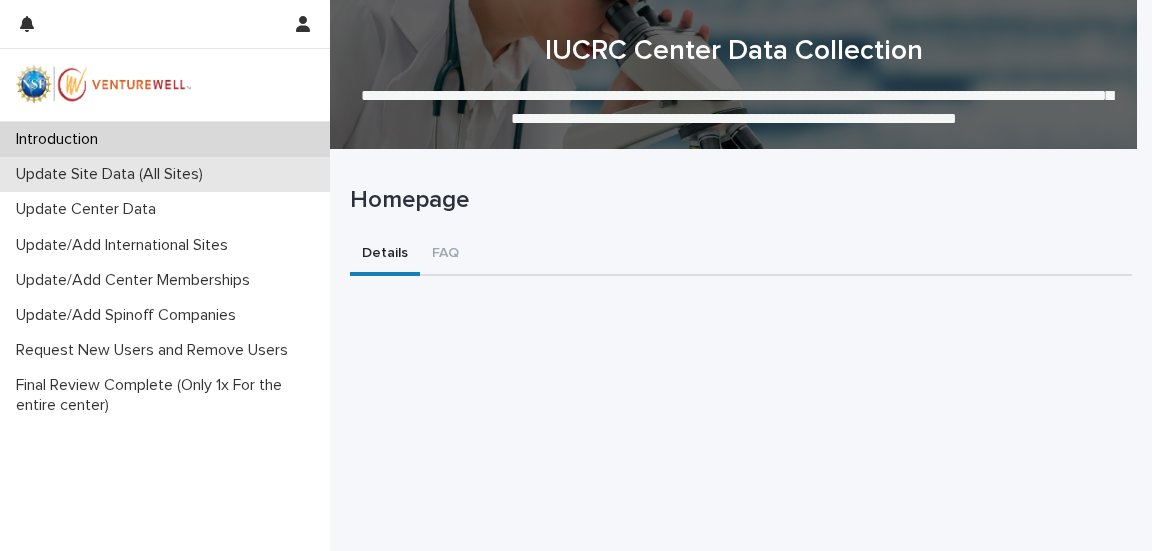 click on "Update Site Data (All Sites)" at bounding box center [113, 174] 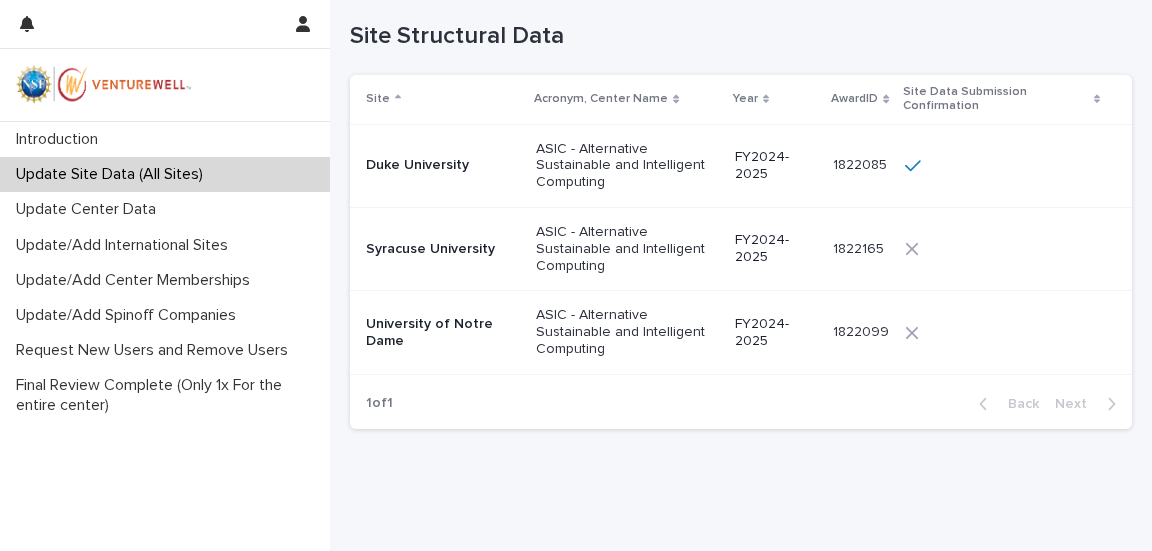 click on "Duke University" at bounding box center [443, 165] 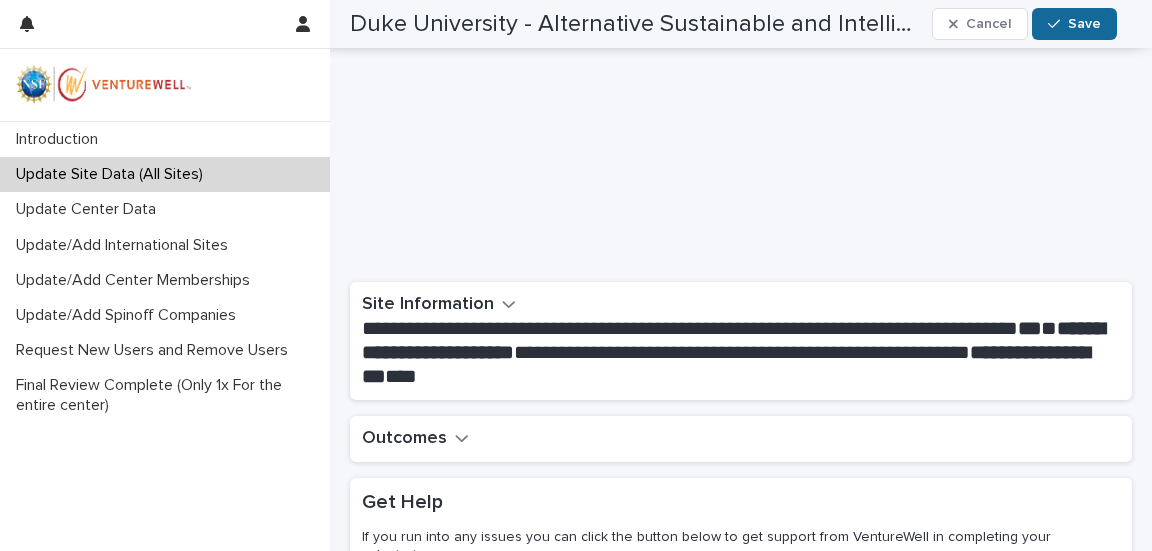 click on "Save" at bounding box center (1084, 24) 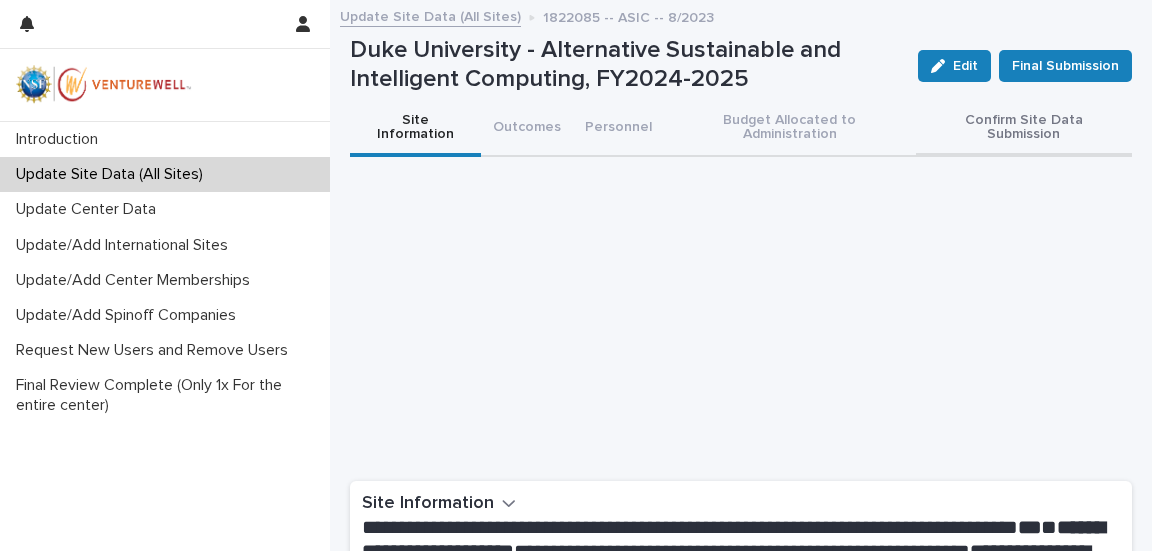 click on "Confirm Site Data Submission" at bounding box center (1024, 129) 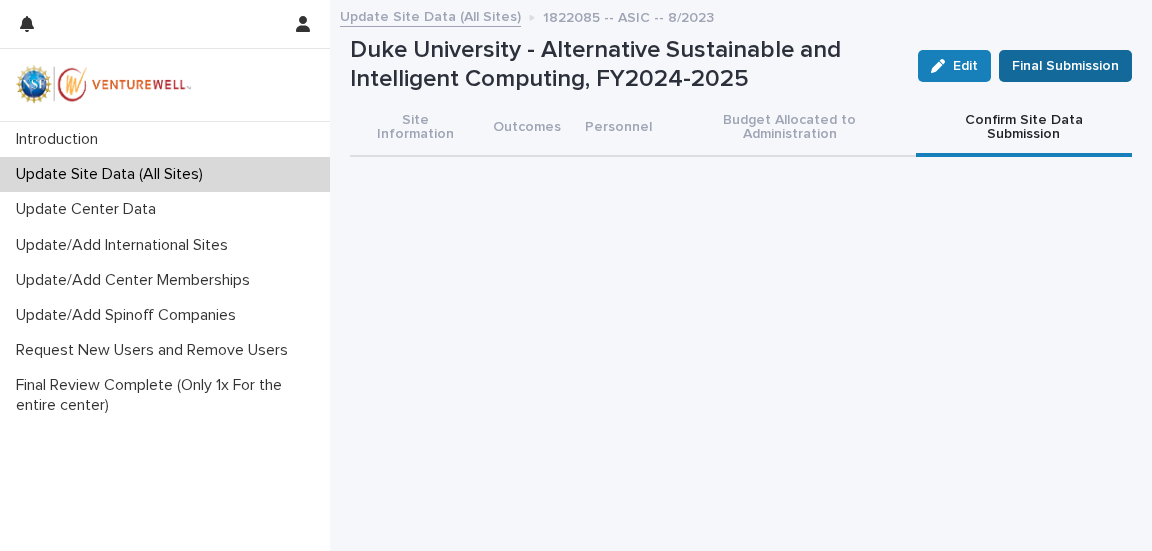 click on "Final Submission" at bounding box center [1065, 66] 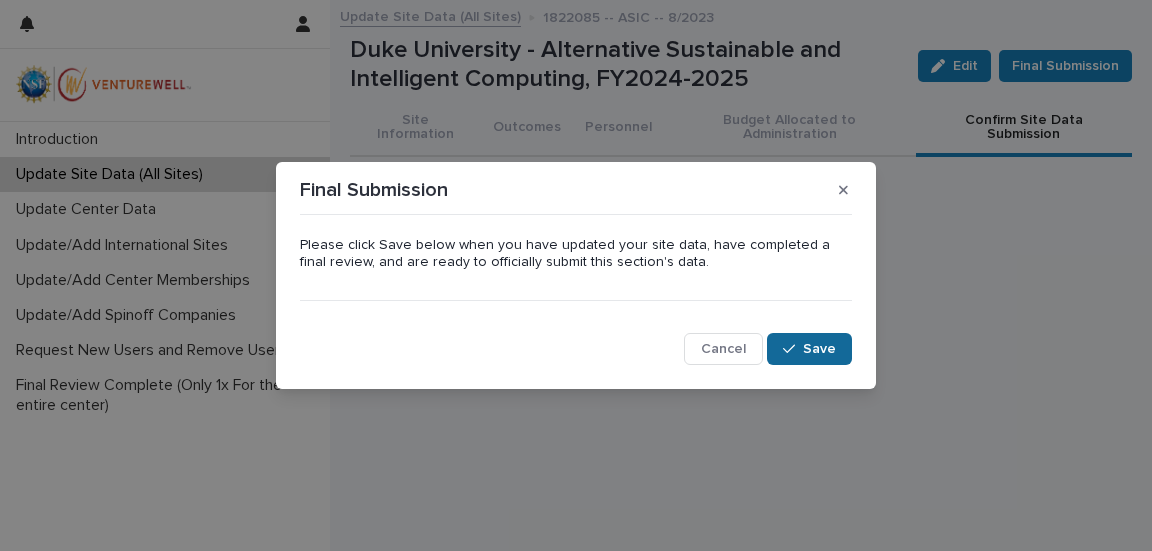 click on "Save" at bounding box center (809, 349) 